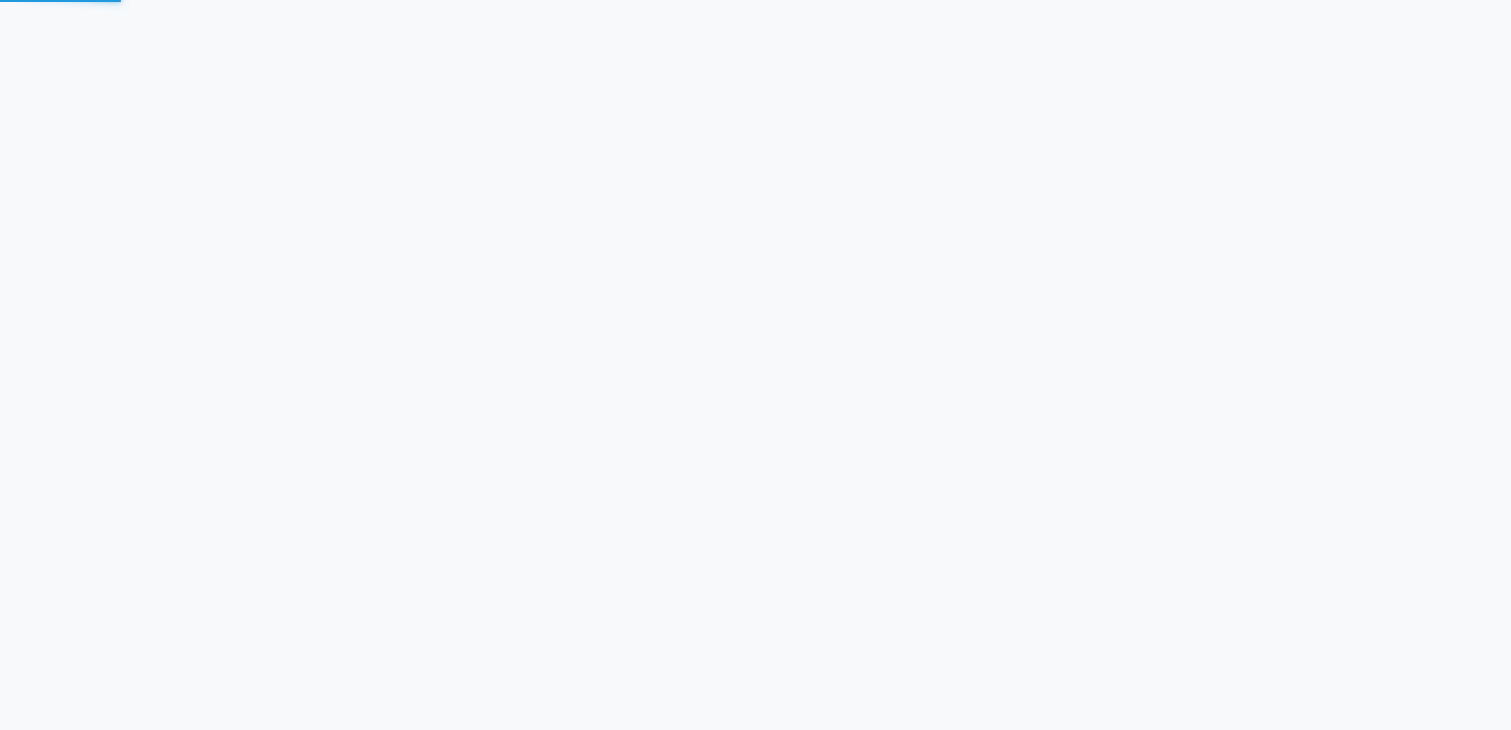 scroll, scrollTop: 0, scrollLeft: 0, axis: both 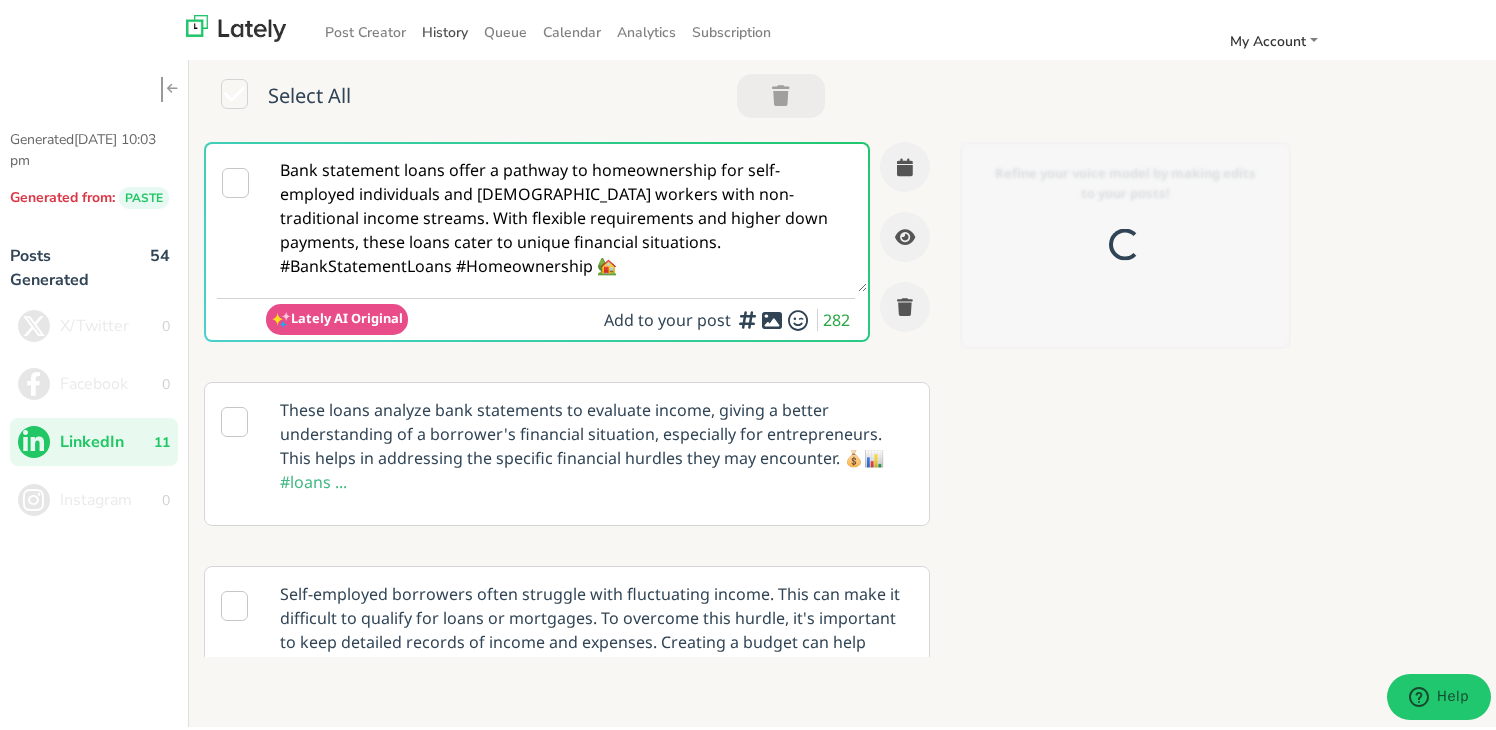click on "History" at bounding box center [446, 28] 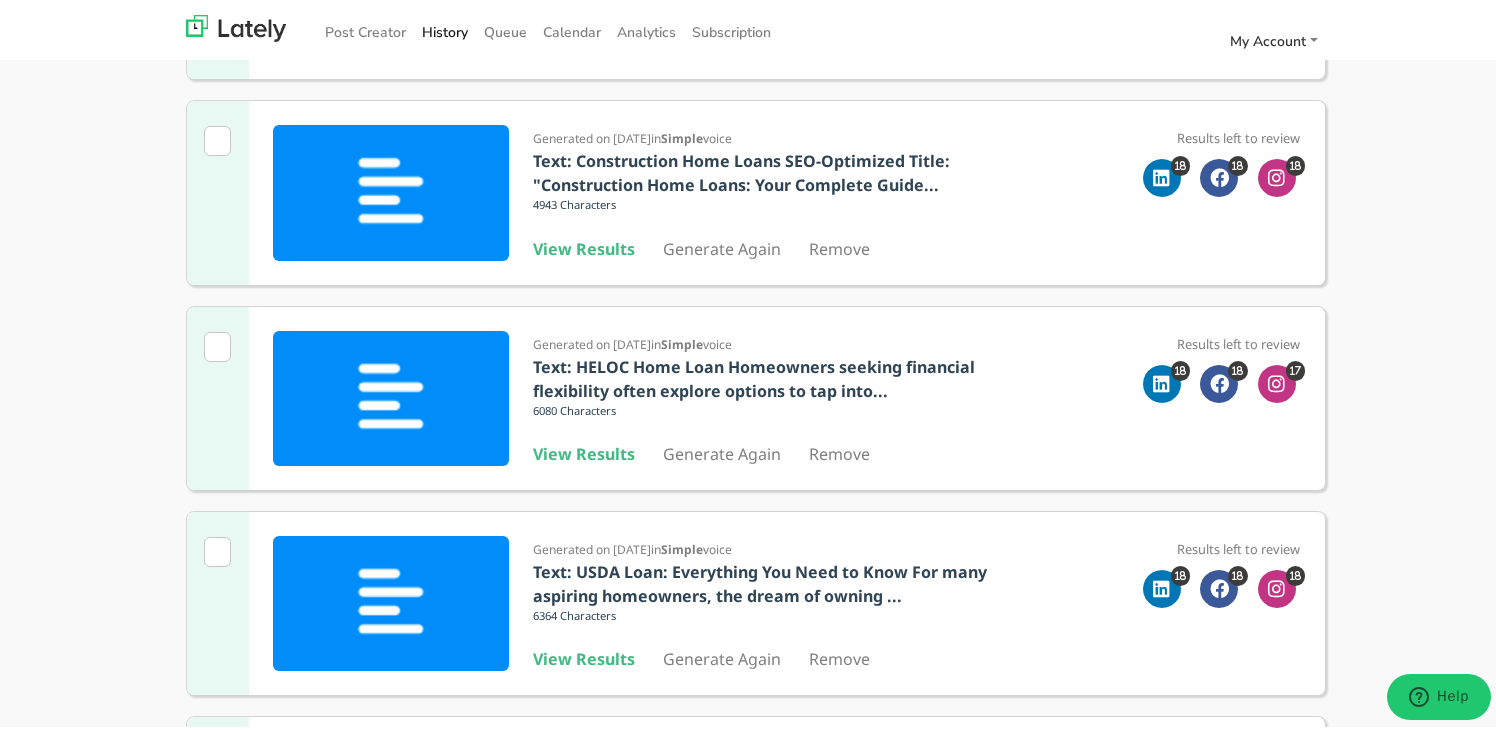 scroll, scrollTop: 1000, scrollLeft: 0, axis: vertical 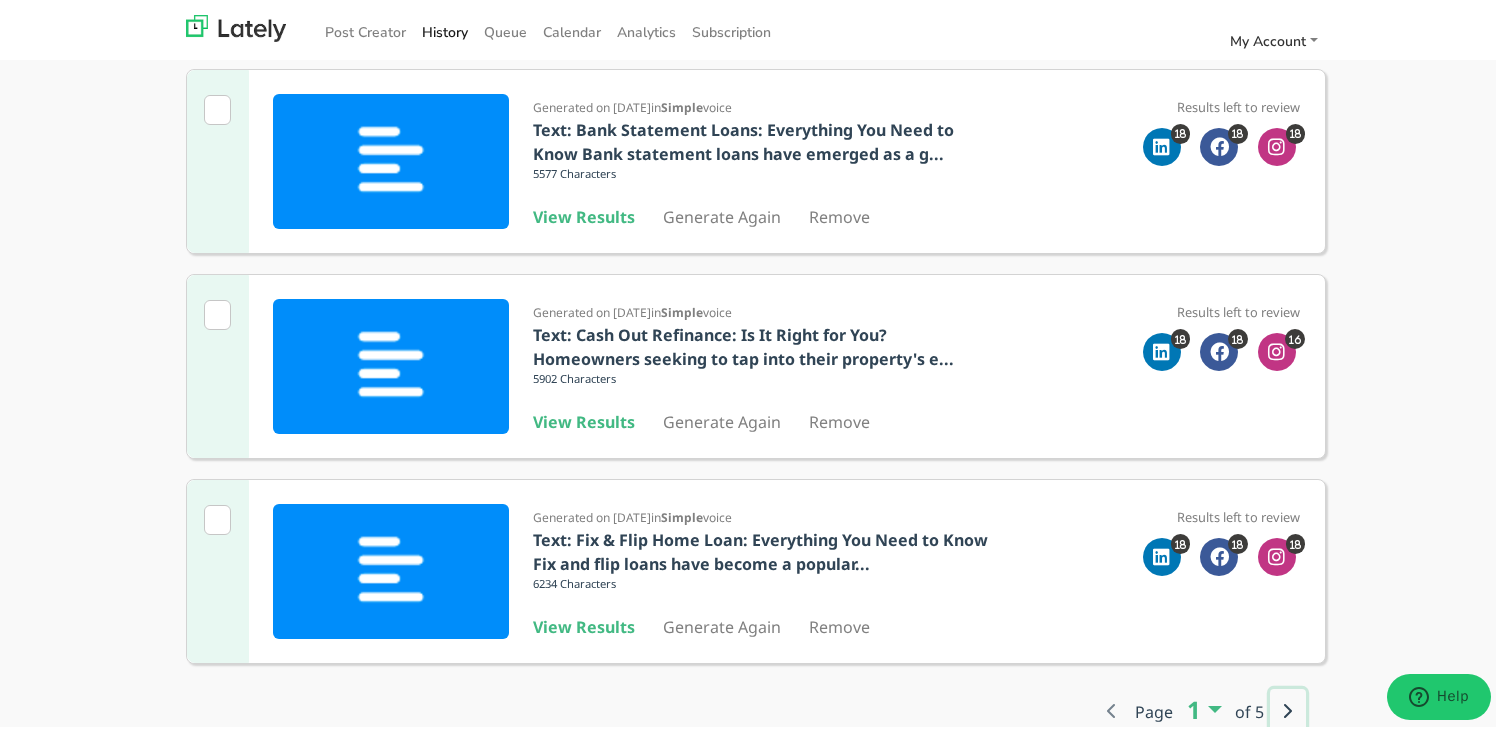 click at bounding box center (1288, 707) 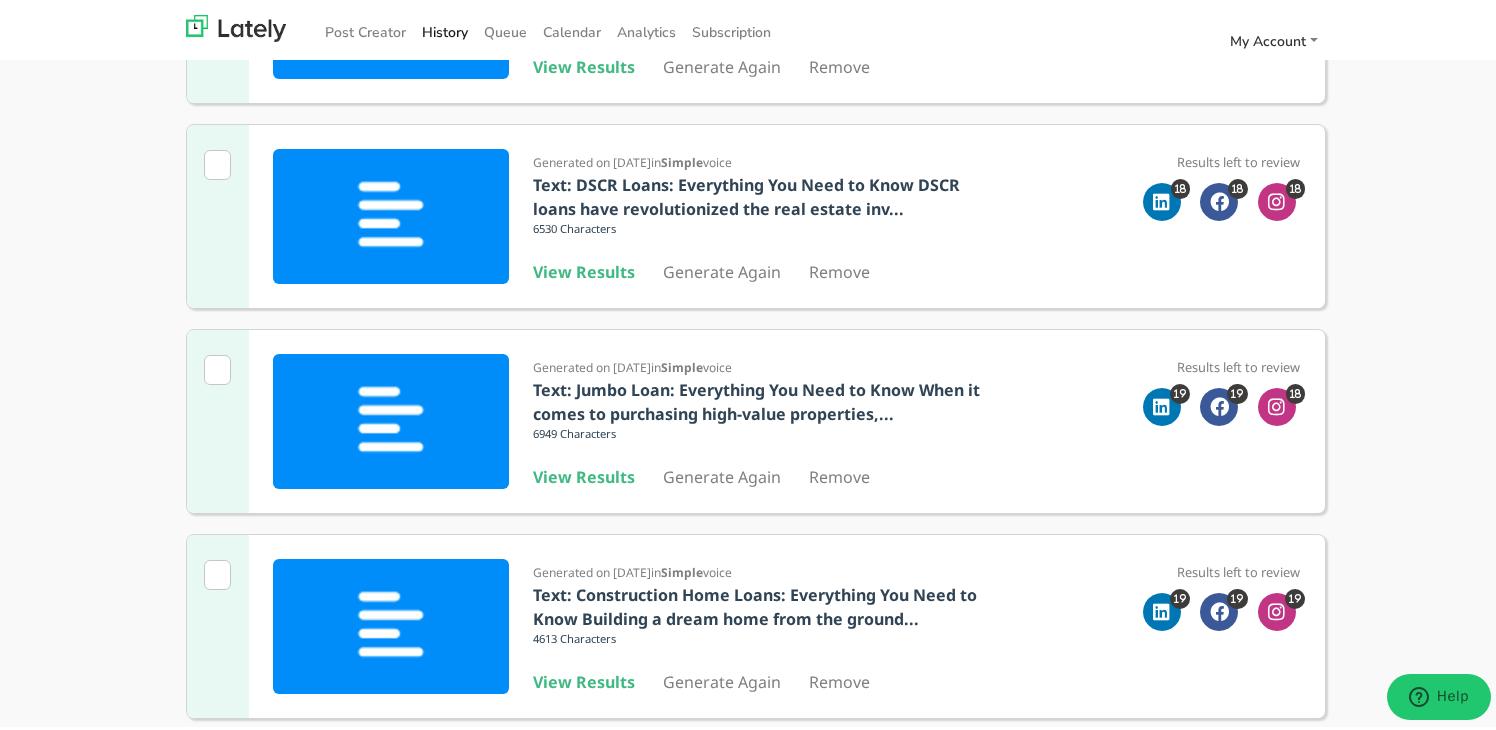 scroll, scrollTop: 1152, scrollLeft: 0, axis: vertical 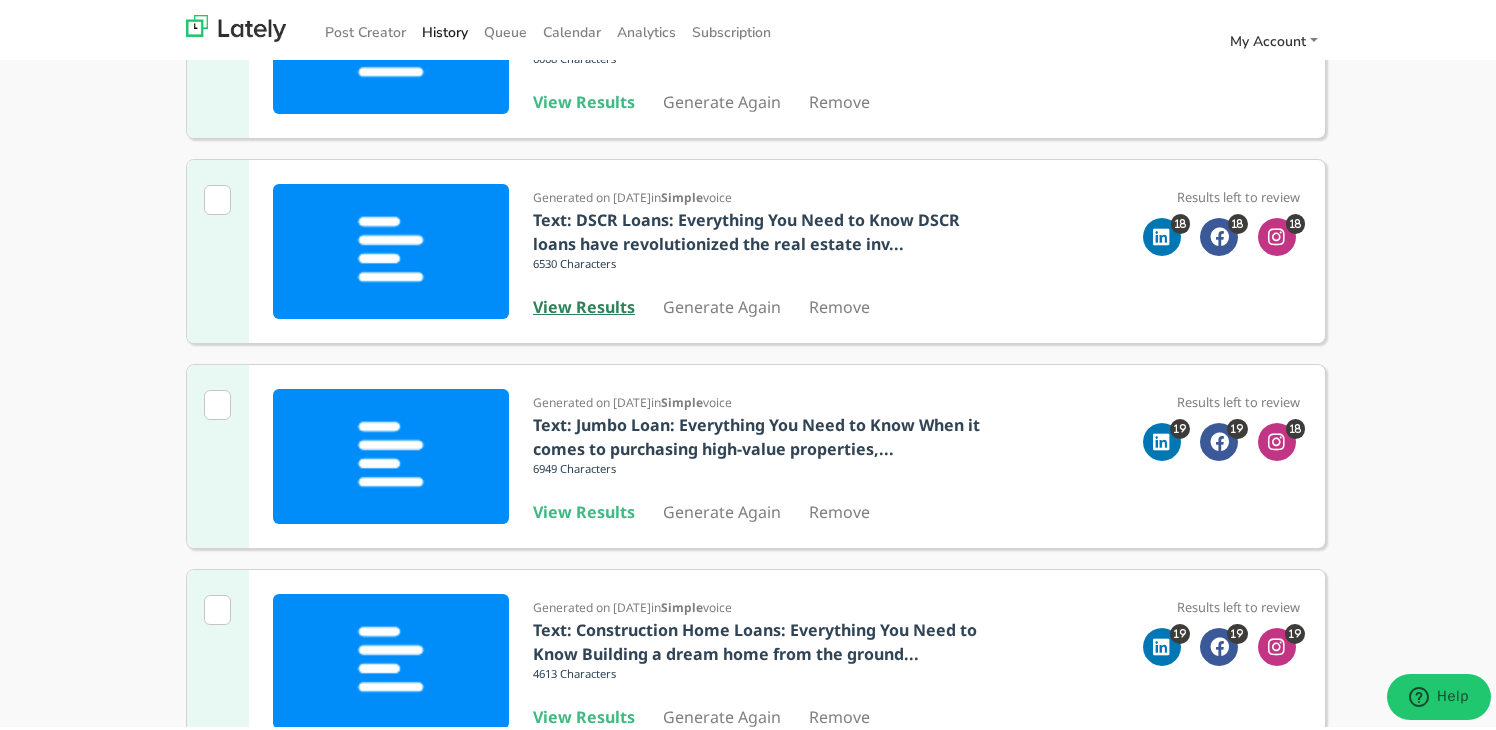 click on "View Results" at bounding box center (584, 303) 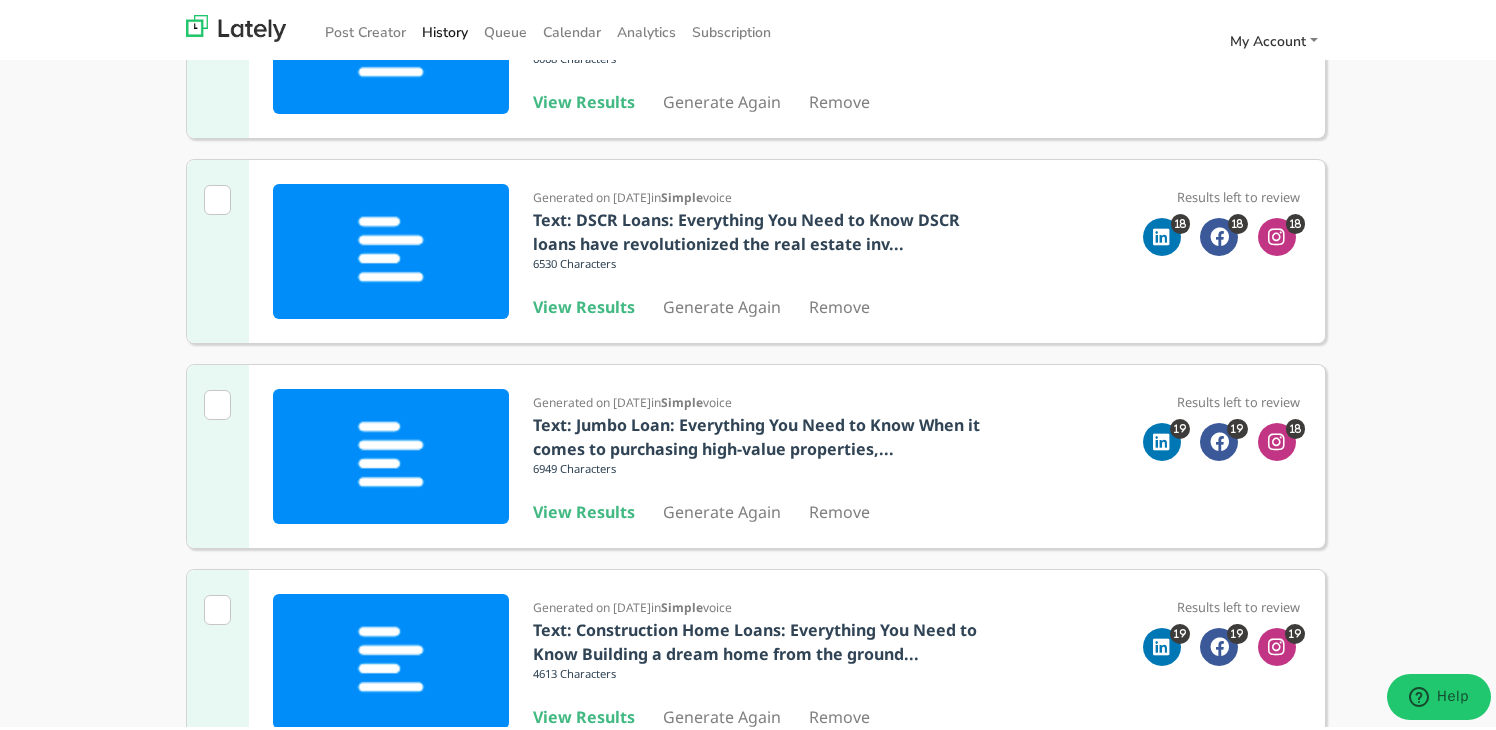 scroll, scrollTop: 0, scrollLeft: 0, axis: both 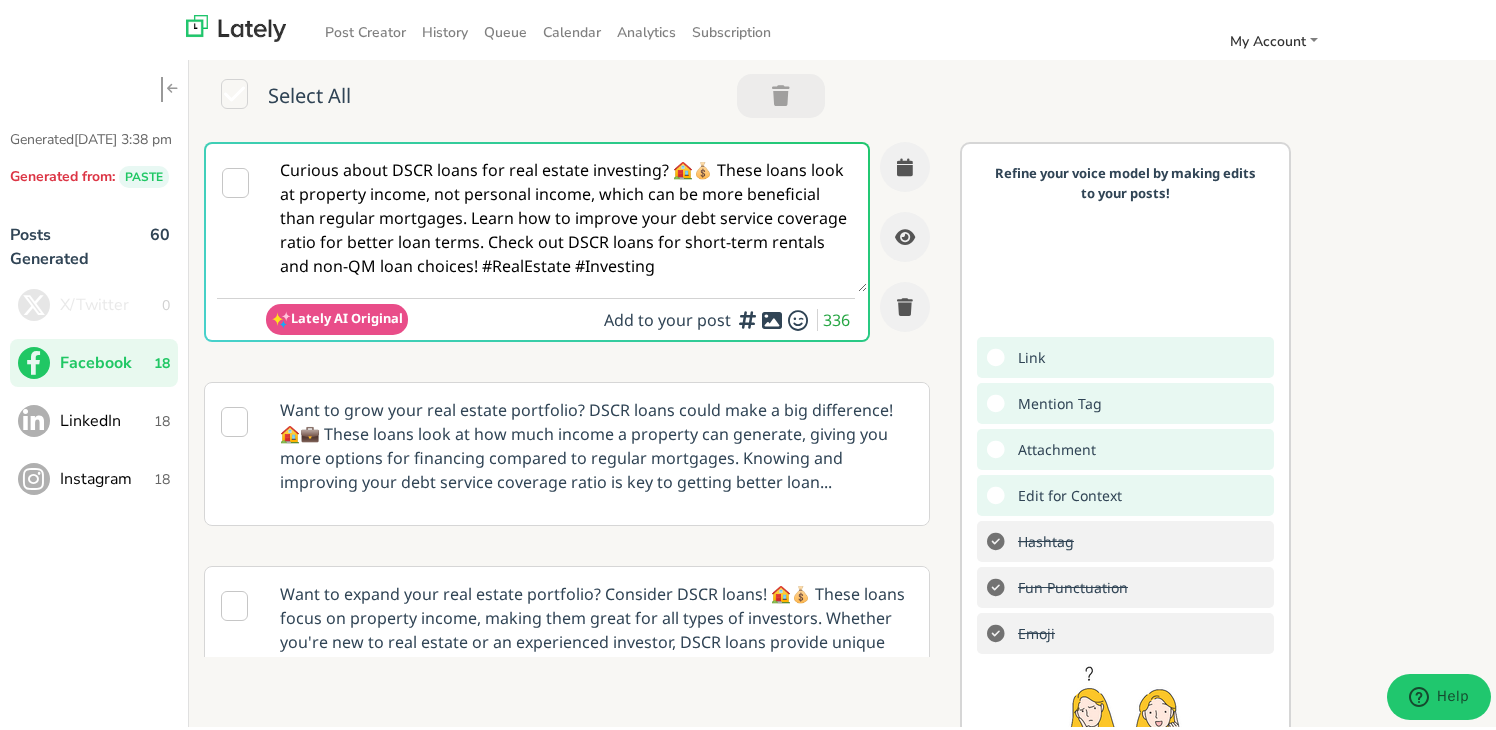 click on "Curious about DSCR loans for real estate investing? 🏠💰 These loans look at property income, not personal income, which can be more beneficial than regular mortgages. Learn how to improve your debt service coverage ratio for better loan terms. Check out DSCR loans for short-term rentals and non-QM loan choices! #RealEstate #Investing" at bounding box center [566, 214] 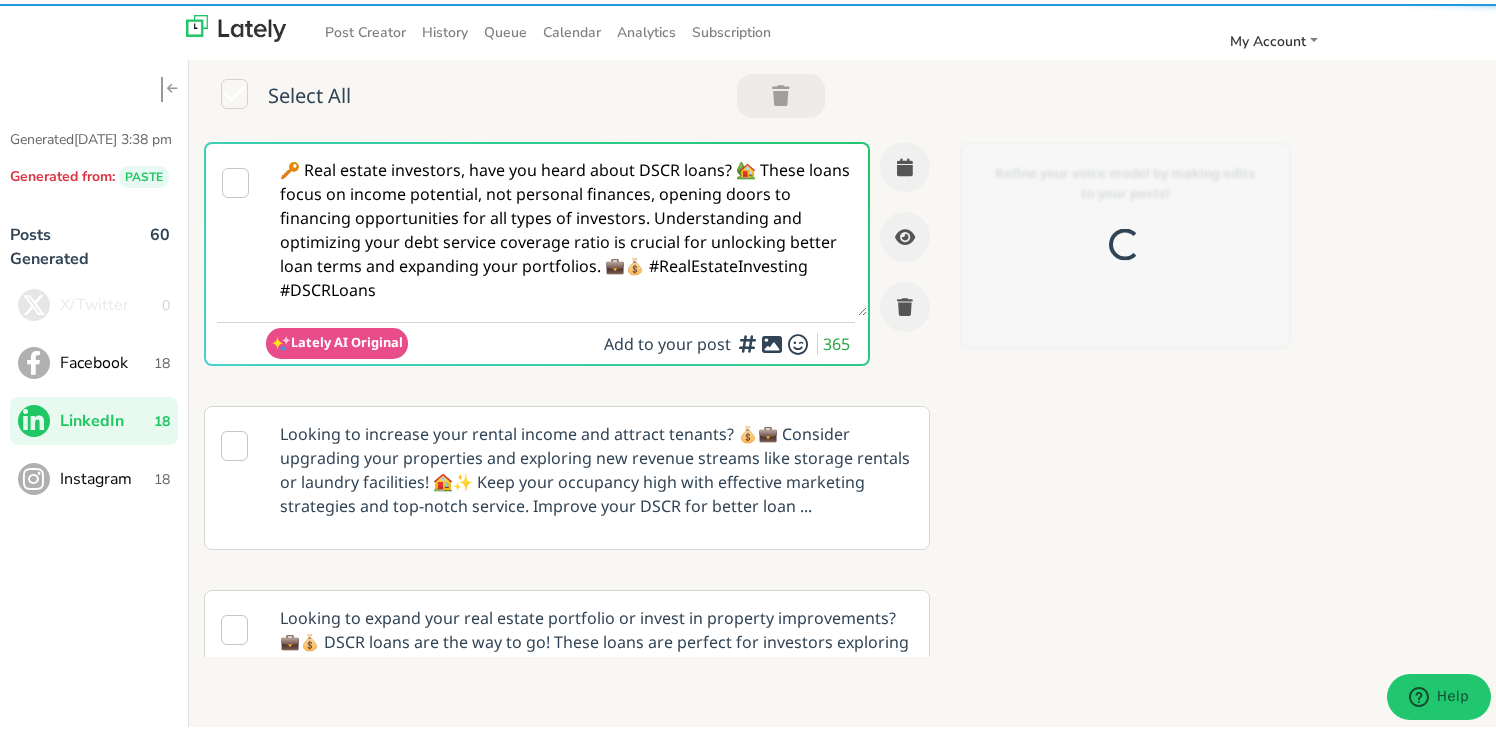 click on "🔑 Real estate investors, have you heard about DSCR loans? 🏡 These loans focus on income potential, not personal finances, opening doors to financing opportunities for all types of investors. Understanding and optimizing your debt service coverage ratio is crucial for unlocking better loan terms and expanding your portfolios. 💼💰 #RealEstateInvesting #DSCRLoans" at bounding box center (566, 226) 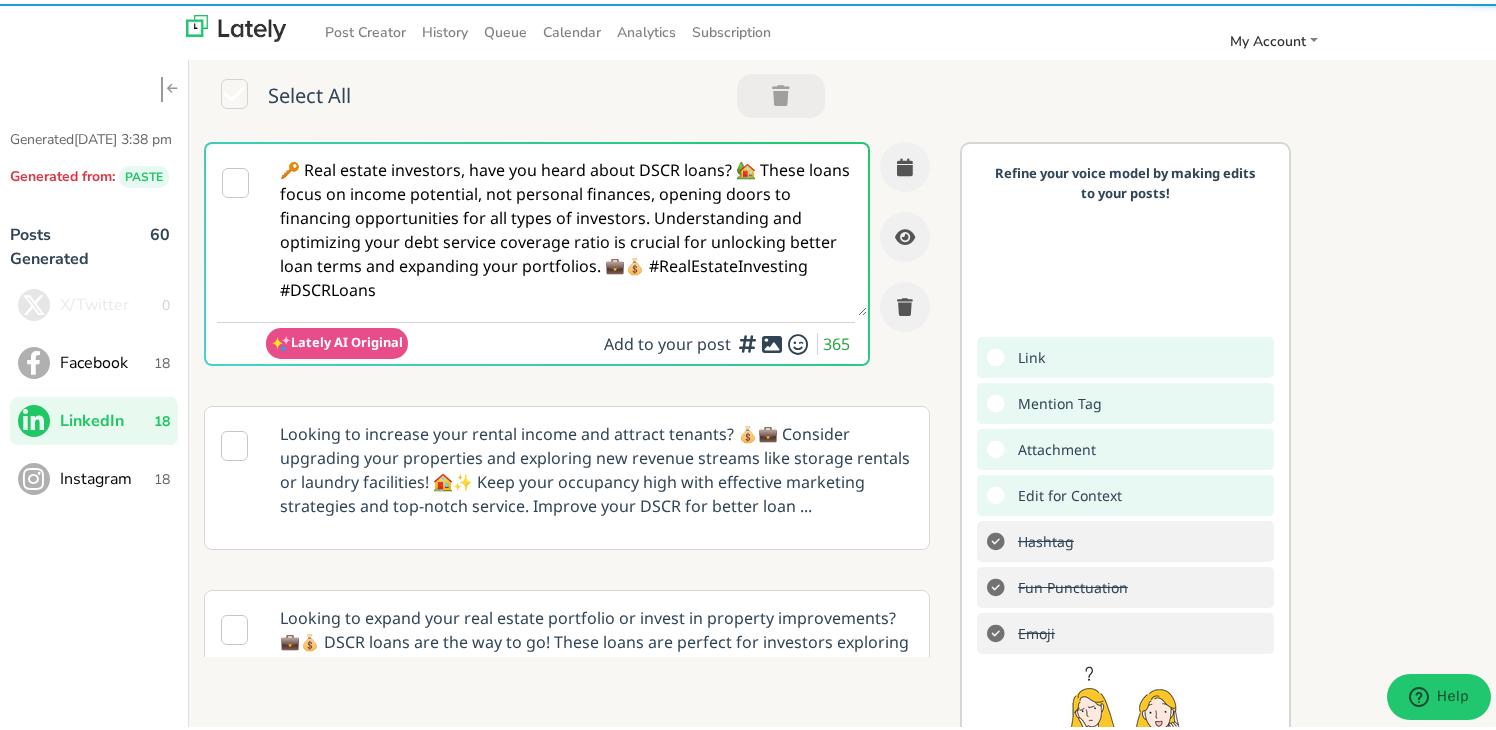 click on "🔑 Real estate investors, have you heard about DSCR loans? 🏡 These loans focus on income potential, not personal finances, opening doors to financing opportunities for all types of investors. Understanding and optimizing your debt service coverage ratio is crucial for unlocking better loan terms and expanding your portfolios. 💼💰 #RealEstateInvesting #DSCRLoans" at bounding box center [566, 226] 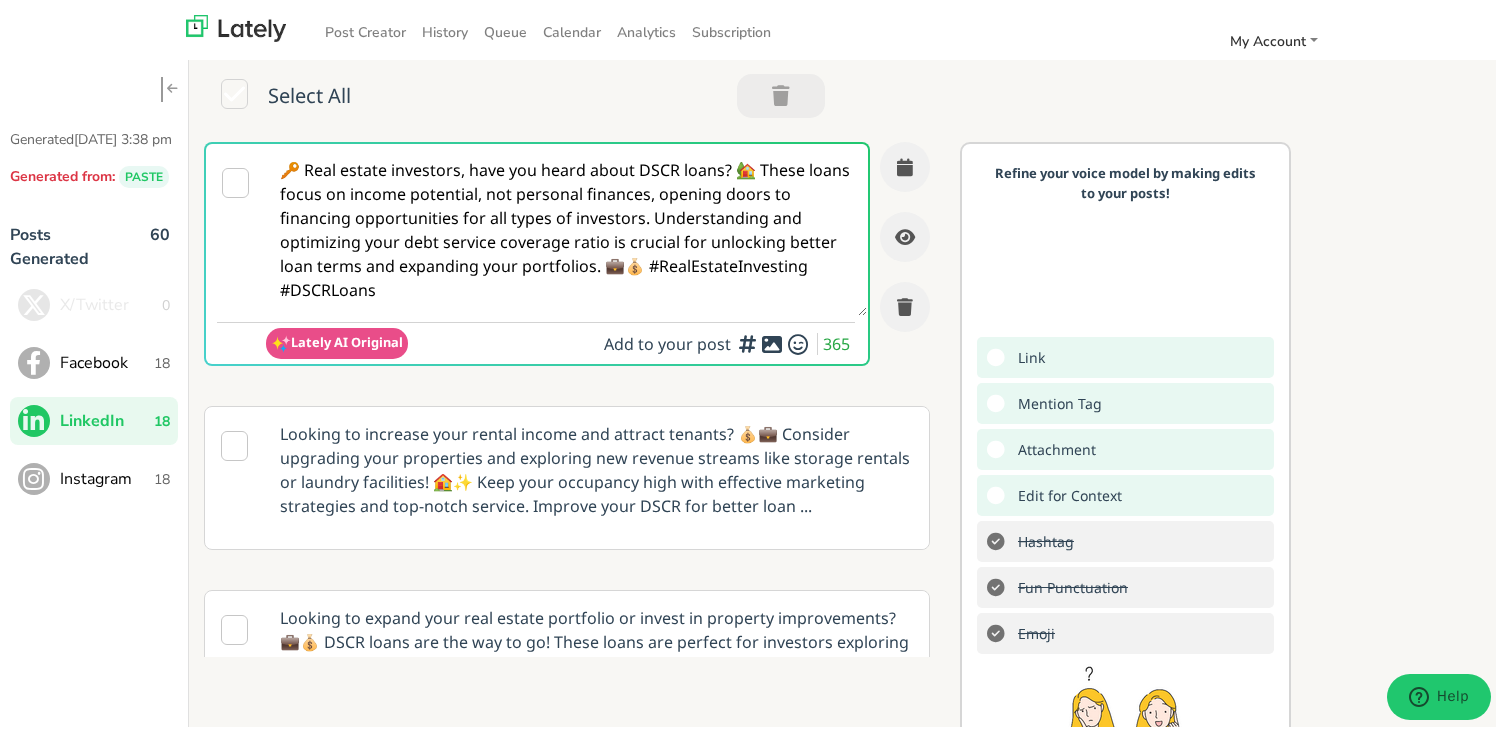 click on "Instagram" at bounding box center (107, 475) 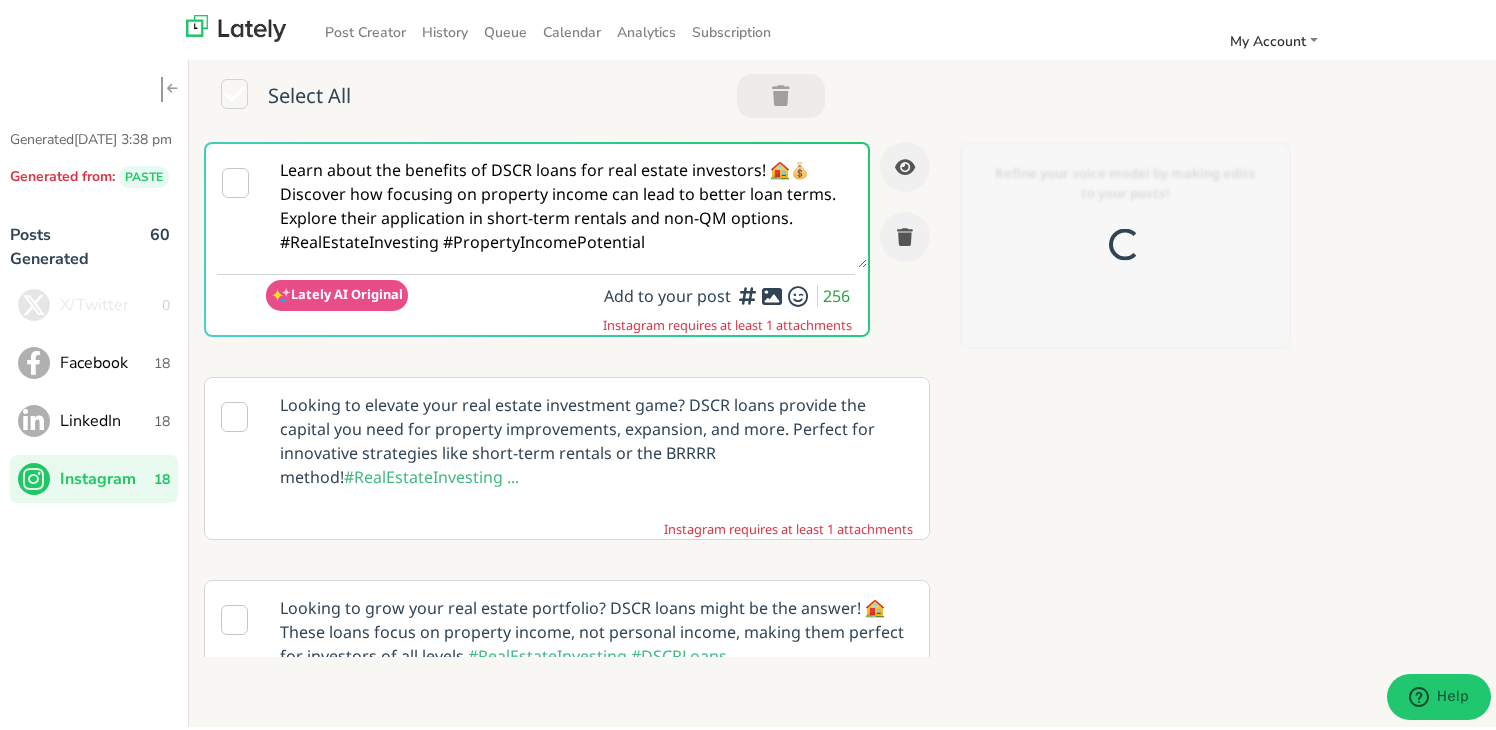 scroll, scrollTop: 0, scrollLeft: 0, axis: both 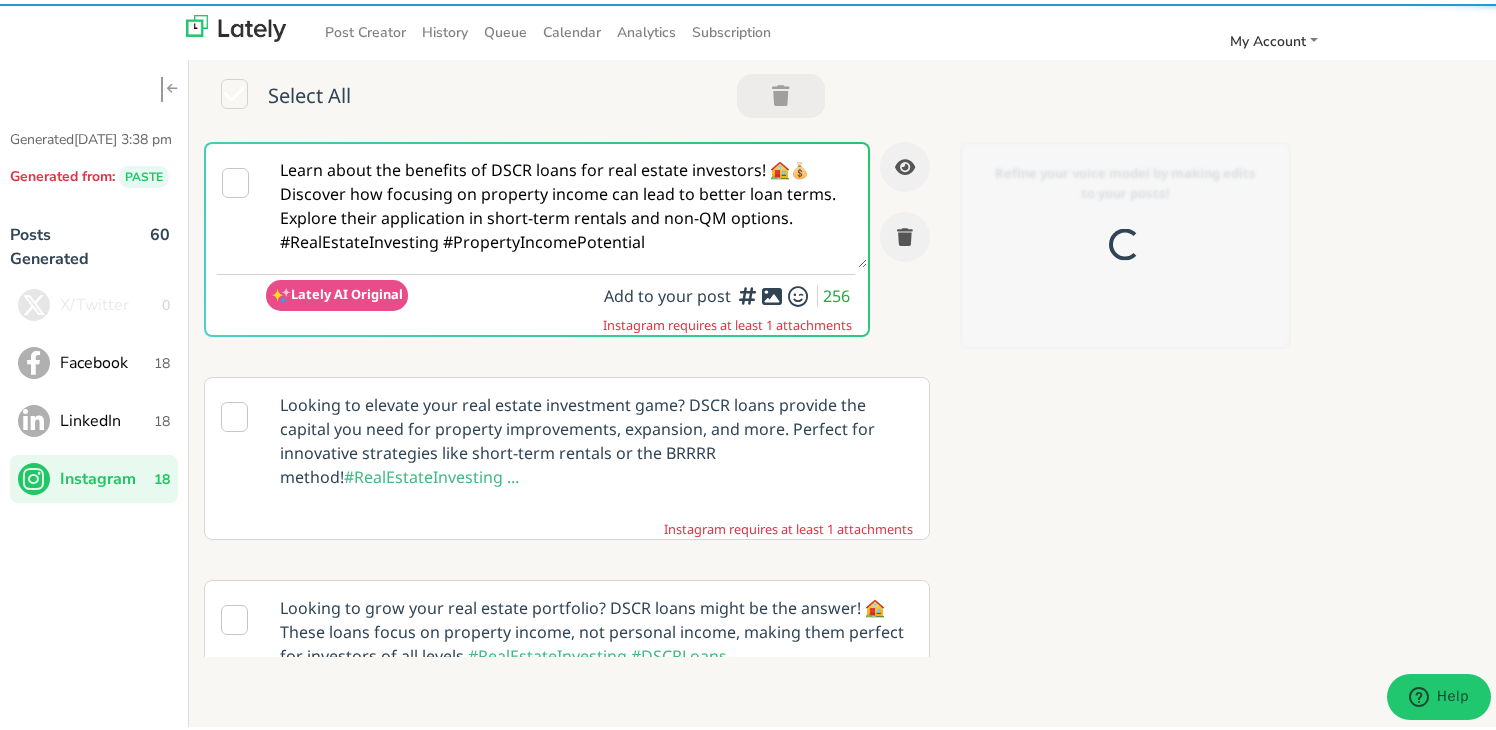 click on "Learn about the benefits of DSCR loans for real estate investors! 🏠💰 Discover how focusing on property income can lead to better loan terms. Explore their application in short-term rentals and non-QM options. #RealEstateInvesting #PropertyIncomePotential" at bounding box center (566, 202) 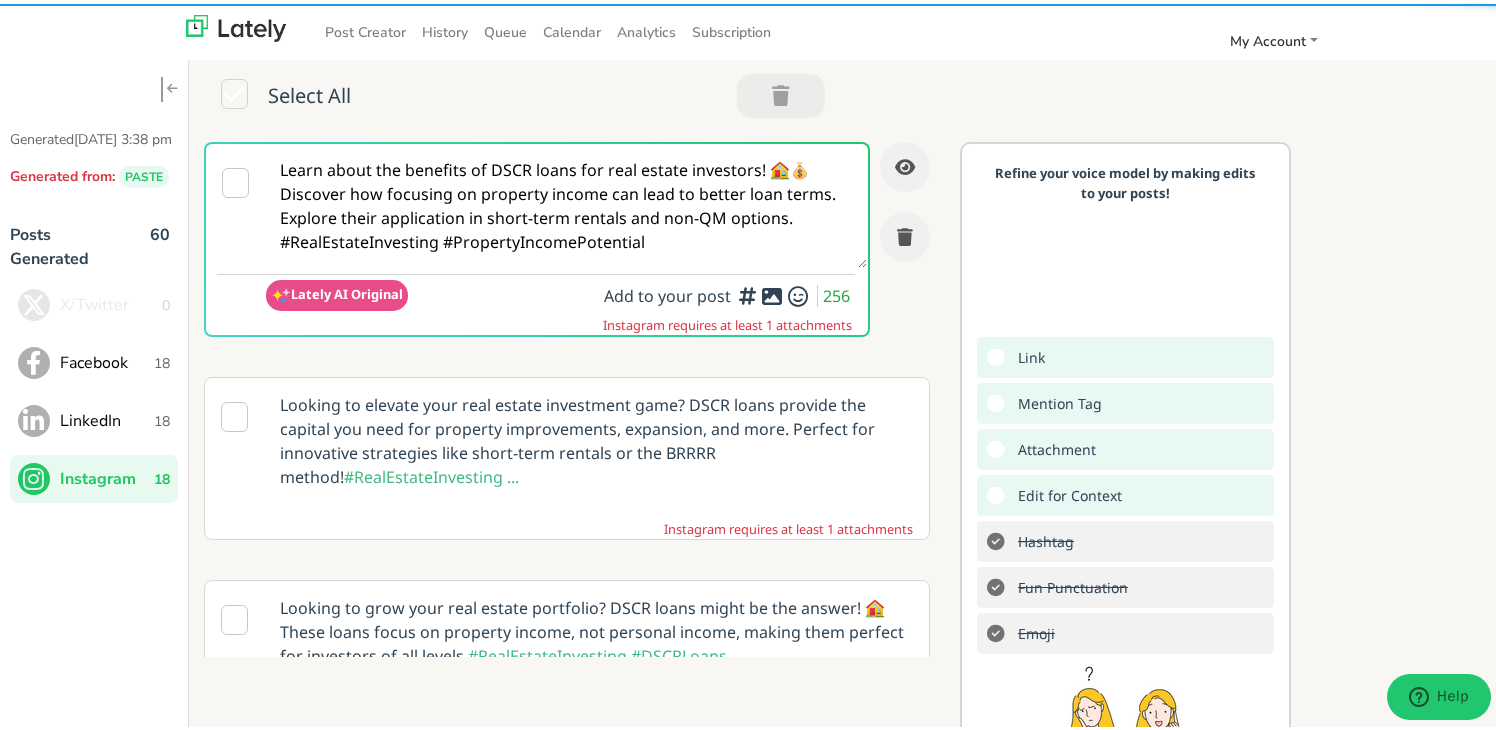 click on "Learn about the benefits of DSCR loans for real estate investors! 🏠💰 Discover how focusing on property income can lead to better loan terms. Explore their application in short-term rentals and non-QM options. #RealEstateInvesting #PropertyIncomePotential" at bounding box center [566, 202] 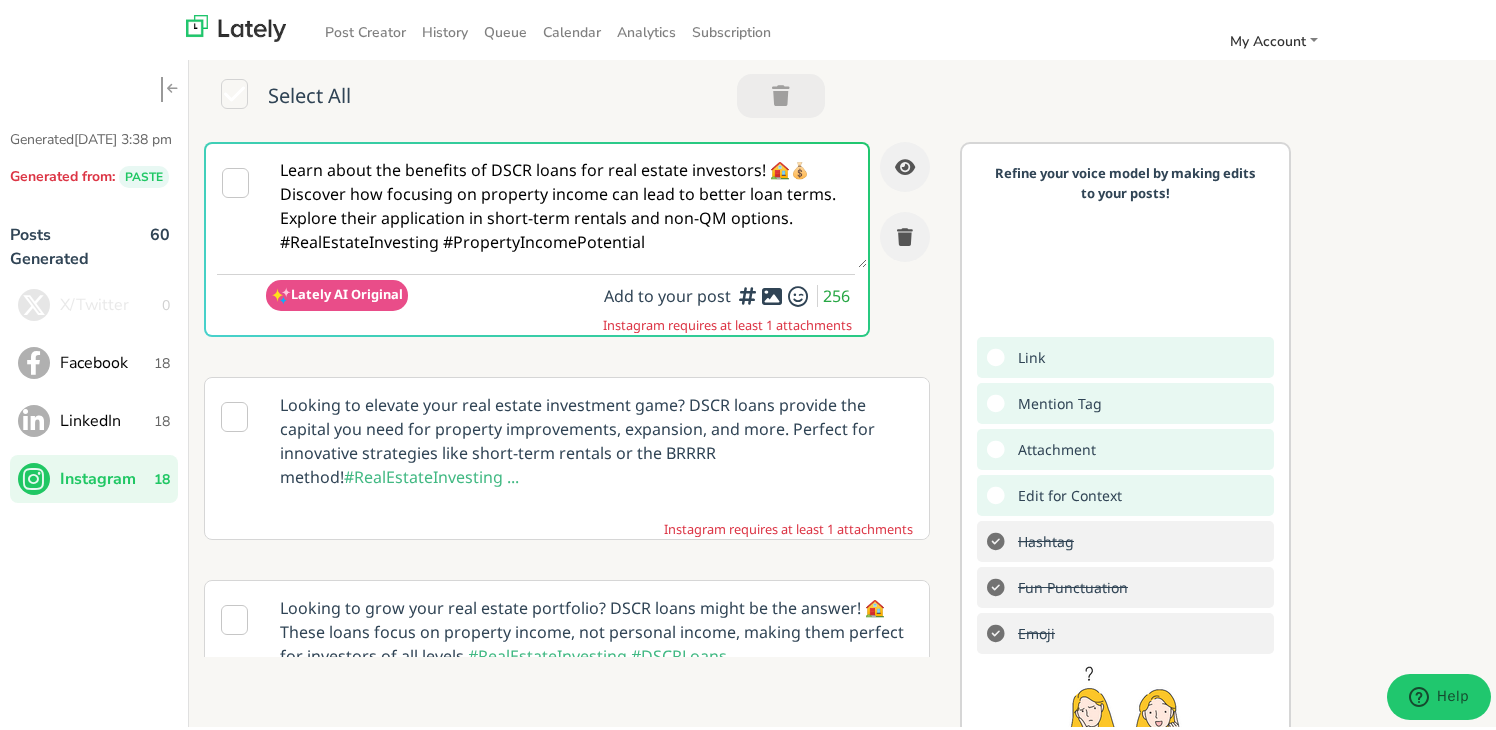 click on "Facebook" at bounding box center [107, 359] 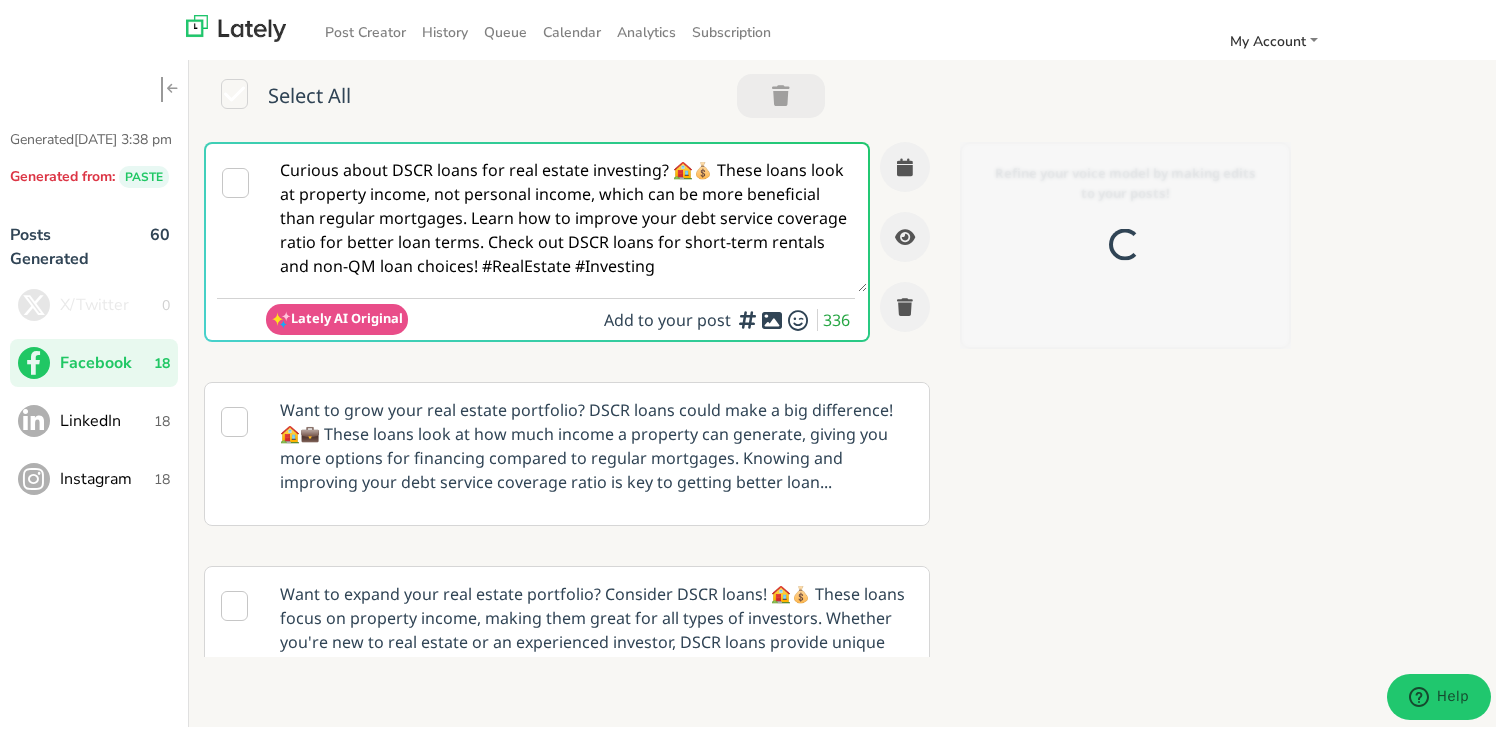 scroll, scrollTop: 0, scrollLeft: 0, axis: both 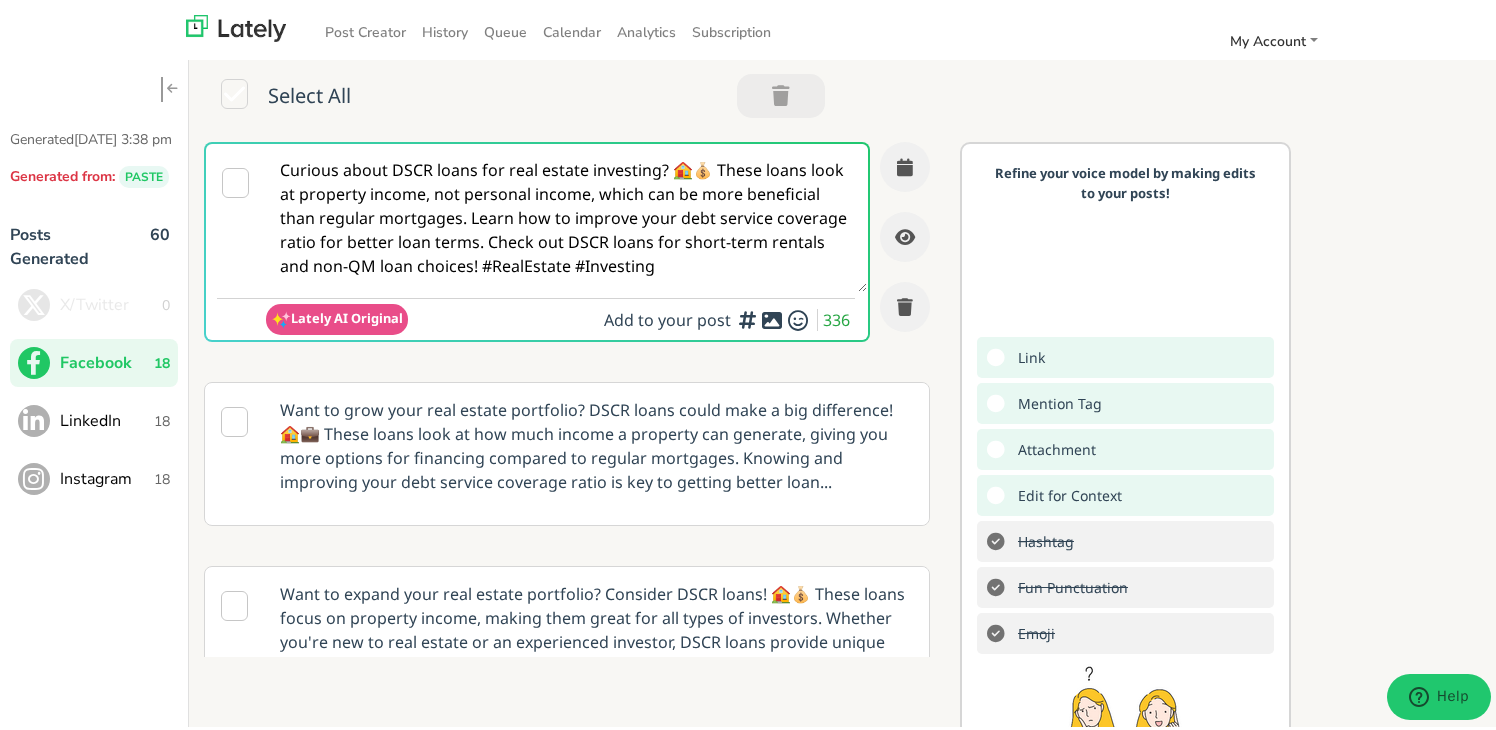 click on "Curious about DSCR loans for real estate investing? 🏠💰 These loans look at property income, not personal income, which can be more beneficial than regular mortgages. Learn how to improve your debt service coverage ratio for better loan terms. Check out DSCR loans for short-term rentals and non-QM loan choices! #RealEstate #Investing" at bounding box center (566, 214) 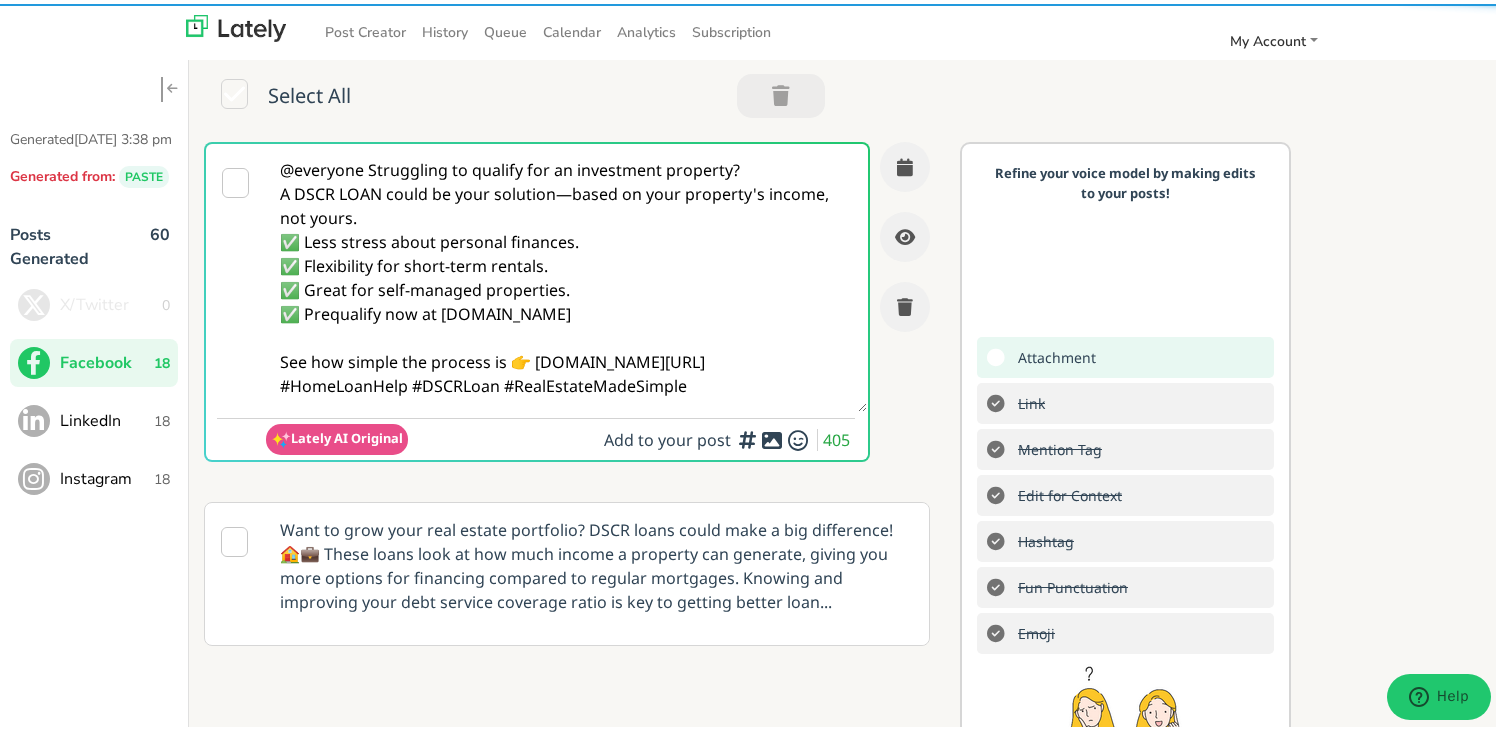 click on "@everyone Struggling to qualify for an investment property?
A DSCR LOAN could be your solution—based on your property's income, not yours.
✅ Less stress about personal finances.
✅ Flexibility for short-term rentals.
✅ Great for self-managed properties.
✅ Prequalify now at [DOMAIN_NAME]
See how simple the process is 👉 [DOMAIN_NAME][URL]
#HomeLoanHelp #DSCRLoan #RealEstateMadeSimple" at bounding box center (566, 274) 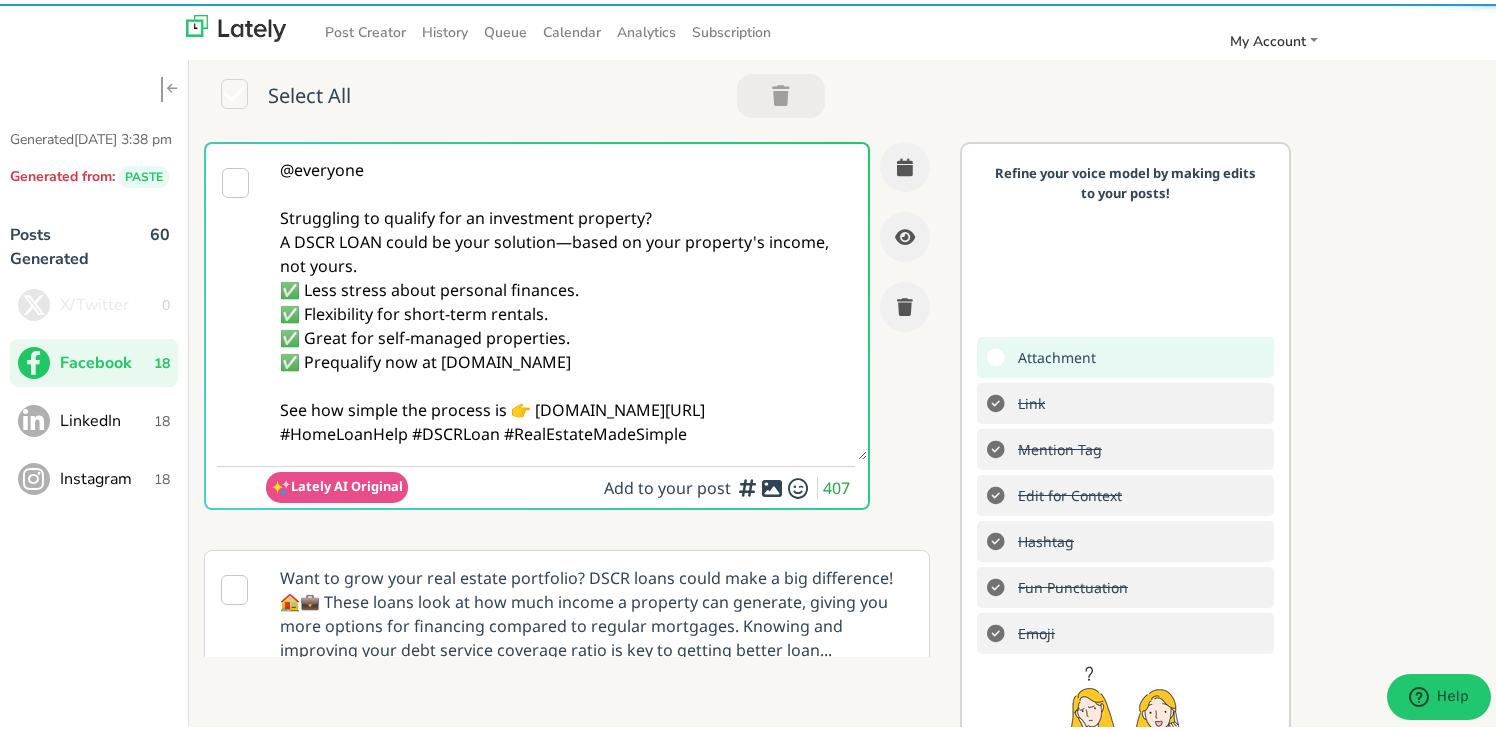 click on "@everyone
Struggling to qualify for an investment property?
A DSCR LOAN could be your solution—based on your property's income, not yours.
✅ Less stress about personal finances.
✅ Flexibility for short-term rentals.
✅ Great for self-managed properties.
✅ Prequalify now at [DOMAIN_NAME]
See how simple the process is 👉 [DOMAIN_NAME][URL]
#HomeLoanHelp #DSCRLoan #RealEstateMadeSimple" at bounding box center [566, 298] 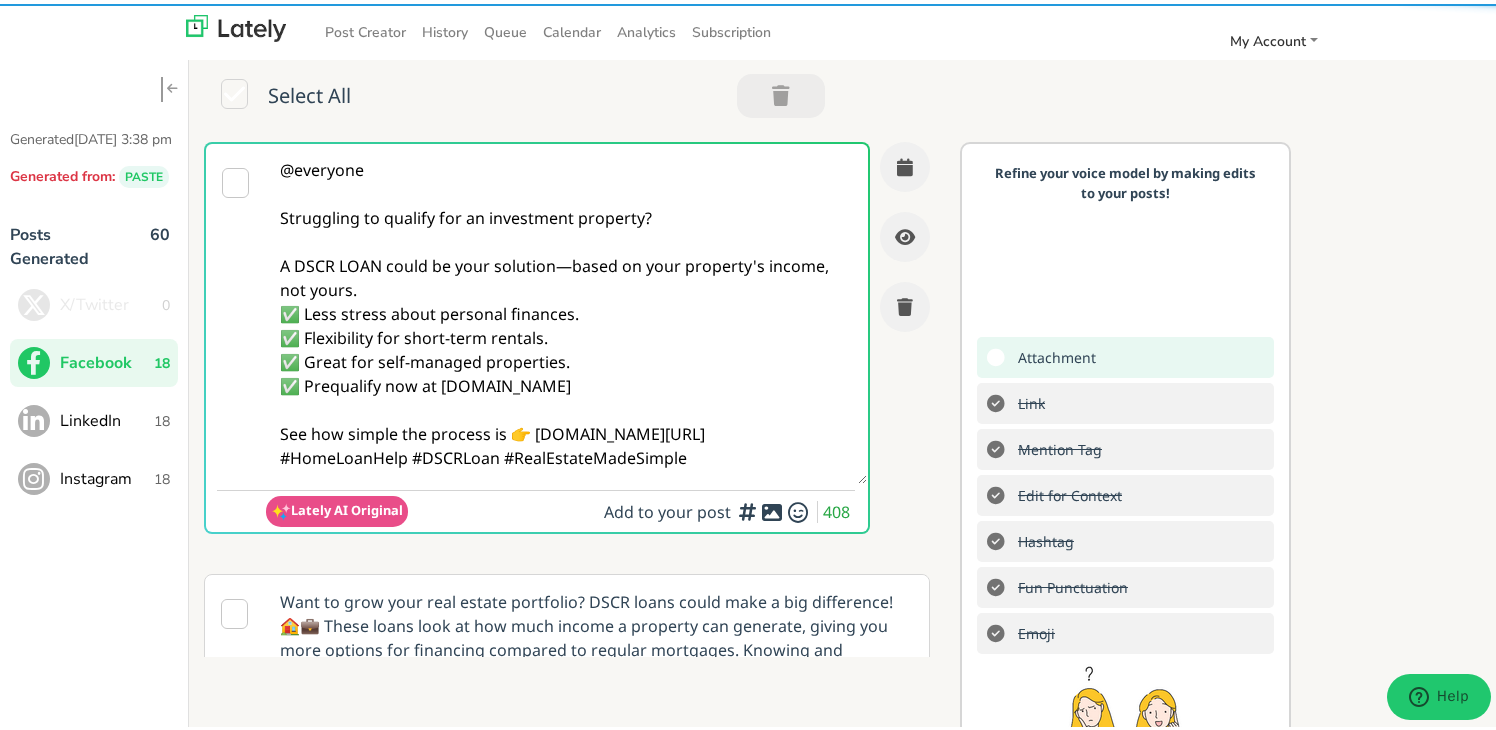 click on "@everyone
Struggling to qualify for an investment property?
A DSCR LOAN could be your solution—based on your property's income, not yours.
✅ Less stress about personal finances.
✅ Flexibility for short-term rentals.
✅ Great for self-managed properties.
✅ Prequalify now at [DOMAIN_NAME]
See how simple the process is 👉 [DOMAIN_NAME][URL]
#HomeLoanHelp #DSCRLoan #RealEstateMadeSimple" at bounding box center [566, 310] 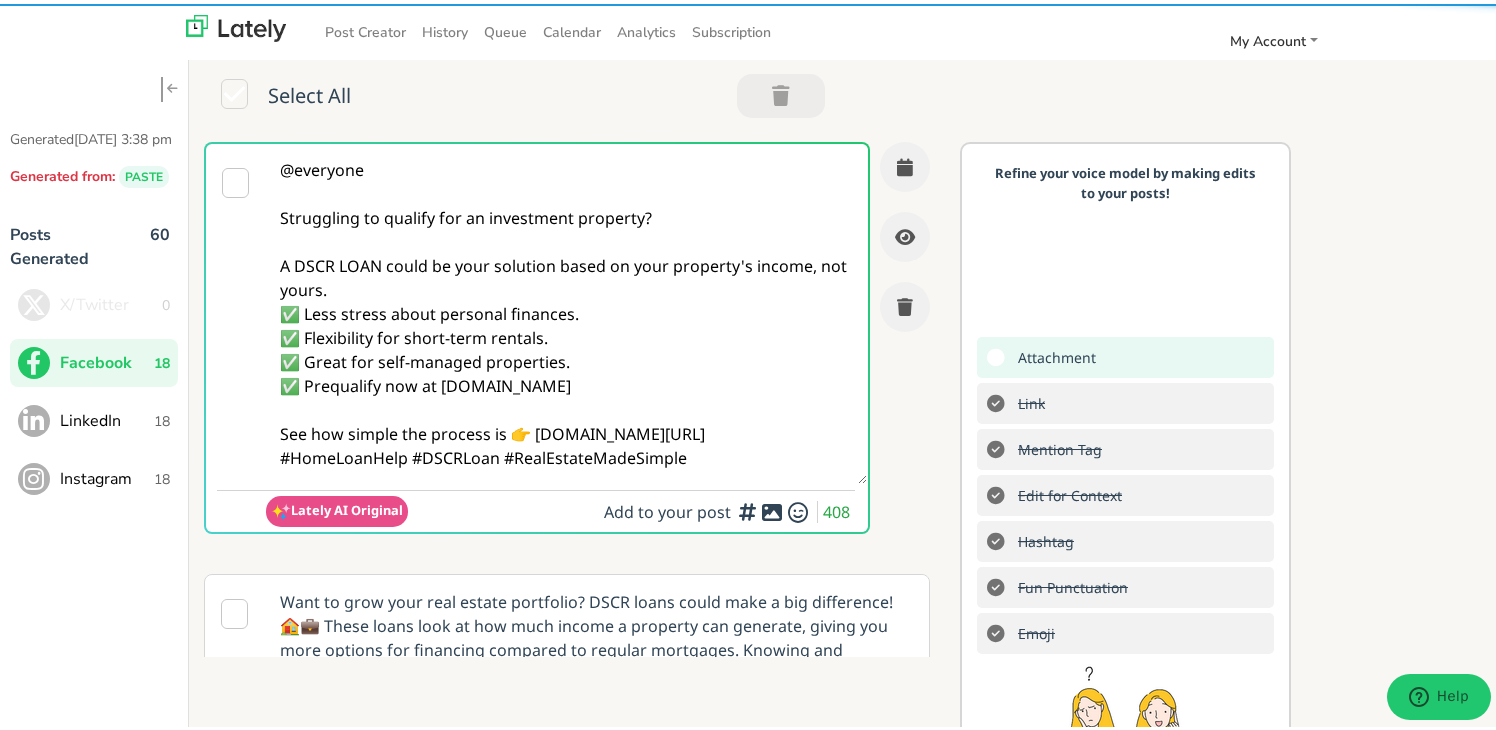 click on "@everyone
Struggling to qualify for an investment property?
A DSCR LOAN could be your solution based on your property's income, not yours.
✅ Less stress about personal finances.
✅ Flexibility for short-term rentals.
✅ Great for self-managed properties.
✅ Prequalify now at [DOMAIN_NAME]
See how simple the process is 👉 [DOMAIN_NAME][URL]
#HomeLoanHelp #DSCRLoan #RealEstateMadeSimple" at bounding box center [566, 310] 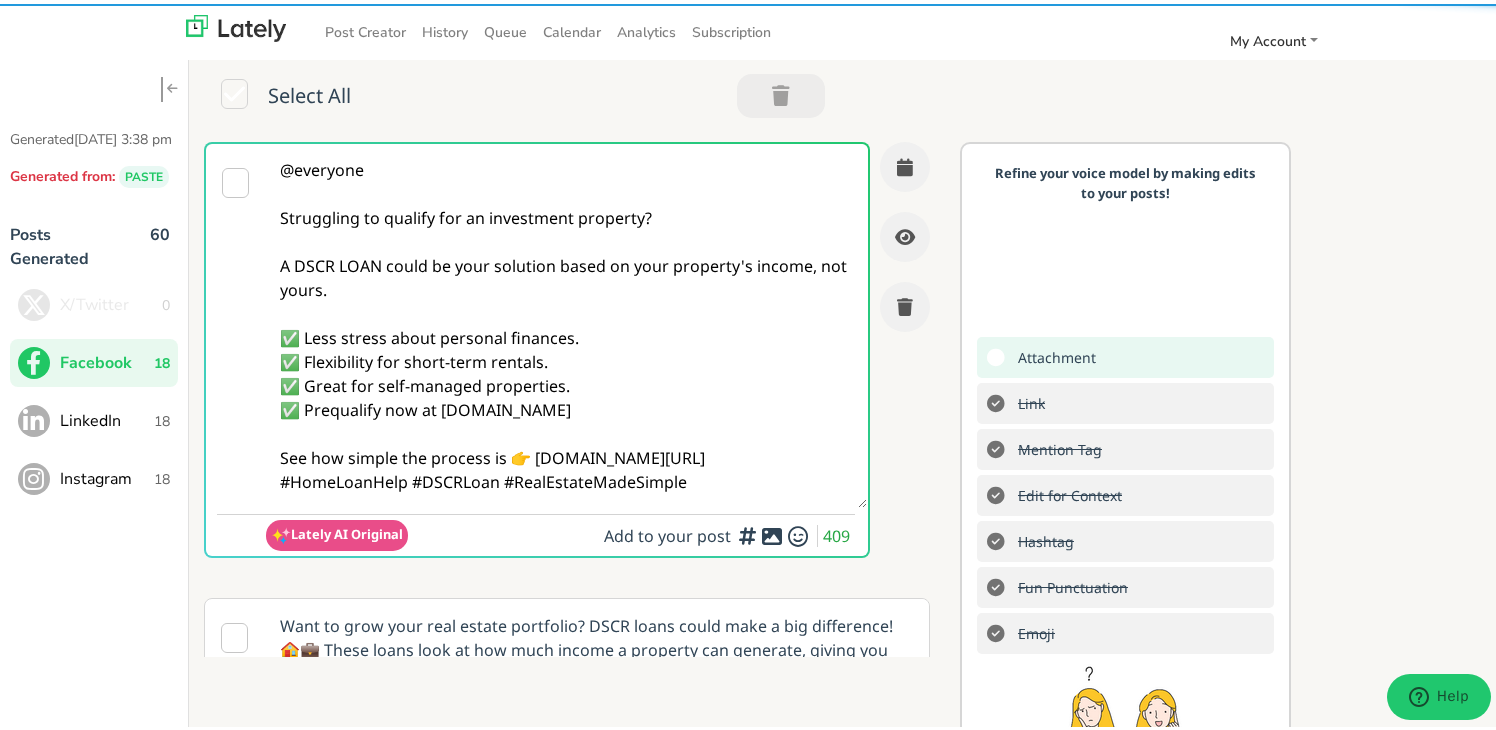 scroll, scrollTop: 100, scrollLeft: 0, axis: vertical 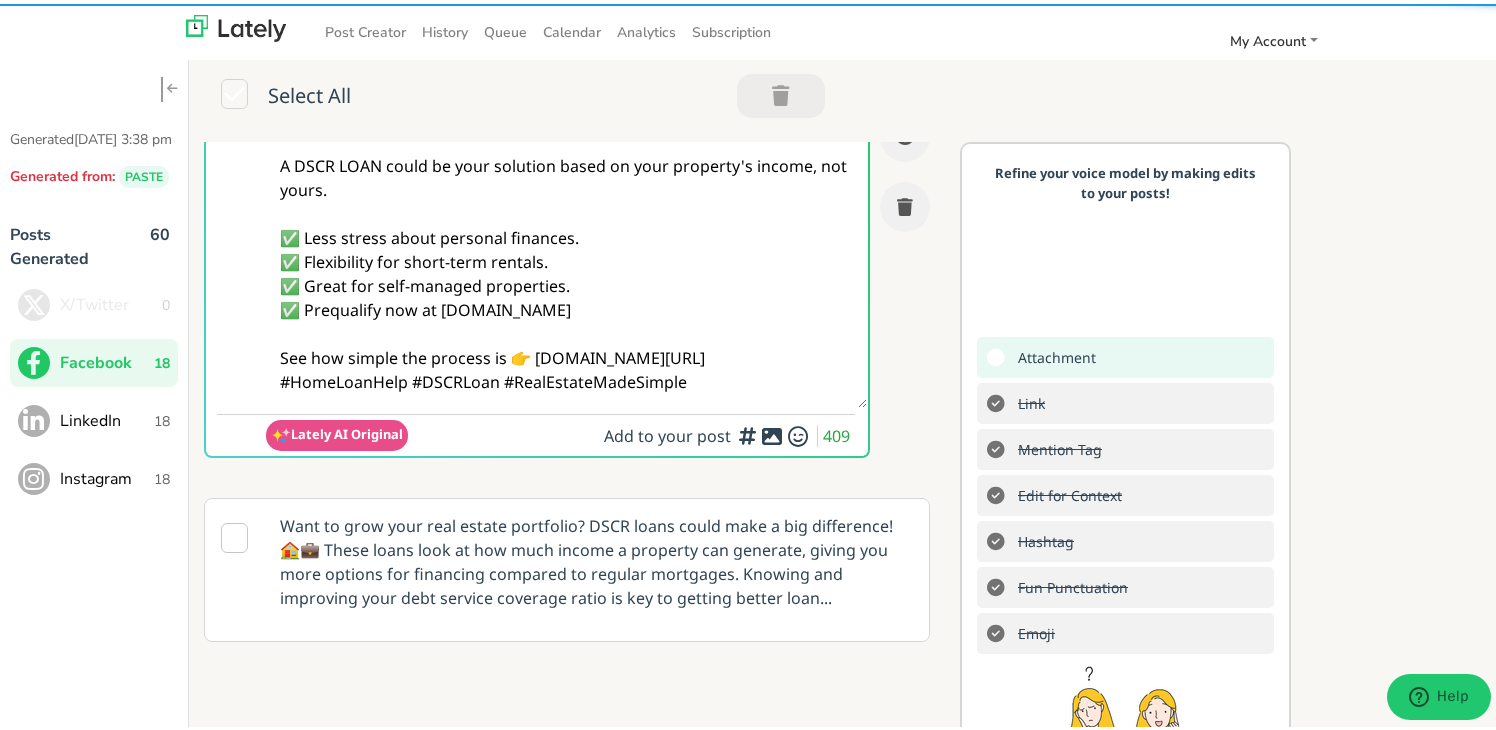 click on "@everyone
Struggling to qualify for an investment property?
A DSCR LOAN could be your solution based on your property's income, not yours.
✅ Less stress about personal finances.
✅ Flexibility for short-term rentals.
✅ Great for self-managed properties.
✅ Prequalify now at [DOMAIN_NAME]
See how simple the process is 👉 [DOMAIN_NAME][URL]
#HomeLoanHelp #DSCRLoan #RealEstateMadeSimple" at bounding box center (566, 222) 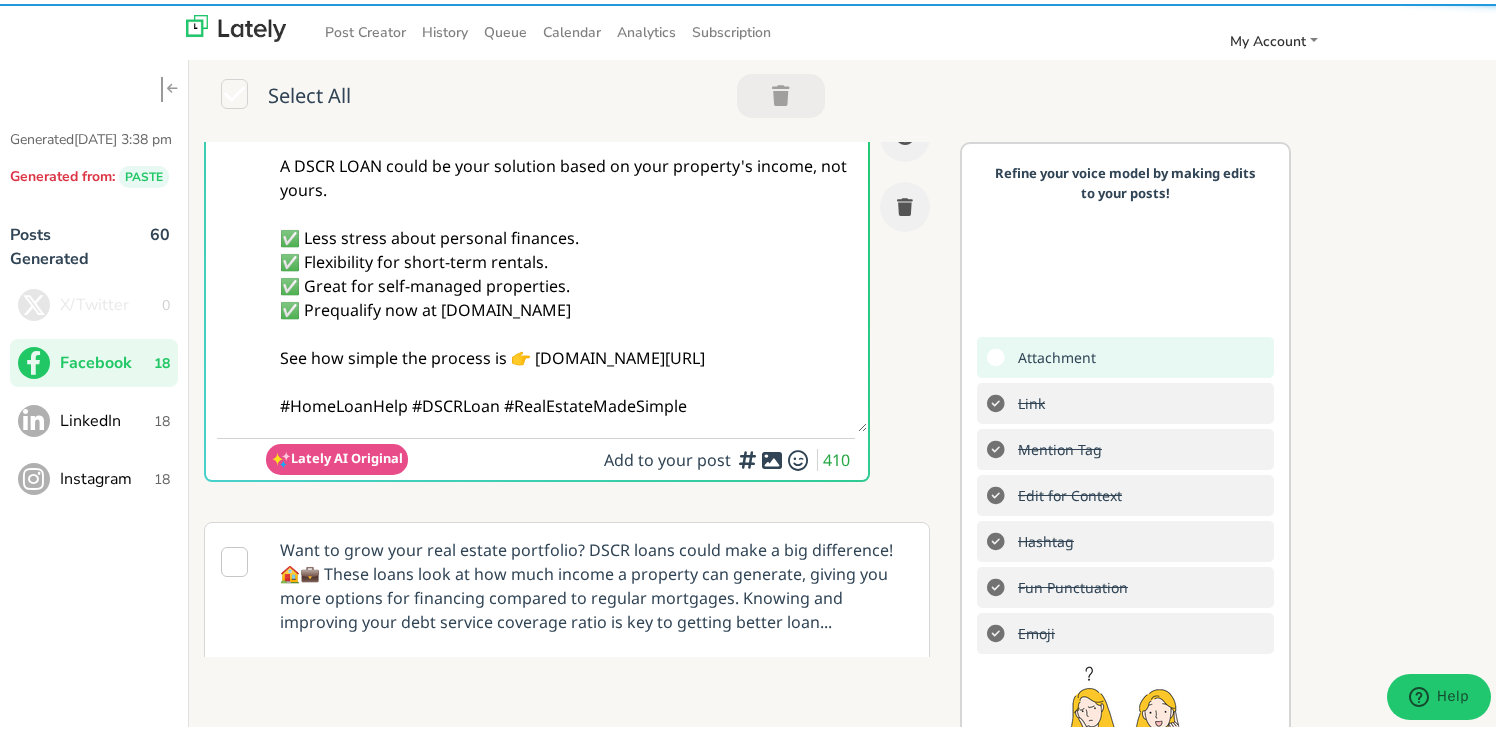 click on "@everyone
Struggling to qualify for an investment property?
A DSCR LOAN could be your solution based on your property's income, not yours.
✅ Less stress about personal finances.
✅ Flexibility for short-term rentals.
✅ Great for self-managed properties.
✅ Prequalify now at [DOMAIN_NAME]
See how simple the process is 👉 [DOMAIN_NAME][URL]
#HomeLoanHelp #DSCRLoan #RealEstateMadeSimple" at bounding box center [566, 234] 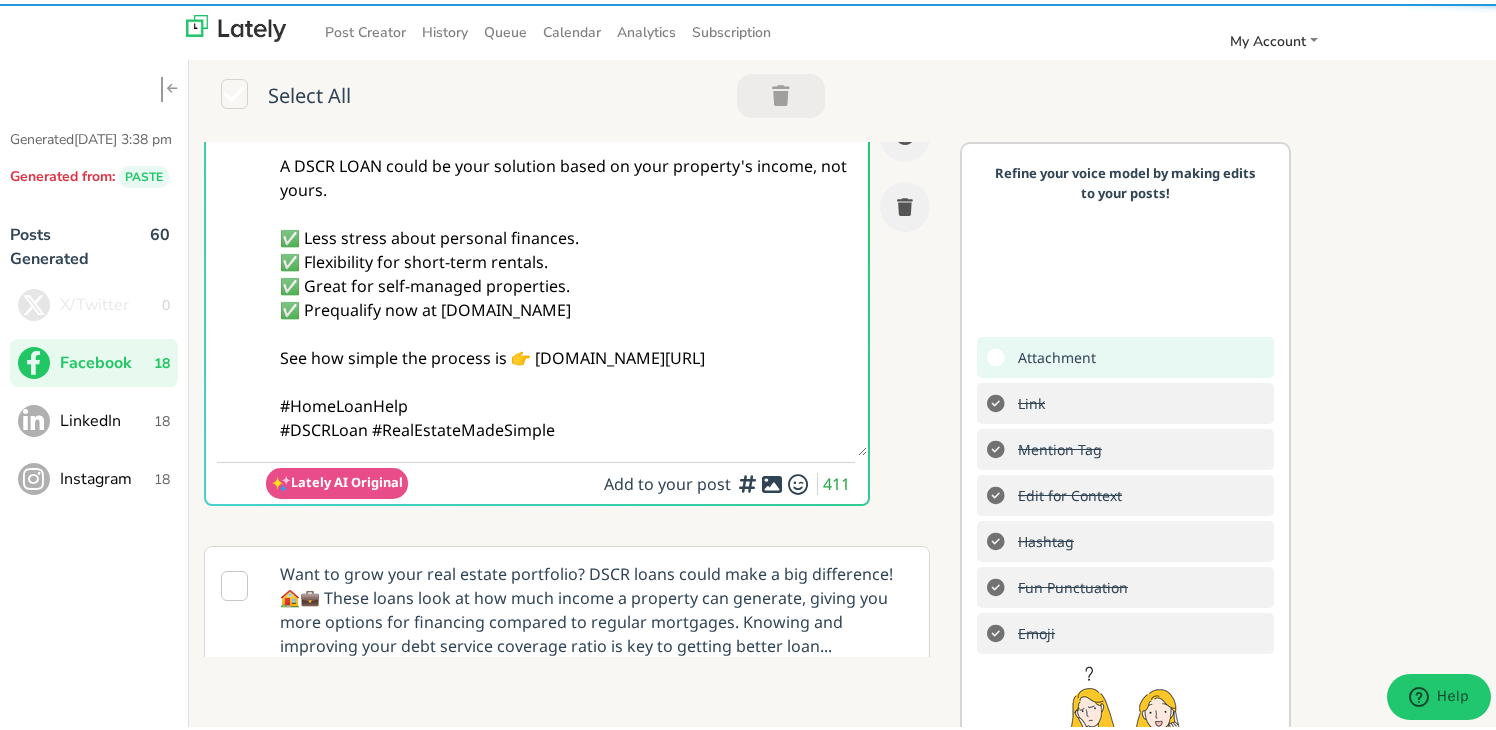 click on "@everyone
Struggling to qualify for an investment property?
A DSCR LOAN could be your solution based on your property's income, not yours.
✅ Less stress about personal finances.
✅ Flexibility for short-term rentals.
✅ Great for self-managed properties.
✅ Prequalify now at [DOMAIN_NAME]
See how simple the process is 👉 [DOMAIN_NAME][URL]
#HomeLoanHelp
#DSCRLoan #RealEstateMadeSimple" at bounding box center [566, 246] 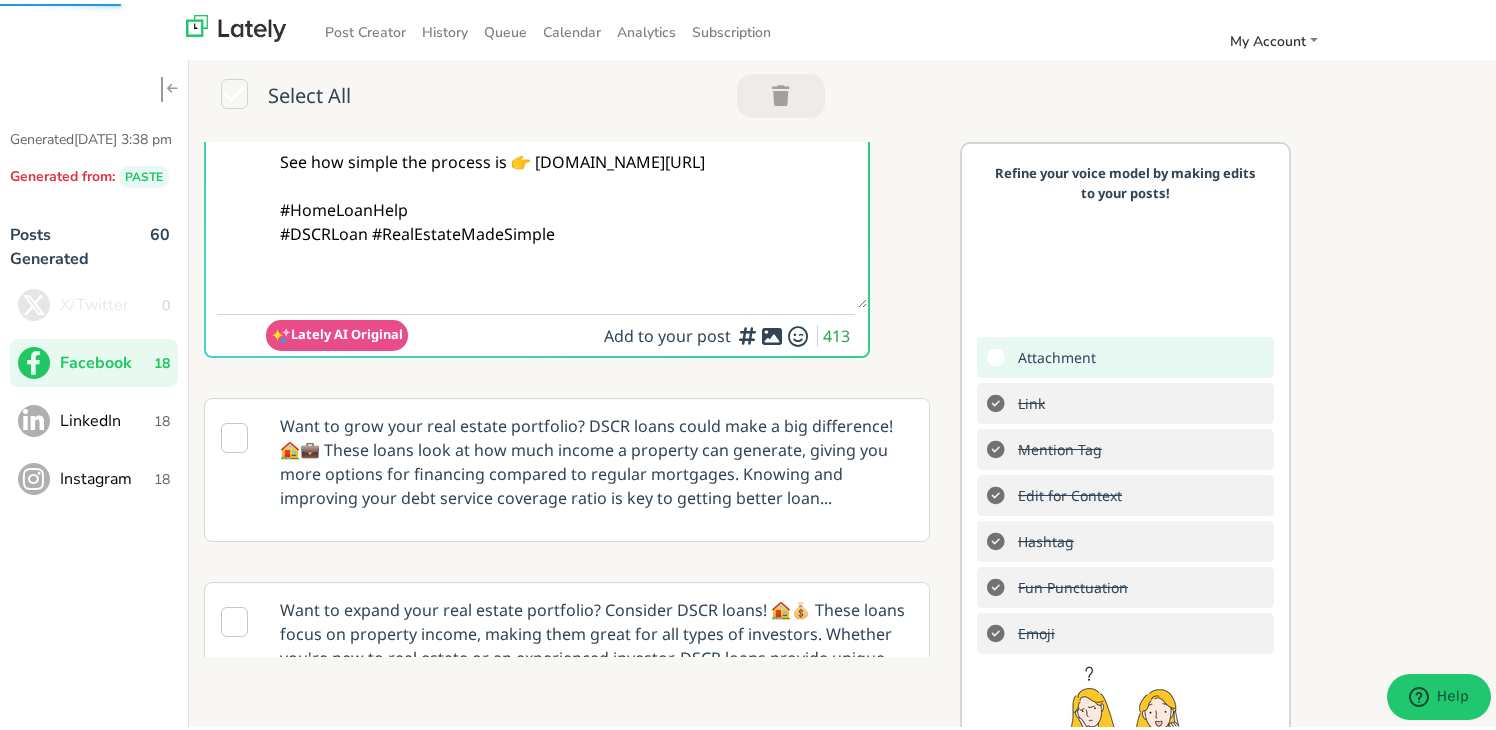 scroll, scrollTop: 300, scrollLeft: 0, axis: vertical 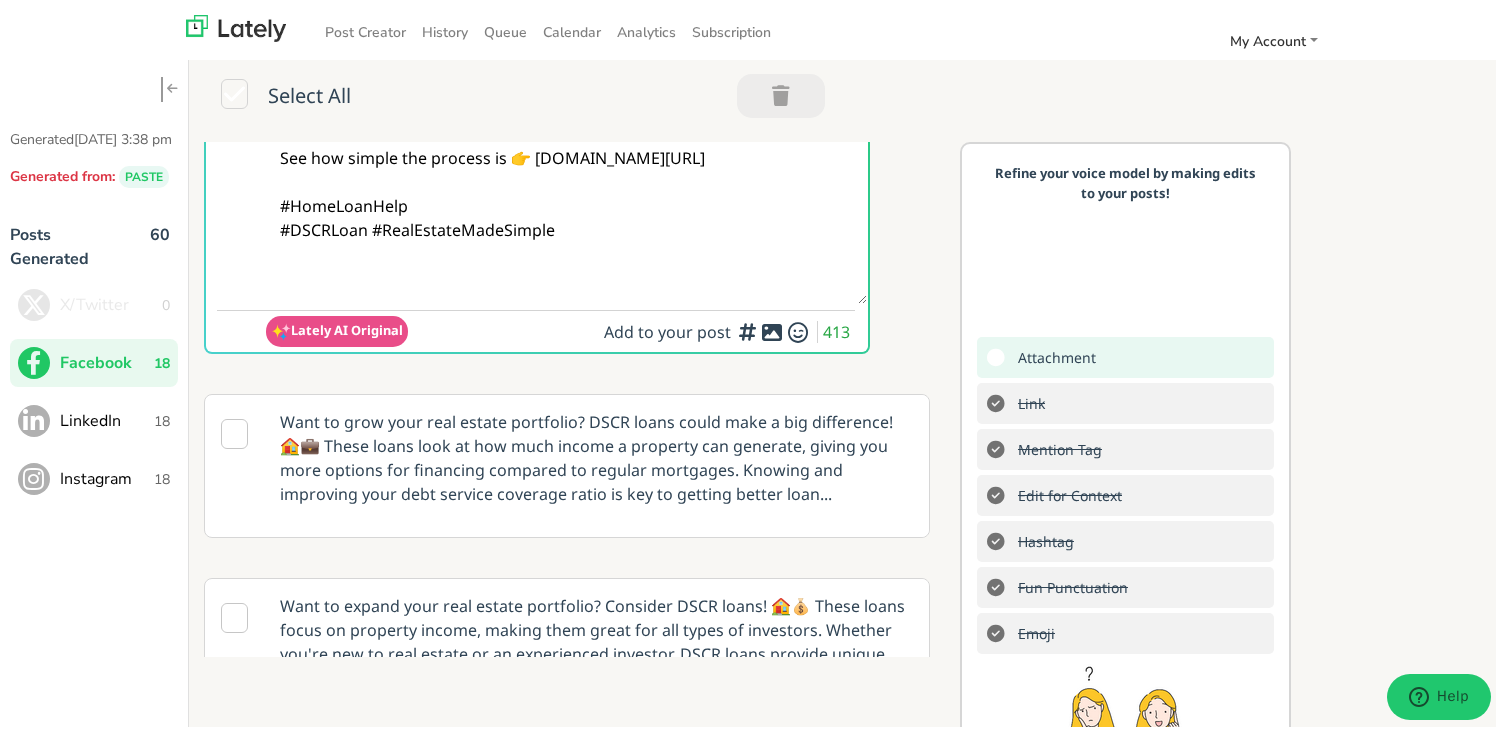 paste on "Follow Us On Our Social Media Platforms!
Facebook: [URL][DOMAIN_NAME]
LinkedIn: [URL][DOMAIN_NAME]
Instagram: [URL][DOMAIN_NAME][DOMAIN_NAME]" 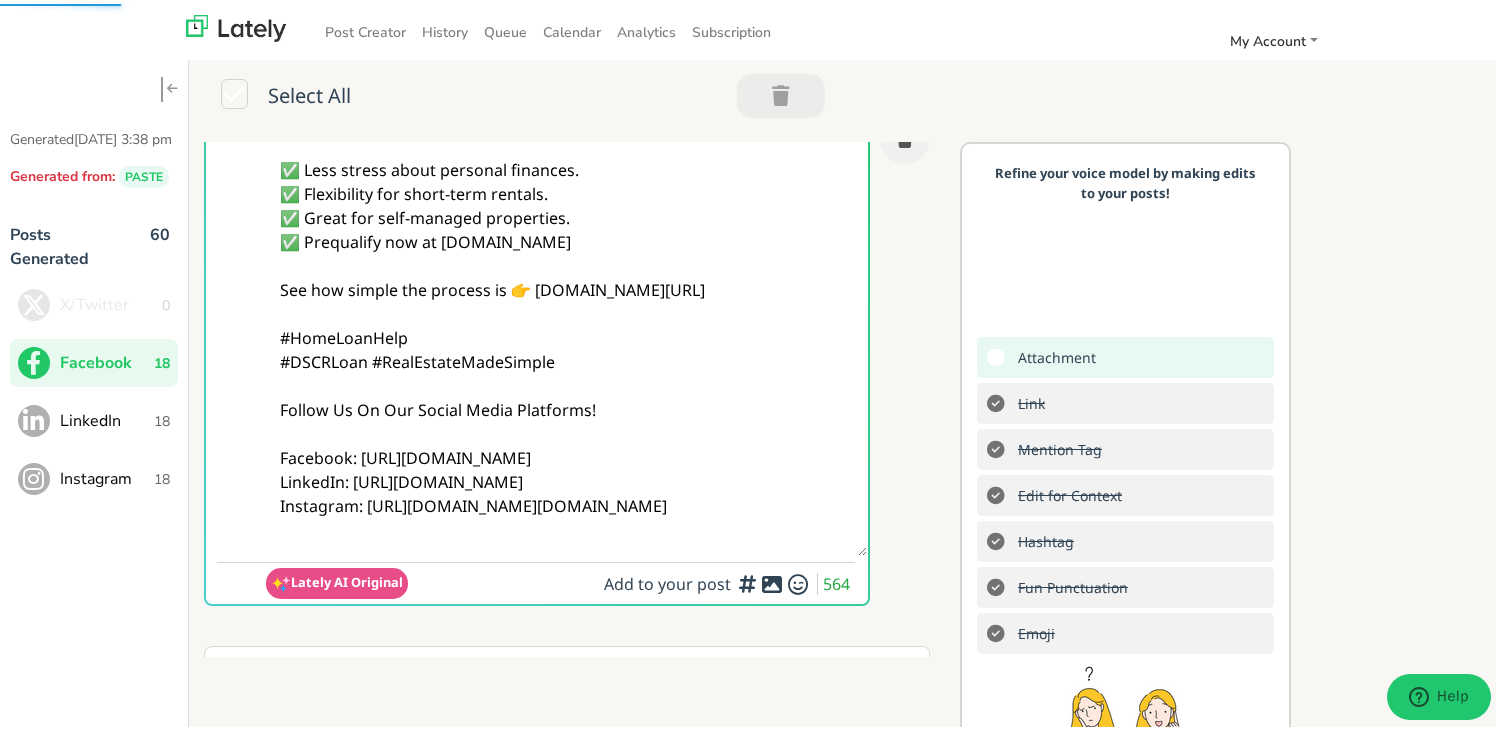 scroll, scrollTop: 0, scrollLeft: 0, axis: both 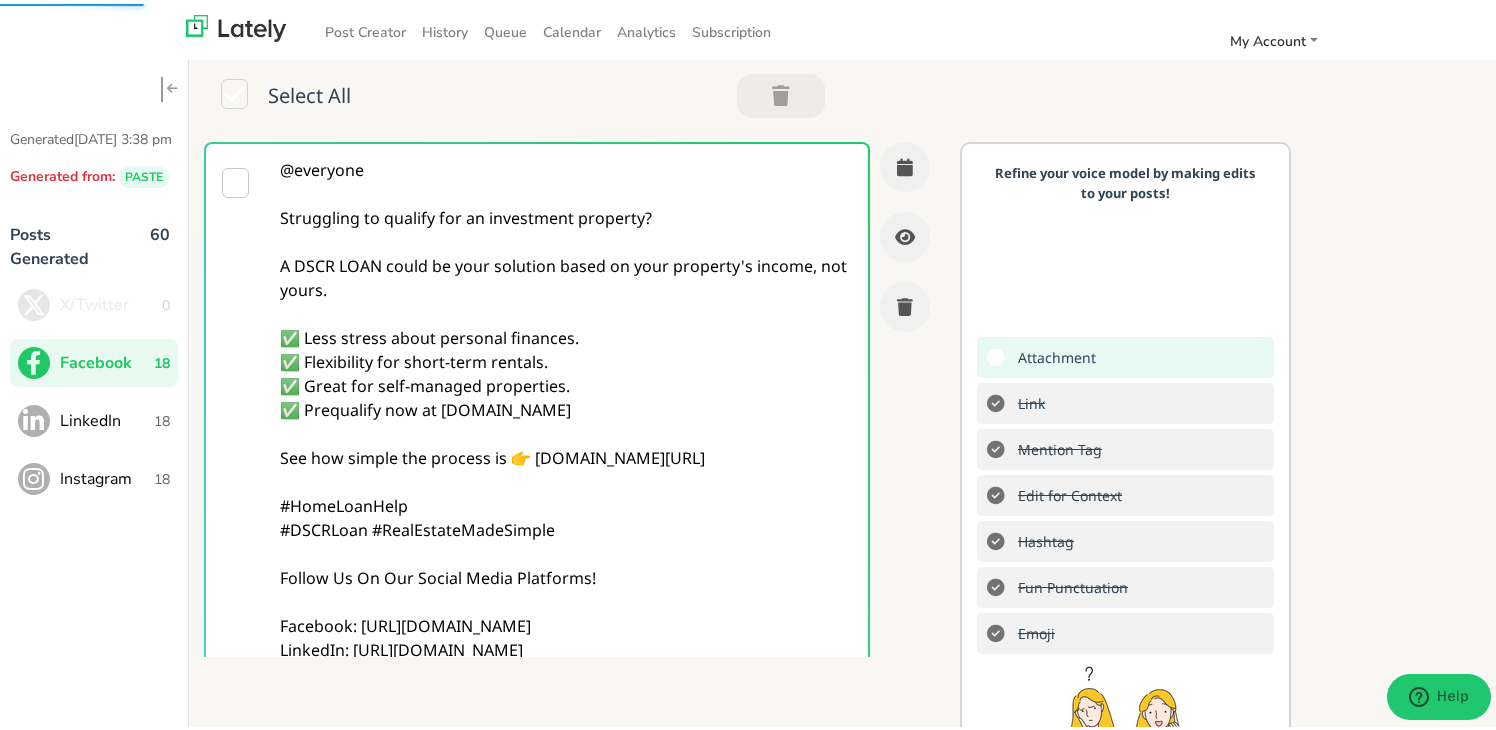 click on "@everyone
Struggling to qualify for an investment property?
A DSCR LOAN could be your solution based on your property's income, not yours.
✅ Less stress about personal finances.
✅ Flexibility for short-term rentals.
✅ Great for self-managed properties.
✅ Prequalify now at [DOMAIN_NAME]
See how simple the process is 👉 [DOMAIN_NAME][URL]
#HomeLoanHelp
#DSCRLoan #RealEstateMadeSimple
Follow Us On Our Social Media Platforms!
Facebook: [URL][DOMAIN_NAME]
LinkedIn: [URL][DOMAIN_NAME]
Instagram: [URL][DOMAIN_NAME][DOMAIN_NAME]" at bounding box center [566, 430] 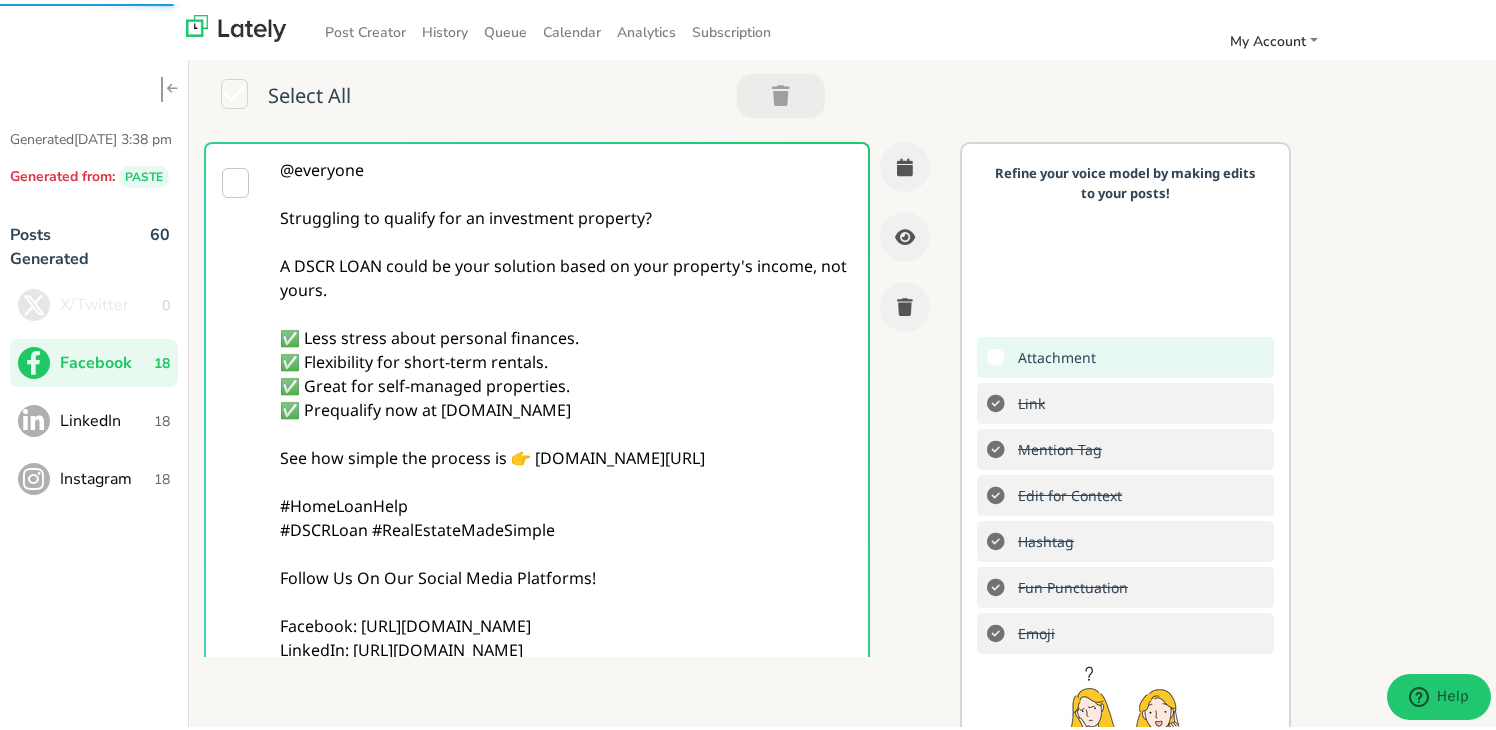 type on "@everyone
Struggling to qualify for an investment property?
A DSCR LOAN could be your solution based on your property's income, not yours.
✅ Less stress about personal finances.
✅ Flexibility for short-term rentals.
✅ Great for self-managed properties.
✅ Prequalify now at [DOMAIN_NAME]
See how simple the process is 👉 [DOMAIN_NAME][URL]
#HomeLoanHelp
#DSCRLoan #RealEstateMadeSimple
Follow Us On Our Social Media Platforms!
Facebook: [URL][DOMAIN_NAME]
LinkedIn: [URL][DOMAIN_NAME]
Instagram: [URL][DOMAIN_NAME][DOMAIN_NAME]" 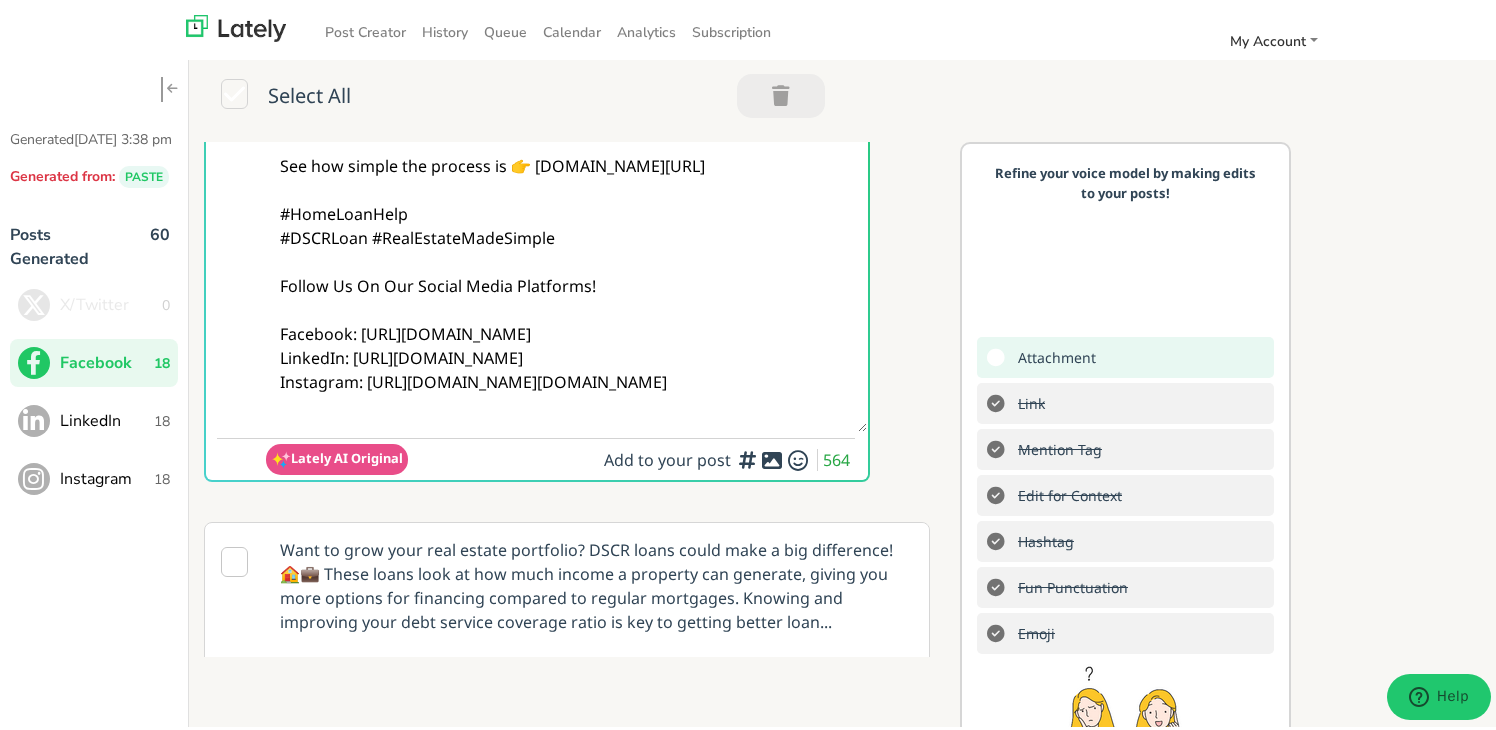 scroll, scrollTop: 300, scrollLeft: 0, axis: vertical 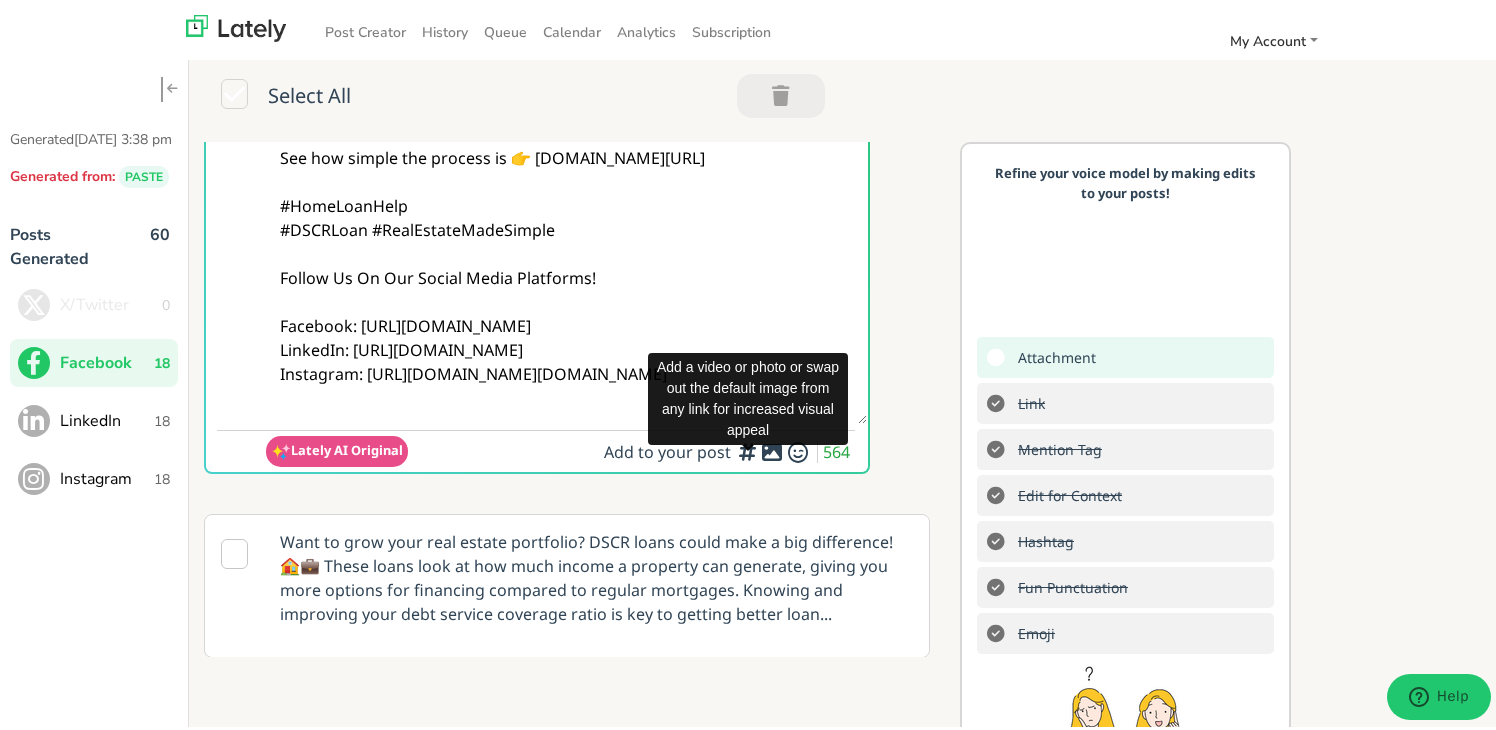 click at bounding box center [772, 448] 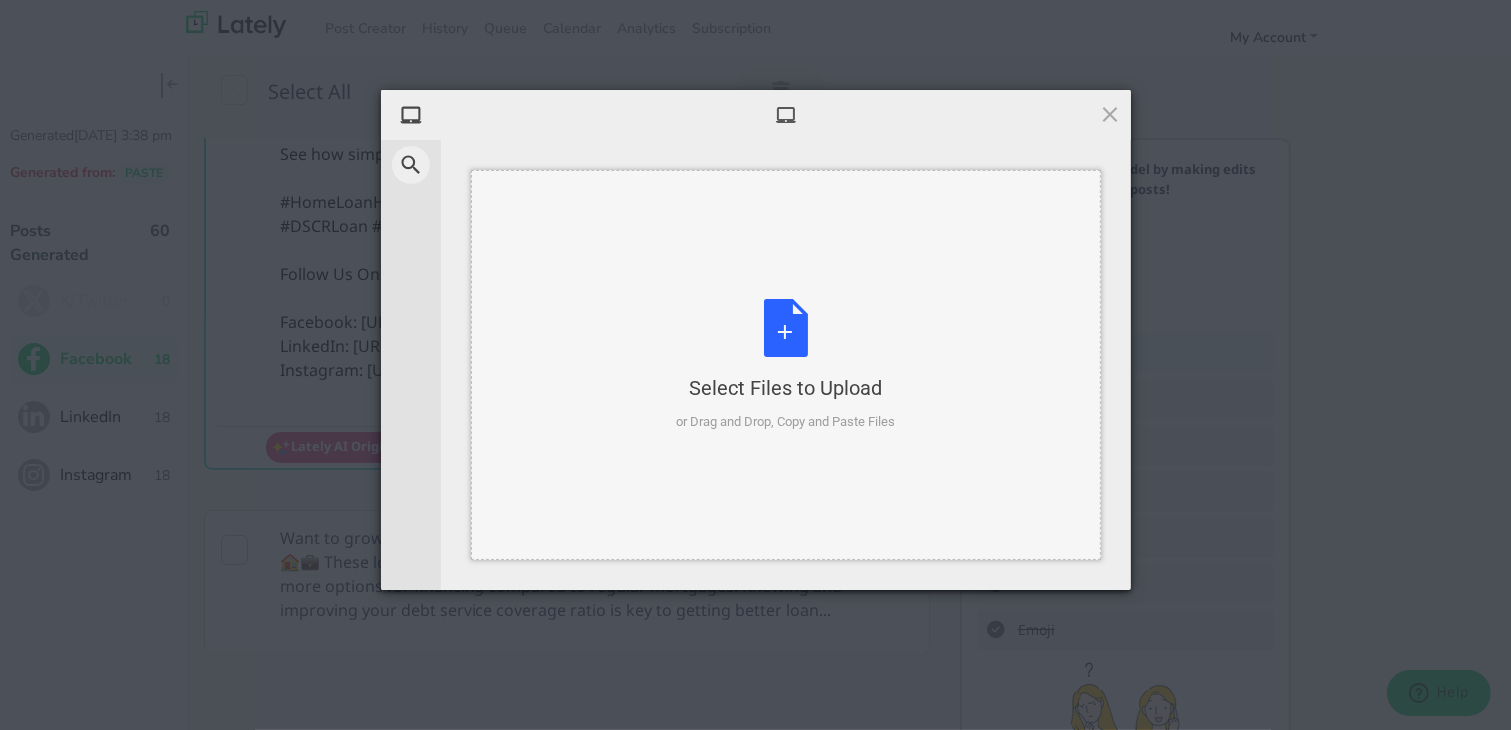 click on "Select Files to Upload
or Drag and Drop, Copy and Paste Files" at bounding box center (785, 365) 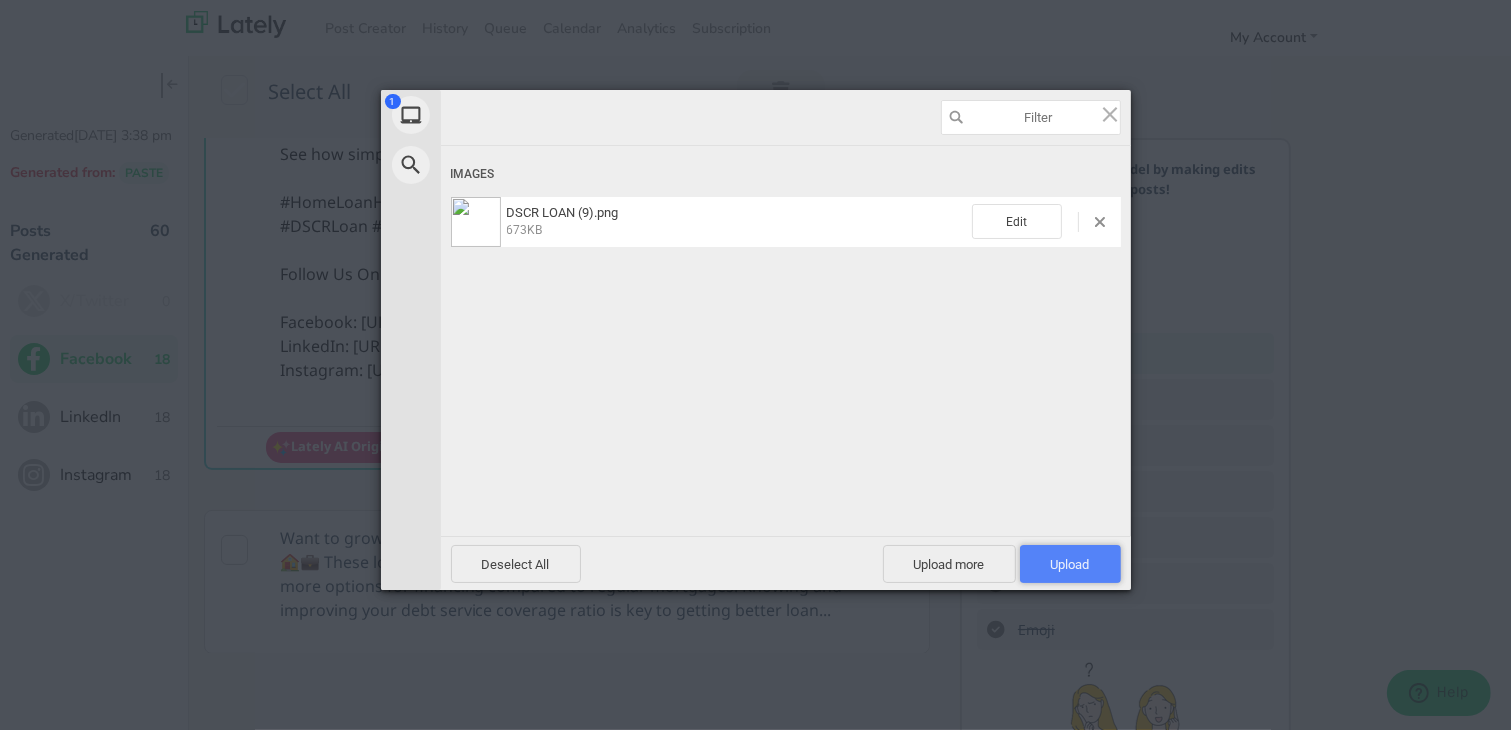 click on "Upload
1" at bounding box center [1070, 564] 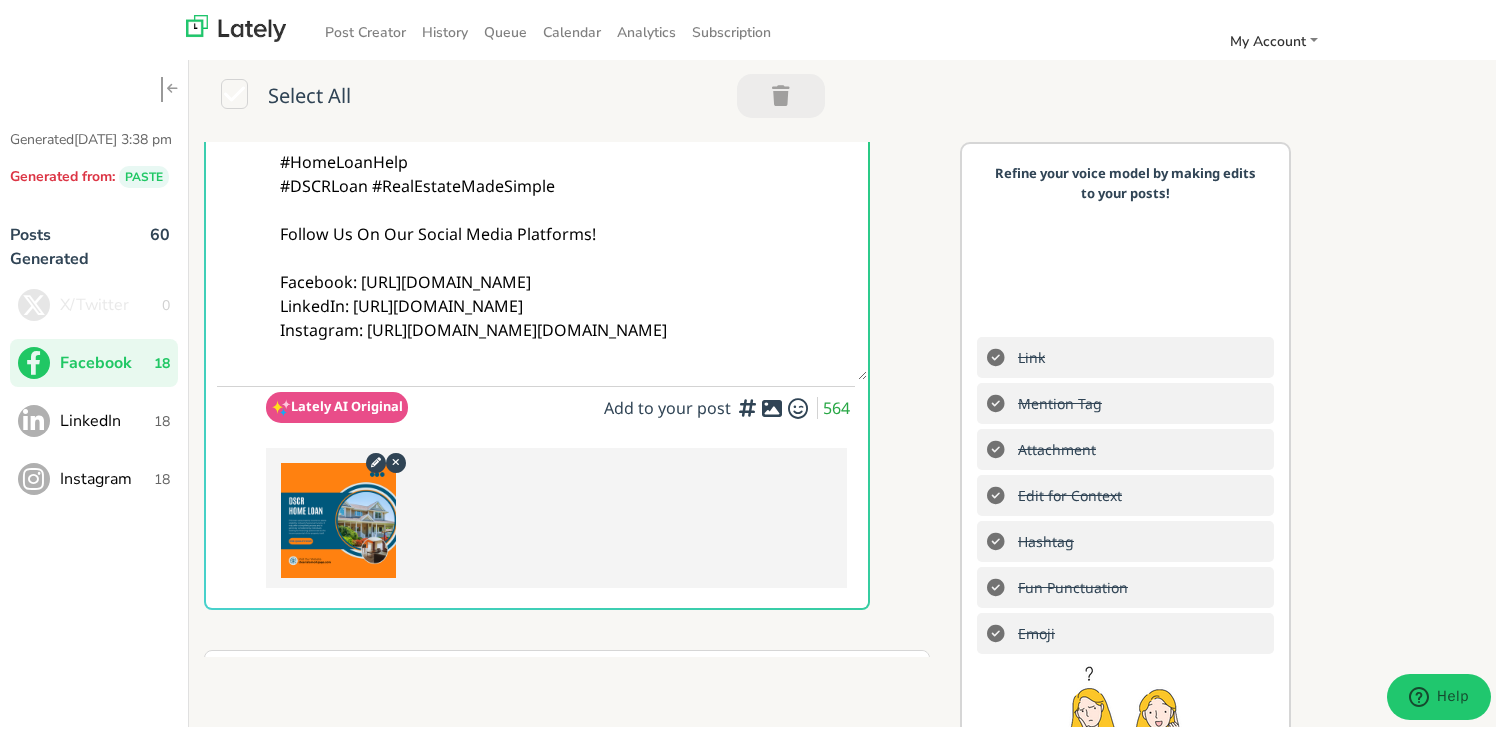 scroll, scrollTop: 200, scrollLeft: 0, axis: vertical 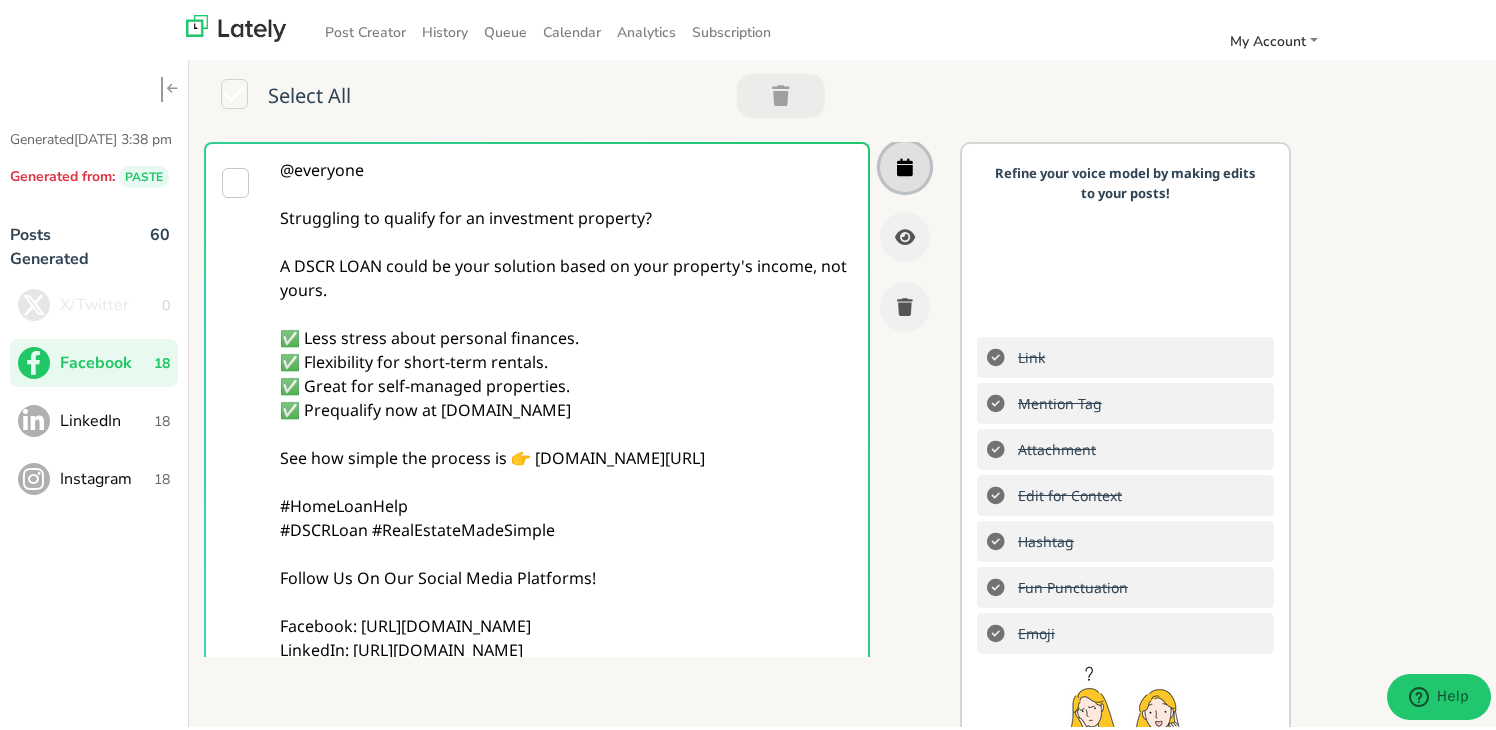 click at bounding box center (905, 163) 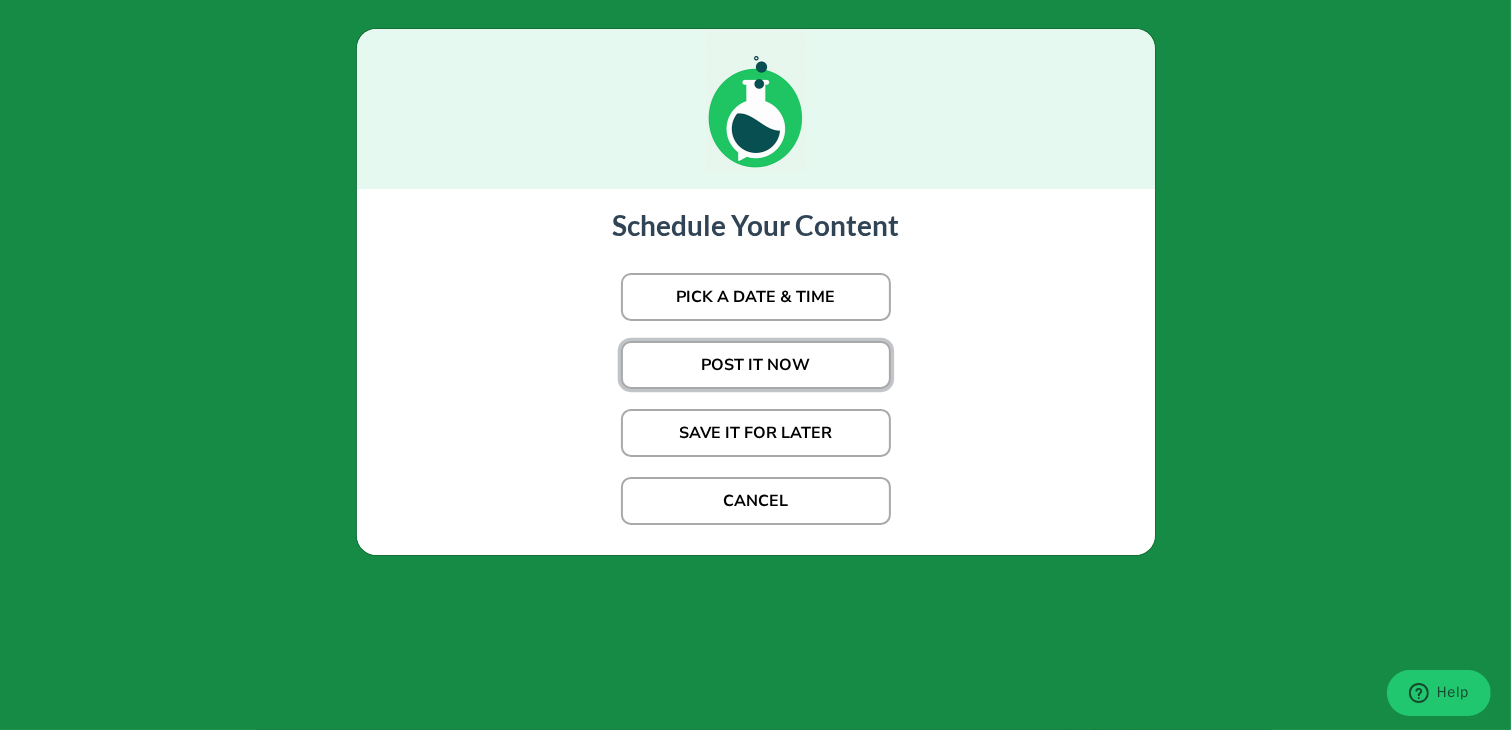 click on "POST IT NOW" at bounding box center (756, 365) 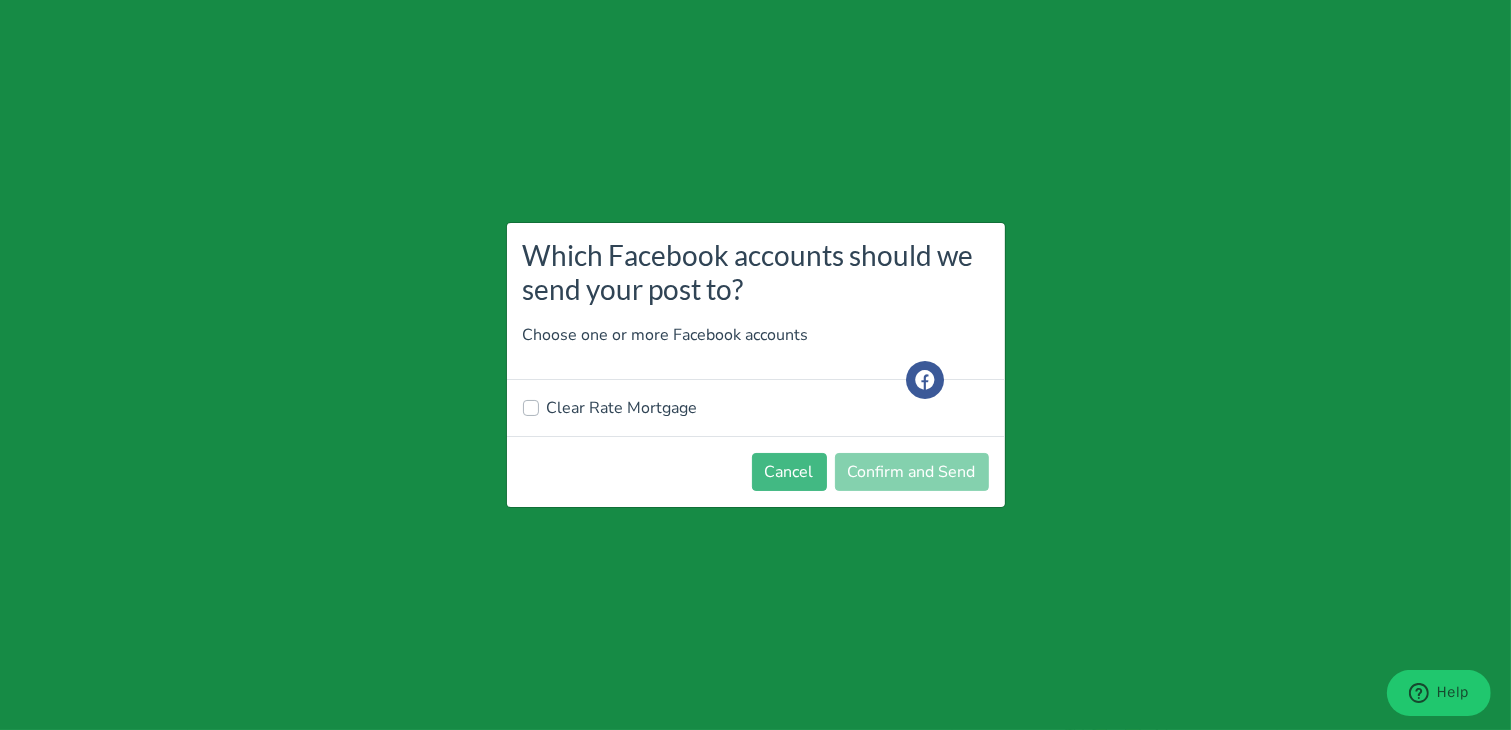 click on "Clear Rate Mortgage" at bounding box center (622, 408) 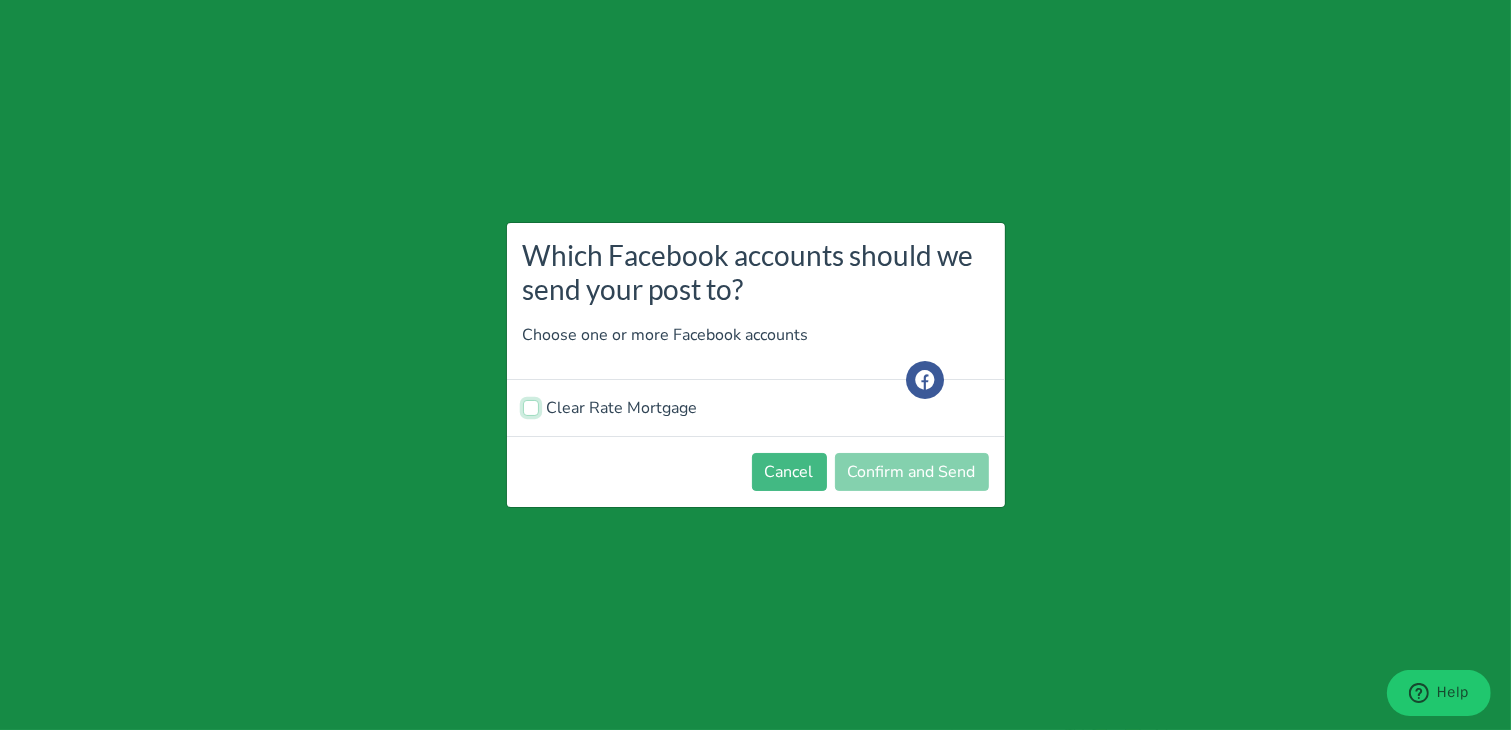click on "Clear Rate Mortgage" at bounding box center (531, 406) 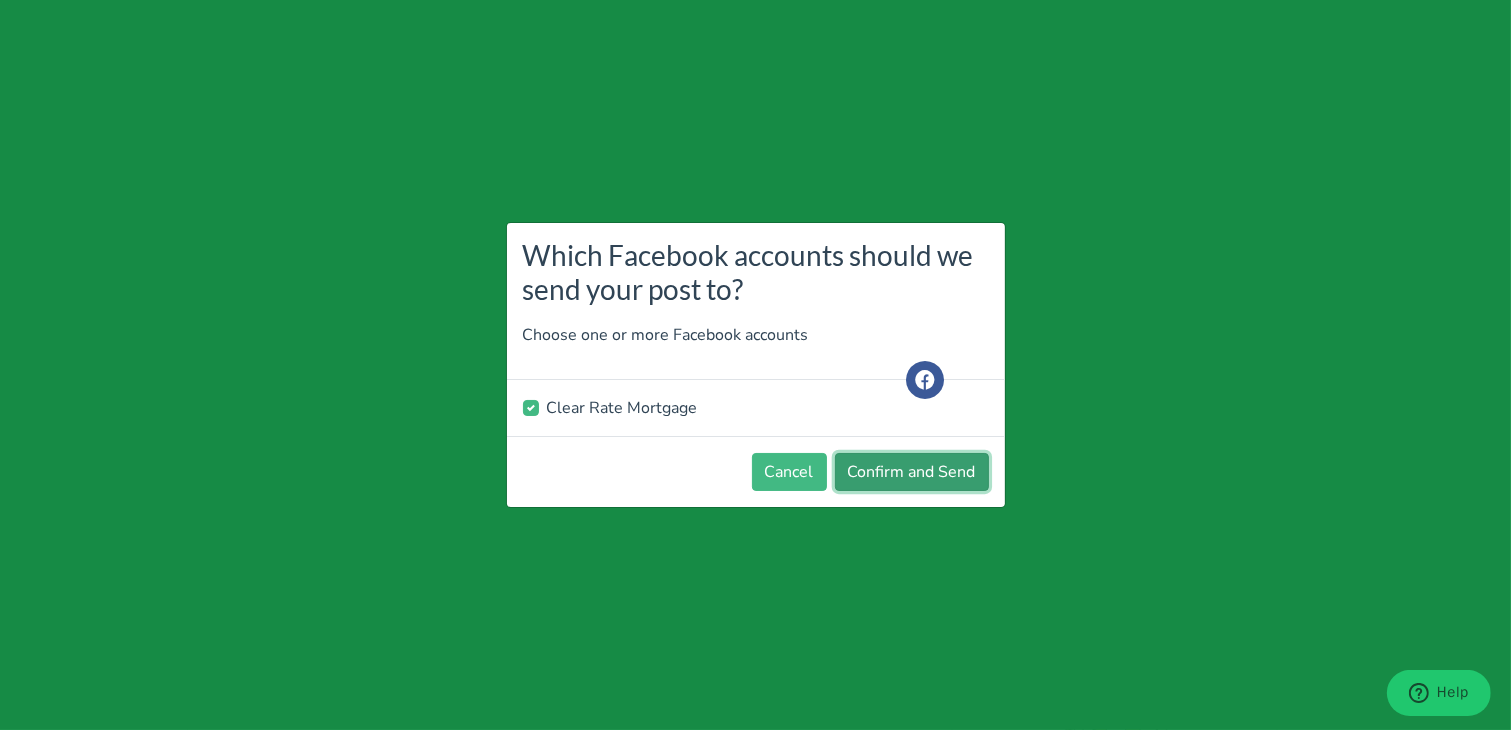 click on "Confirm and Send" at bounding box center [912, 472] 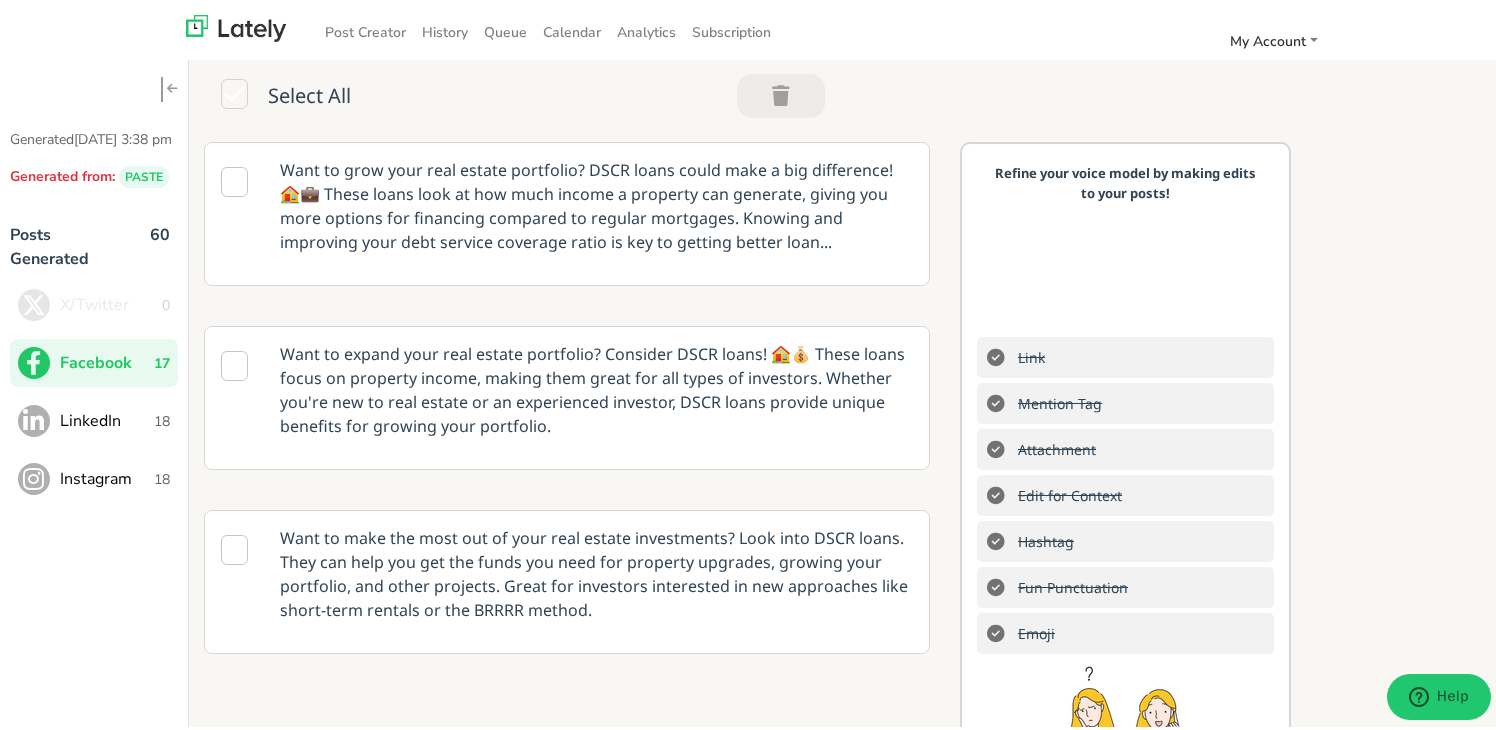 click on "LinkedIn" at bounding box center [107, 417] 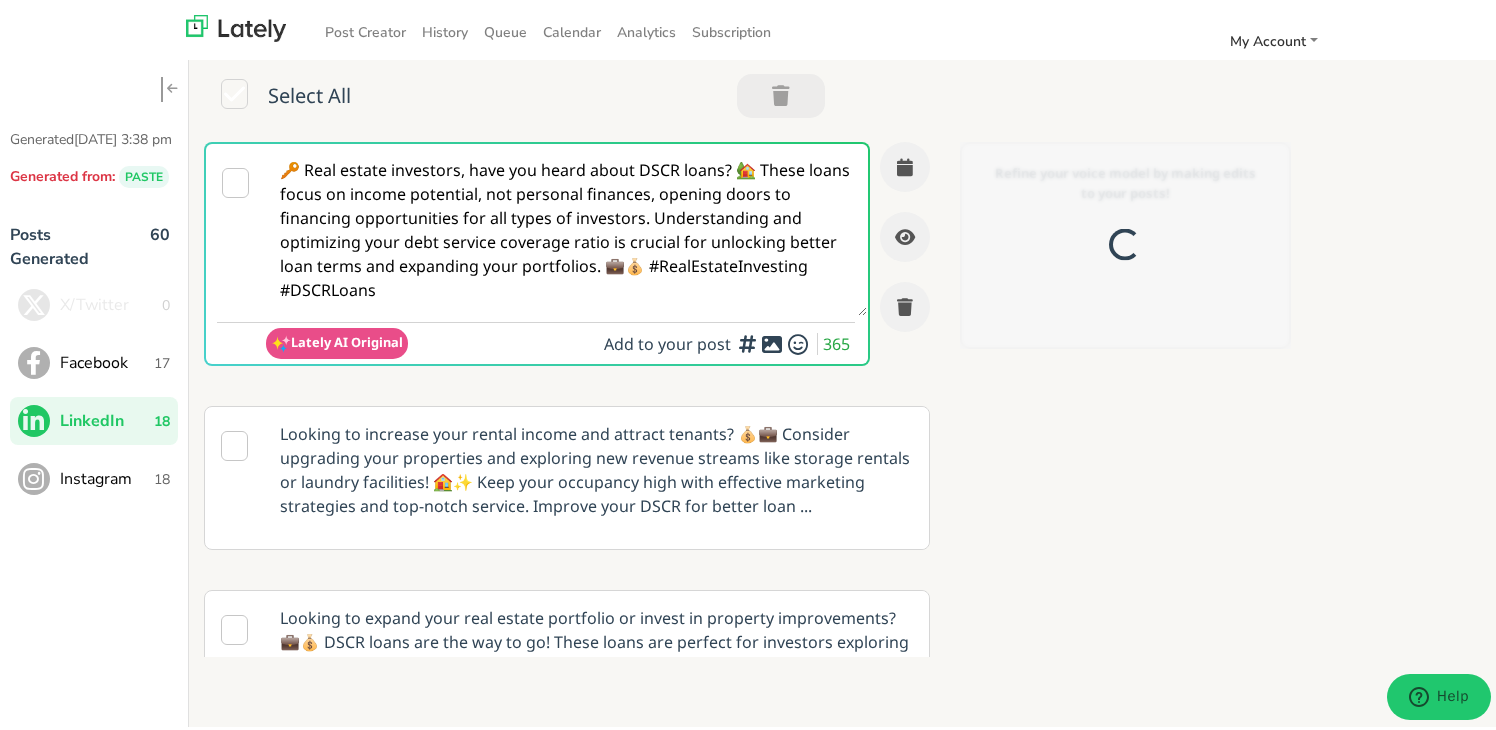 scroll, scrollTop: 0, scrollLeft: 0, axis: both 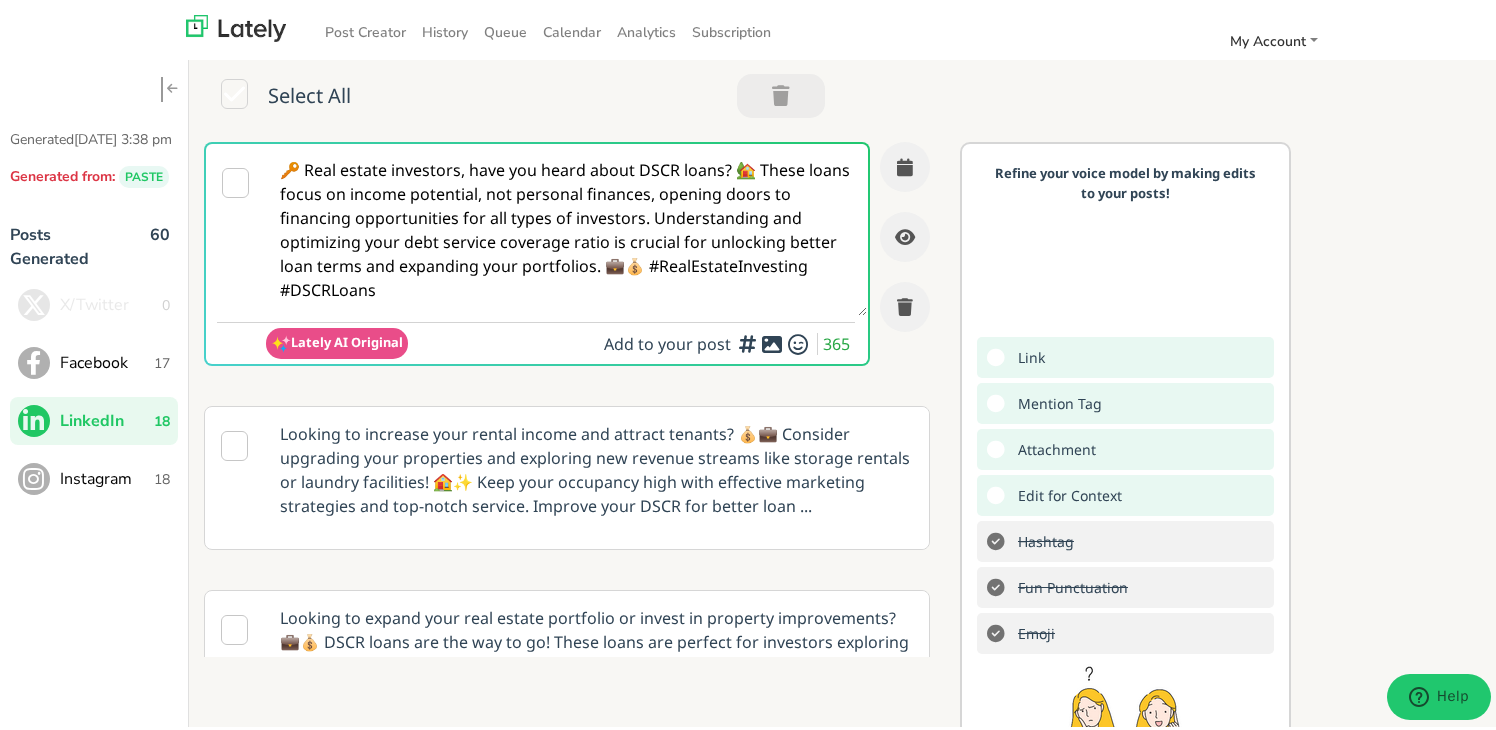 click on "🔑 Real estate investors, have you heard about DSCR loans? 🏡 These loans focus on income potential, not personal finances, opening doors to financing opportunities for all types of investors. Understanding and optimizing your debt service coverage ratio is crucial for unlocking better loan terms and expanding your portfolios. 💼💰 #RealEstateInvesting #DSCRLoans" at bounding box center (566, 226) 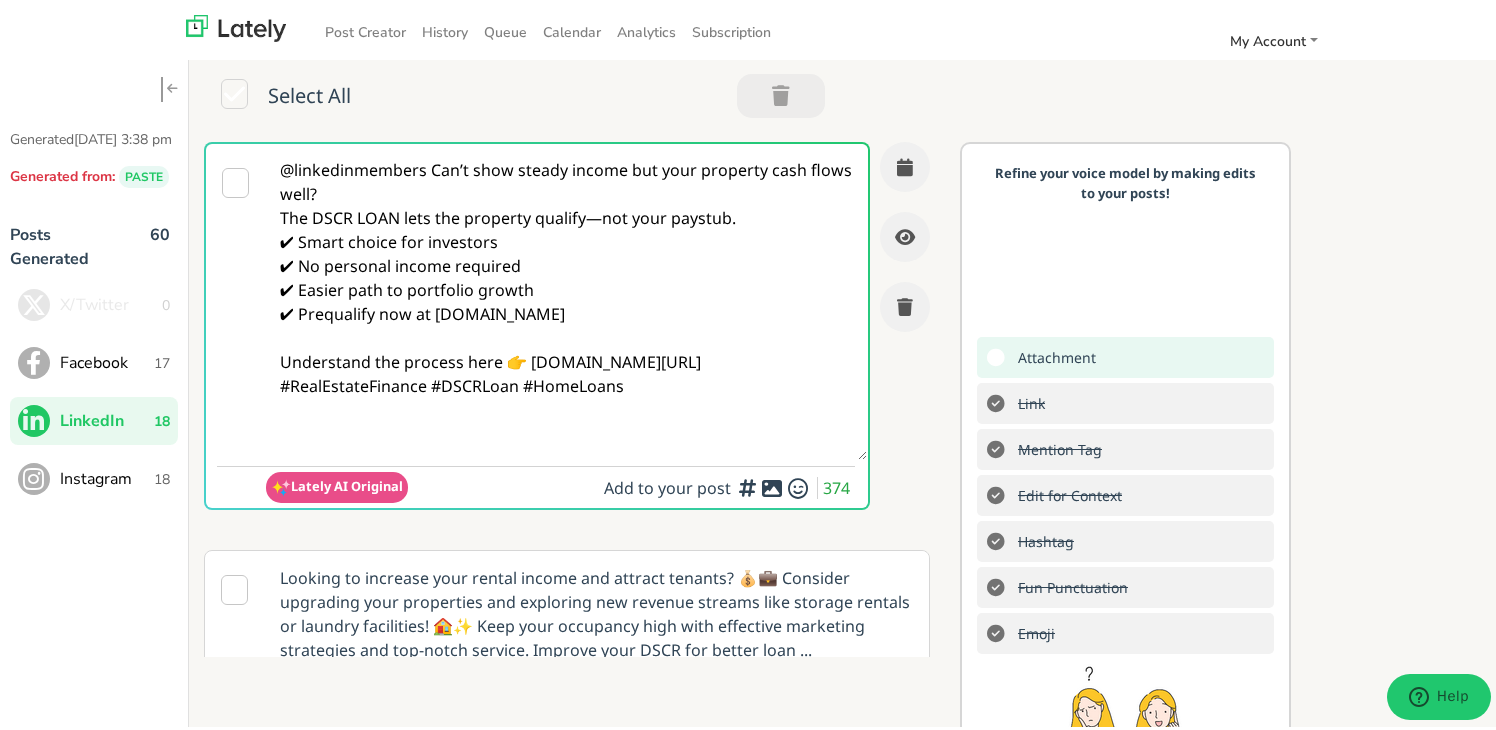 click on "@linkedinmembers Can’t show steady income but your property cash flows well?
The DSCR LOAN lets the property qualify—not your paystub.
✔ Smart choice for investors
✔ No personal income required
✔ Easier path to portfolio growth
✔ Prequalify now at [DOMAIN_NAME]
Understand the process here 👉 [DOMAIN_NAME][URL]
#RealEstateFinance #DSCRLoan #HomeLoans" at bounding box center (566, 298) 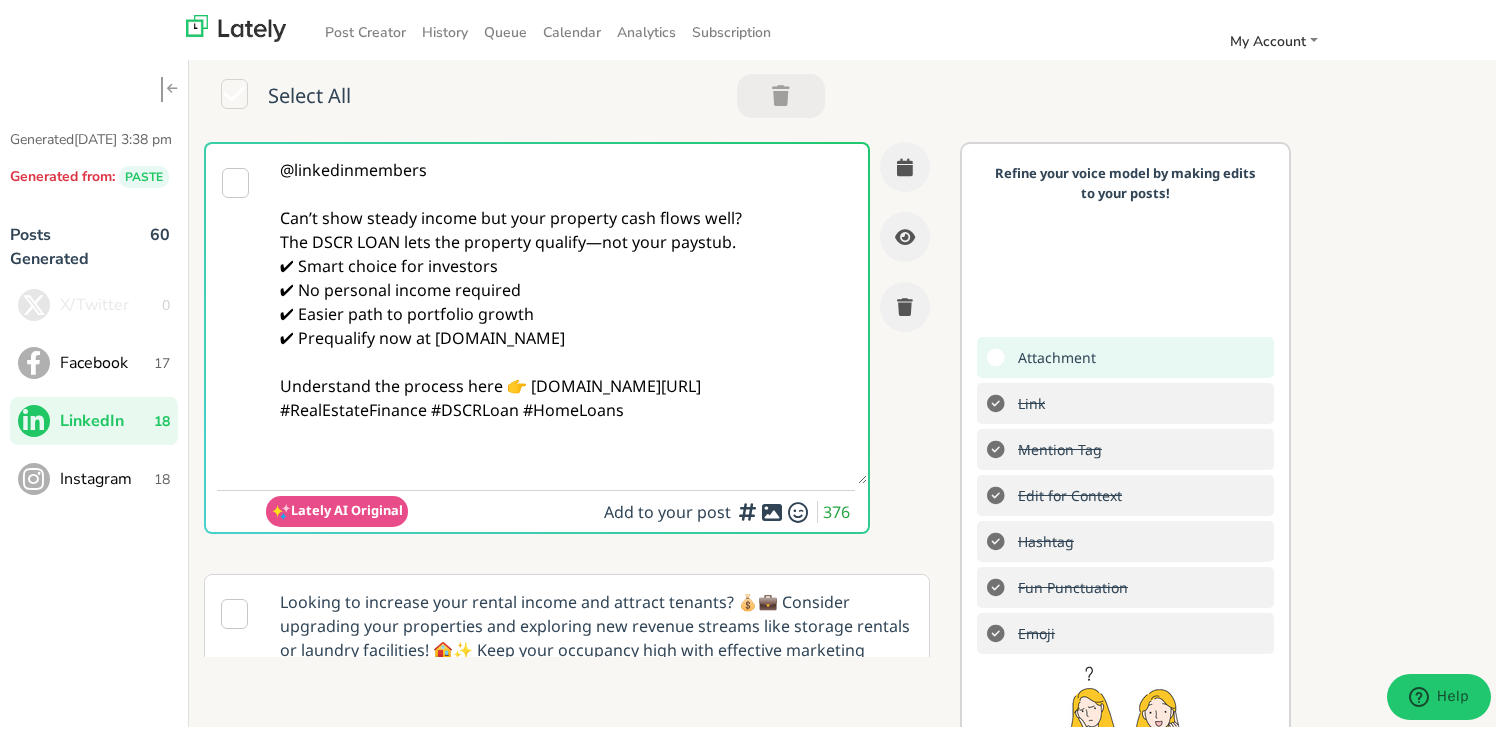 click on "@linkedinmembers
Can’t show steady income but your property cash flows well?
The DSCR LOAN lets the property qualify—not your paystub.
✔ Smart choice for investors
✔ No personal income required
✔ Easier path to portfolio growth
✔ Prequalify now at [DOMAIN_NAME]
Understand the process here 👉 [DOMAIN_NAME][URL]
#RealEstateFinance #DSCRLoan #HomeLoans" at bounding box center [566, 310] 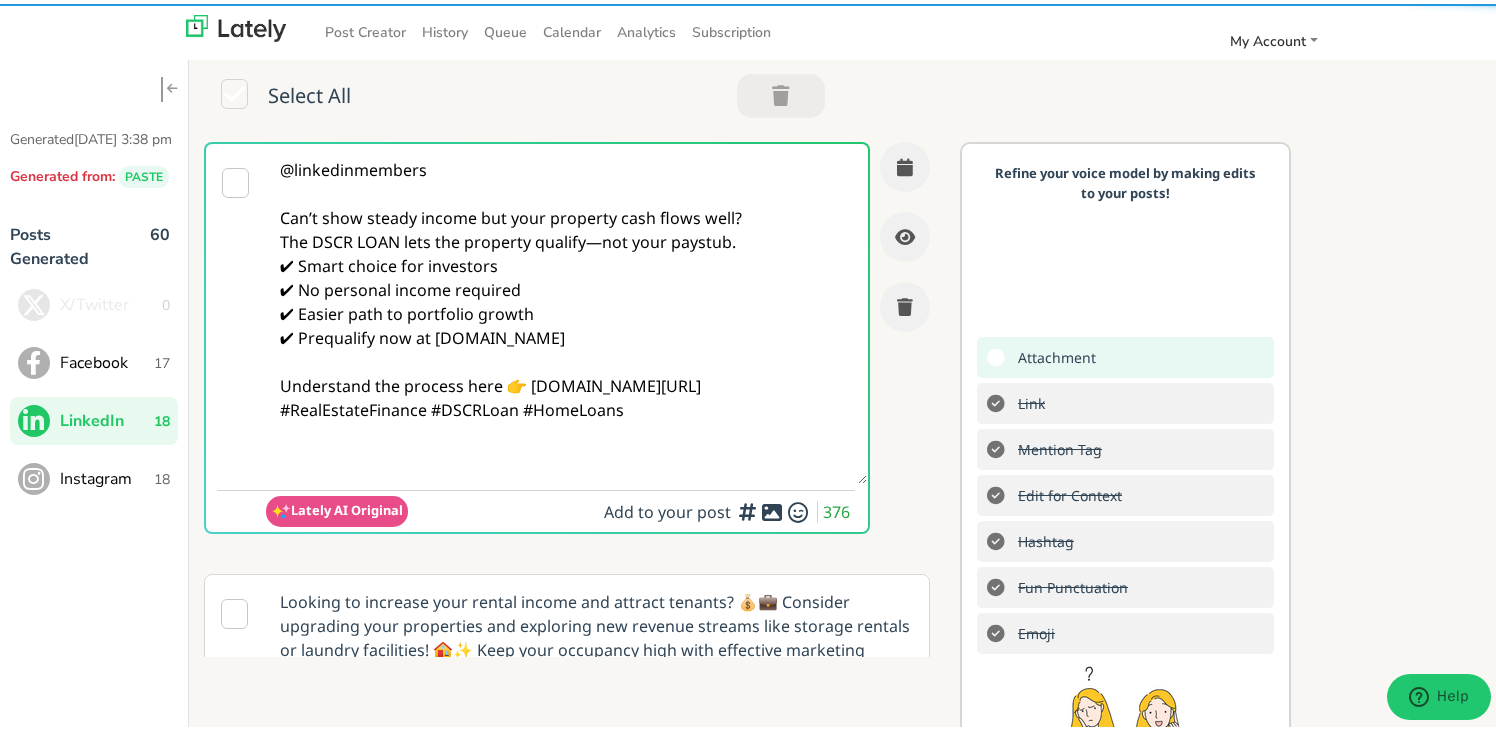 click on "@linkedinmembers
Can’t show steady income but your property cash flows well?
The DSCR LOAN lets the property qualify—not your paystub.
✔ Smart choice for investors
✔ No personal income required
✔ Easier path to portfolio growth
✔ Prequalify now at [DOMAIN_NAME]
Understand the process here 👉 [DOMAIN_NAME][URL]
#RealEstateFinance #DSCRLoan #HomeLoans" at bounding box center [566, 310] 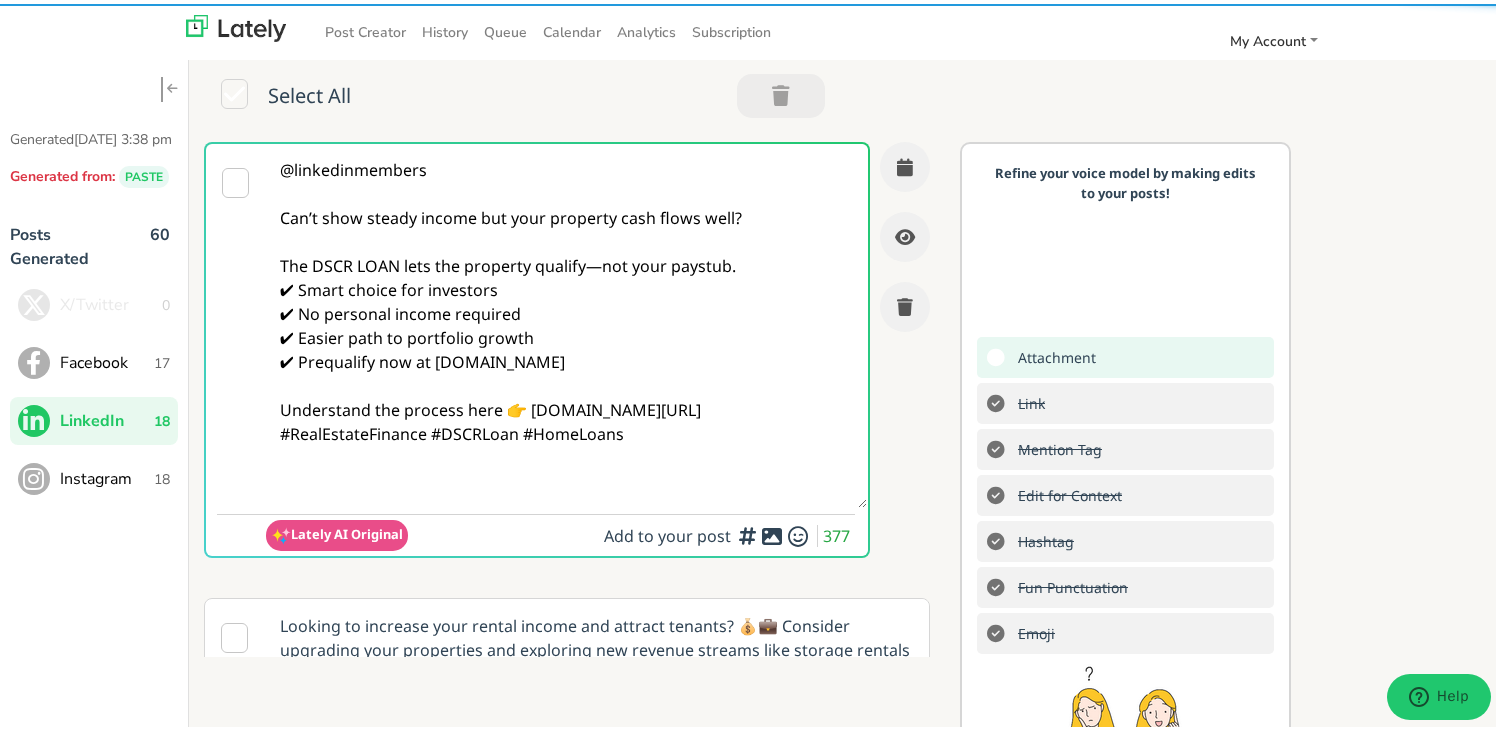 click on "@linkedinmembers
Can’t show steady income but your property cash flows well?
The DSCR LOAN lets the property qualify—not your paystub.
✔ Smart choice for investors
✔ No personal income required
✔ Easier path to portfolio growth
✔ Prequalify now at [DOMAIN_NAME]
Understand the process here 👉 [DOMAIN_NAME][URL]
#RealEstateFinance #DSCRLoan #HomeLoans" at bounding box center (566, 322) 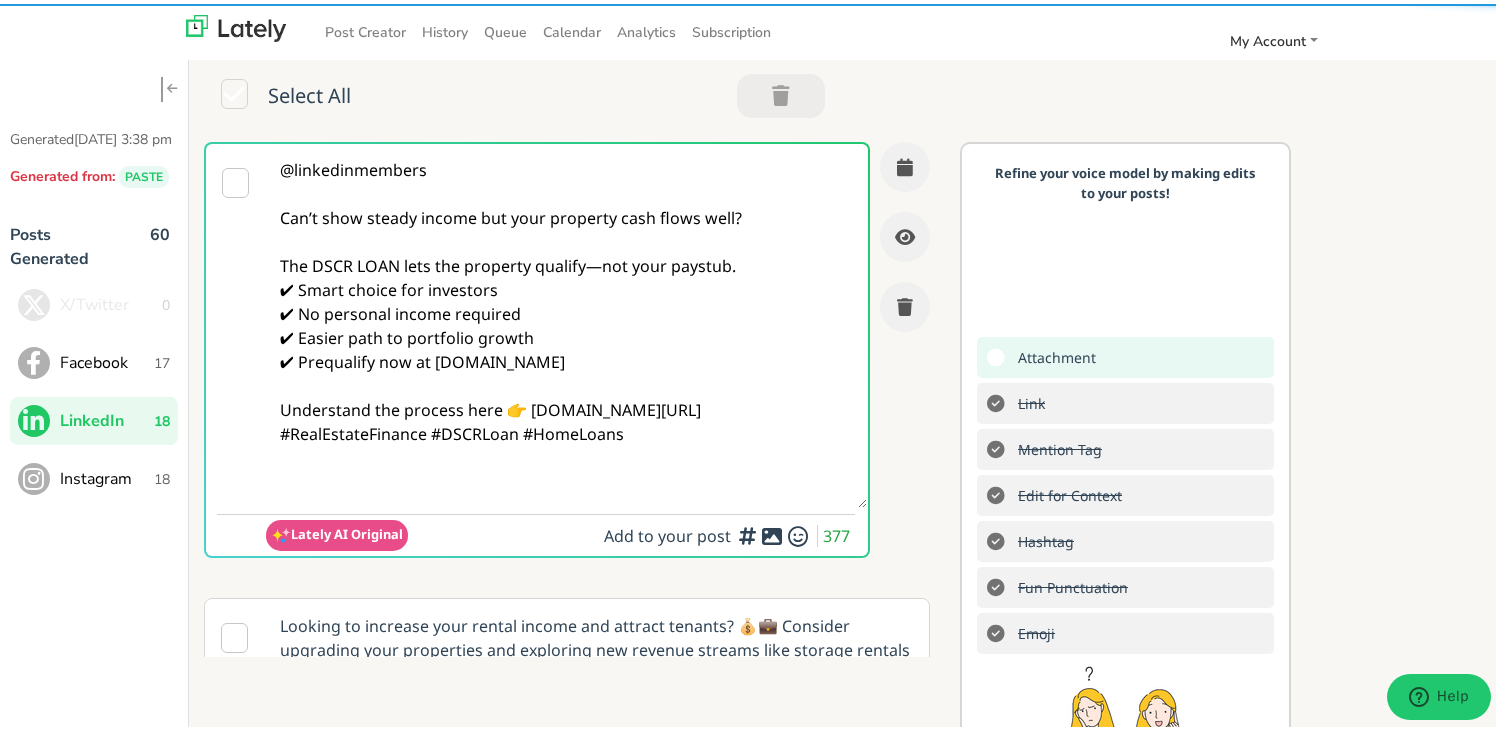 click on "@linkedinmembers
Can’t show steady income but your property cash flows well?
The DSCR LOAN lets the property qualify—not your paystub.
✔ Smart choice for investors
✔ No personal income required
✔ Easier path to portfolio growth
✔ Prequalify now at [DOMAIN_NAME]
Understand the process here 👉 [DOMAIN_NAME][URL]
#RealEstateFinance #DSCRLoan #HomeLoans" at bounding box center [566, 322] 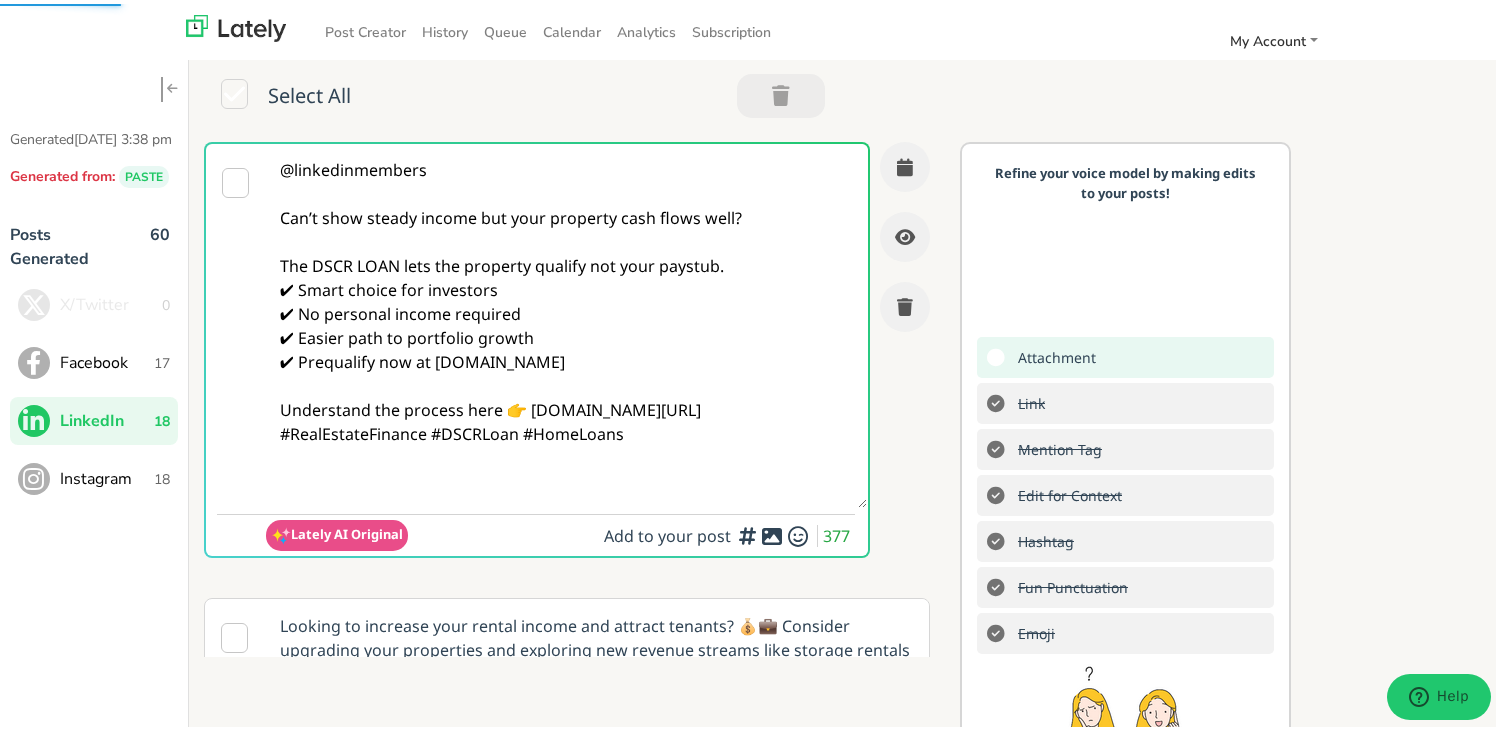 click on "@linkedinmembers
Can’t show steady income but your property cash flows well?
The DSCR LOAN lets the property qualify not your paystub.
✔ Smart choice for investors
✔ No personal income required
✔ Easier path to portfolio growth
✔ Prequalify now at [DOMAIN_NAME]
Understand the process here 👉 [DOMAIN_NAME][URL]
#RealEstateFinance #DSCRLoan #HomeLoans" at bounding box center [566, 322] 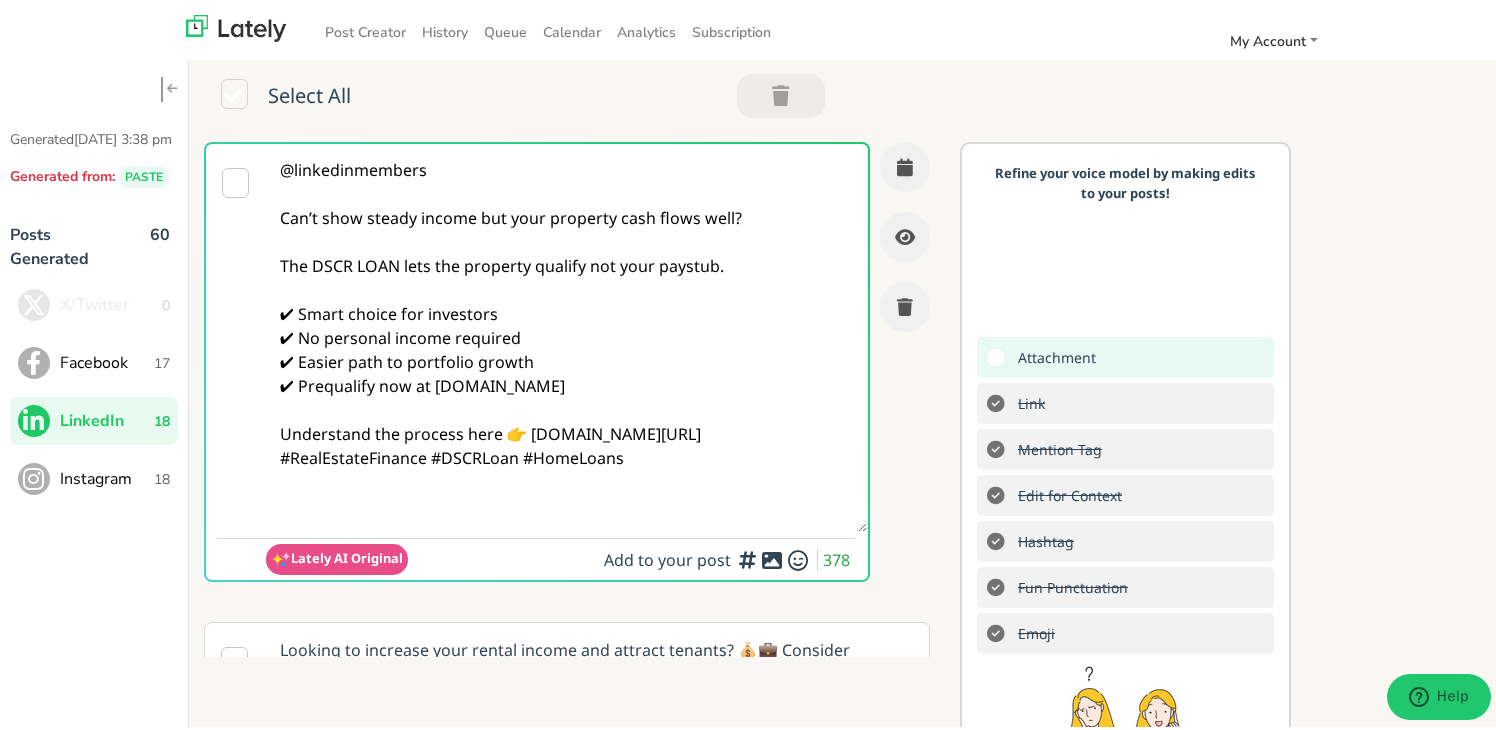 click on "@linkedinmembers
Can’t show steady income but your property cash flows well?
The DSCR LOAN lets the property qualify not your paystub.
✔ Smart choice for investors
✔ No personal income required
✔ Easier path to portfolio growth
✔ Prequalify now at [DOMAIN_NAME]
Understand the process here 👉 [DOMAIN_NAME][URL]
#RealEstateFinance #DSCRLoan #HomeLoans" at bounding box center [566, 334] 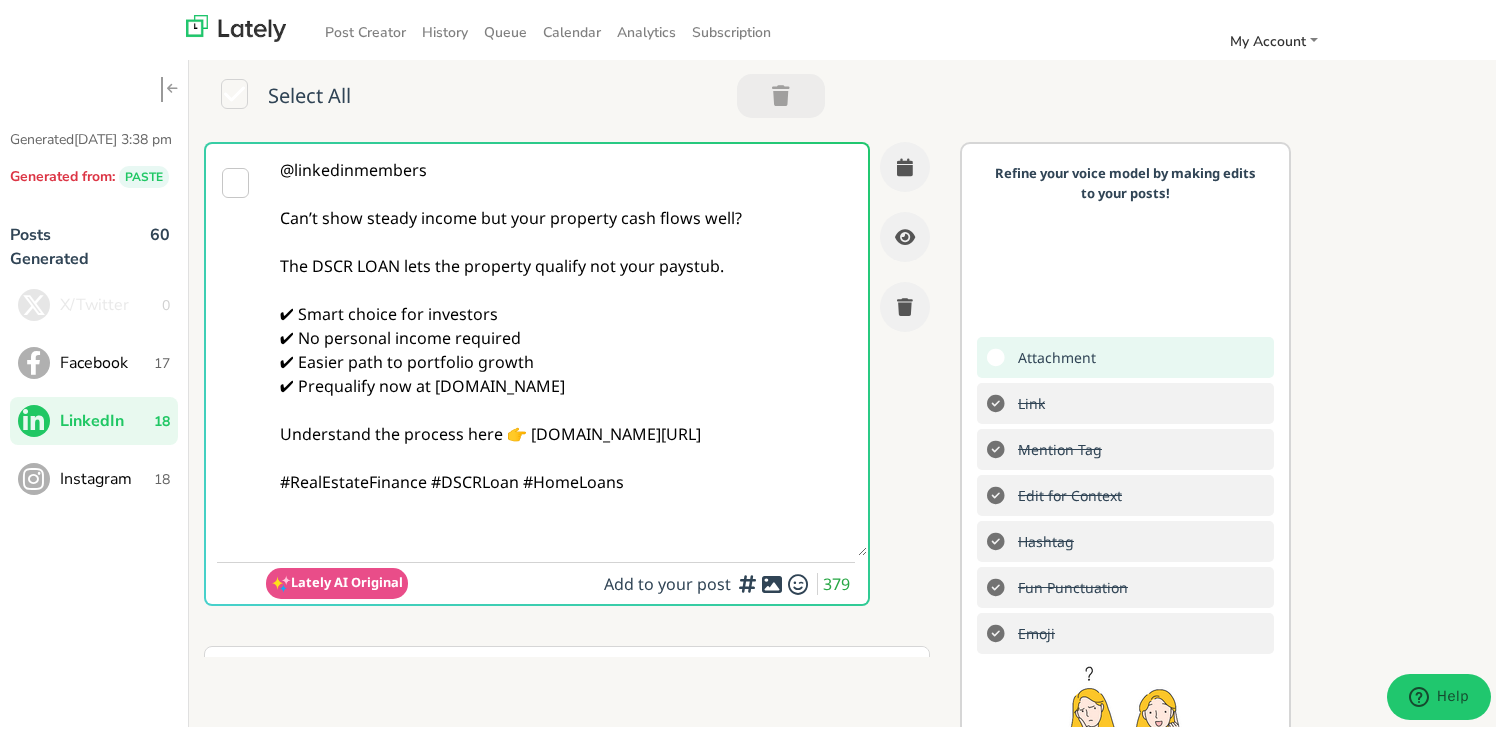 click on "@linkedinmembers
Can’t show steady income but your property cash flows well?
The DSCR LOAN lets the property qualify not your paystub.
✔ Smart choice for investors
✔ No personal income required
✔ Easier path to portfolio growth
✔ Prequalify now at [DOMAIN_NAME]
Understand the process here 👉 [DOMAIN_NAME][URL]
#RealEstateFinance #DSCRLoan #HomeLoans" at bounding box center (566, 346) 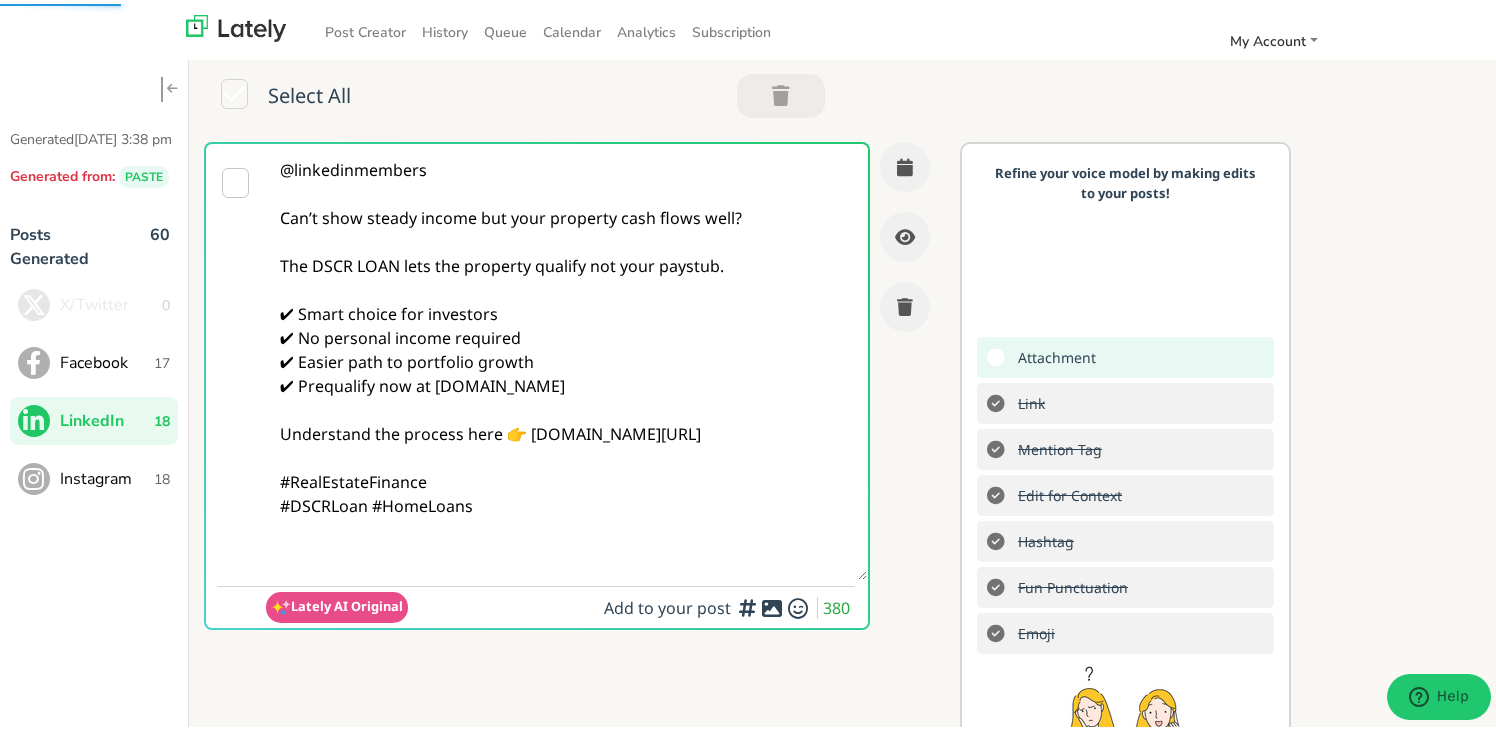 click on "@linkedinmembers
Can’t show steady income but your property cash flows well?
The DSCR LOAN lets the property qualify not your paystub.
✔ Smart choice for investors
✔ No personal income required
✔ Easier path to portfolio growth
✔ Prequalify now at [DOMAIN_NAME]
Understand the process here 👉 [DOMAIN_NAME][URL]
#RealEstateFinance
#DSCRLoan #HomeLoans" at bounding box center (566, 358) 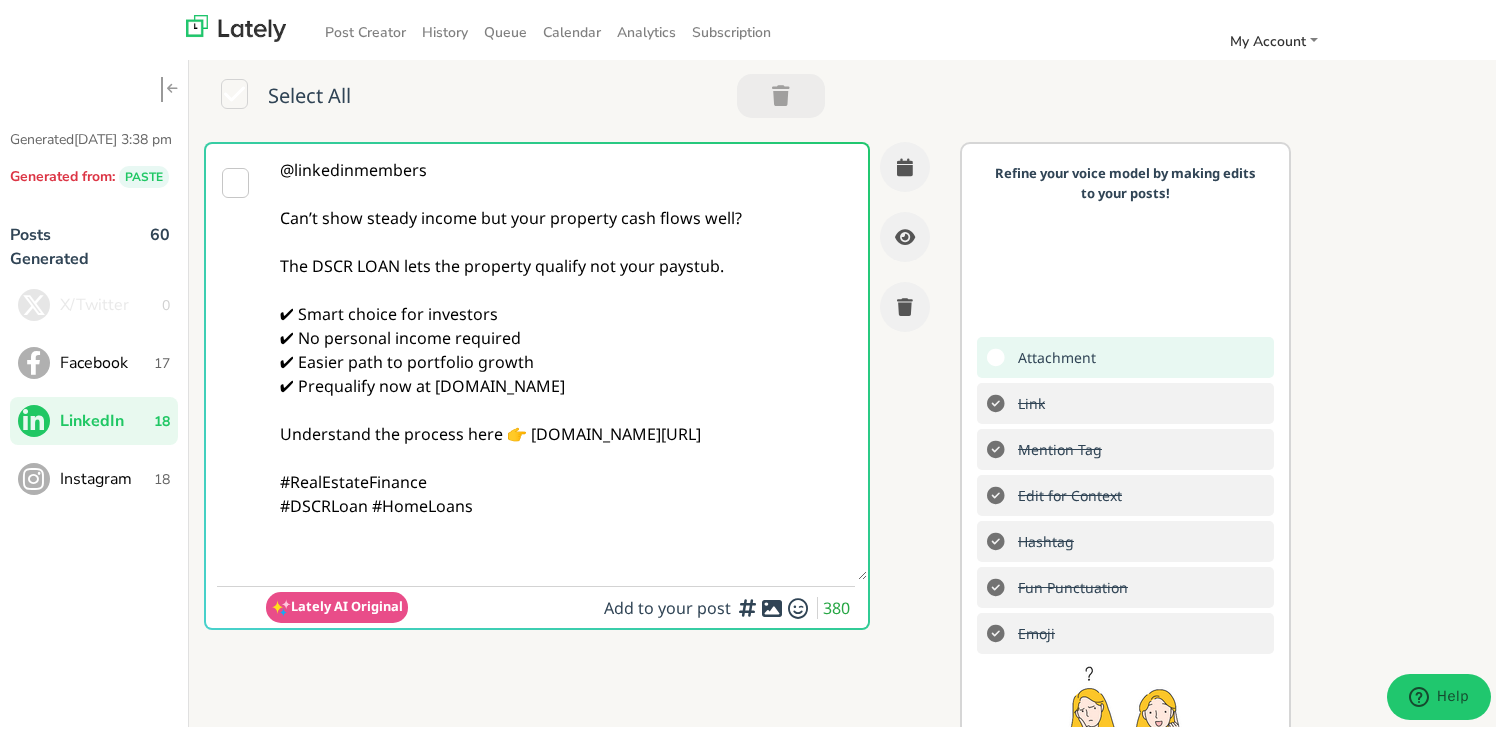 paste on "Follow Us On Our Social Media Platforms!
Facebook: [URL][DOMAIN_NAME]
LinkedIn: [URL][DOMAIN_NAME]
Instagram: [URL][DOMAIN_NAME][DOMAIN_NAME]" 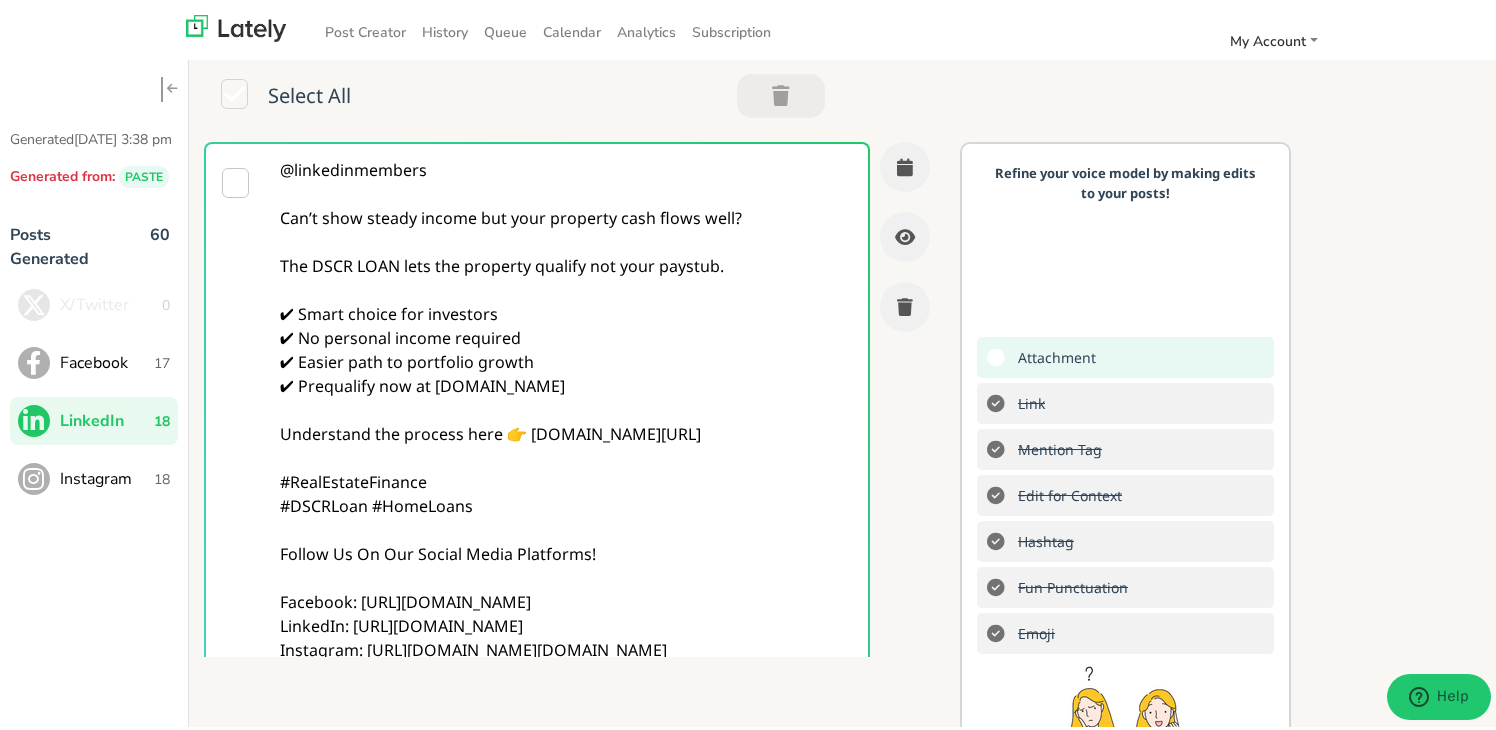 scroll, scrollTop: 27, scrollLeft: 0, axis: vertical 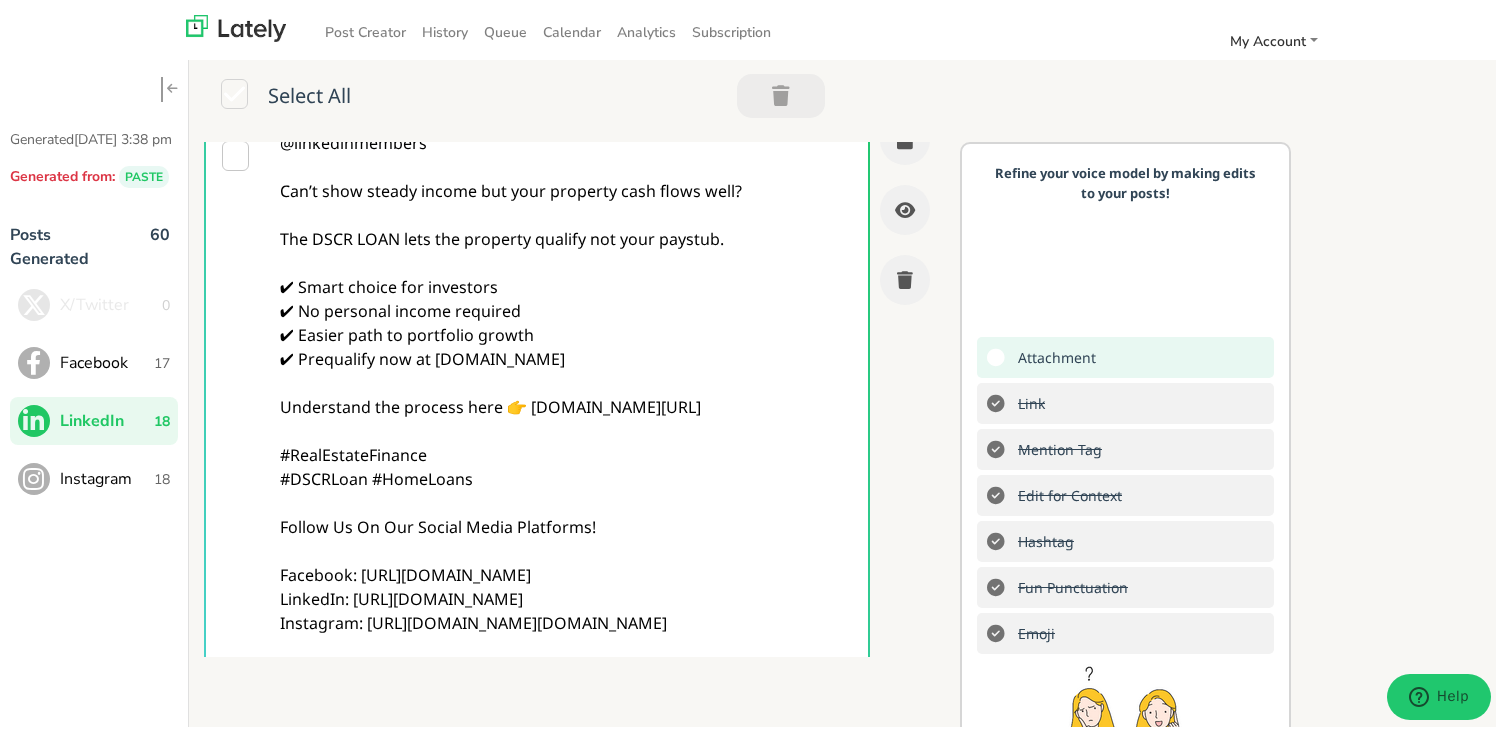 click on "@linkedinmembers
Can’t show steady income but your property cash flows well?
The DSCR LOAN lets the property qualify not your paystub.
✔ Smart choice for investors
✔ No personal income required
✔ Easier path to portfolio growth
✔ Prequalify now at [DOMAIN_NAME]
Understand the process here 👉 [DOMAIN_NAME][URL]
#RealEstateFinance
#DSCRLoan #HomeLoans
Follow Us On Our Social Media Platforms!
Facebook: [URL][DOMAIN_NAME]
LinkedIn: [URL][DOMAIN_NAME]
Instagram: [URL][DOMAIN_NAME][DOMAIN_NAME]" at bounding box center [566, 391] 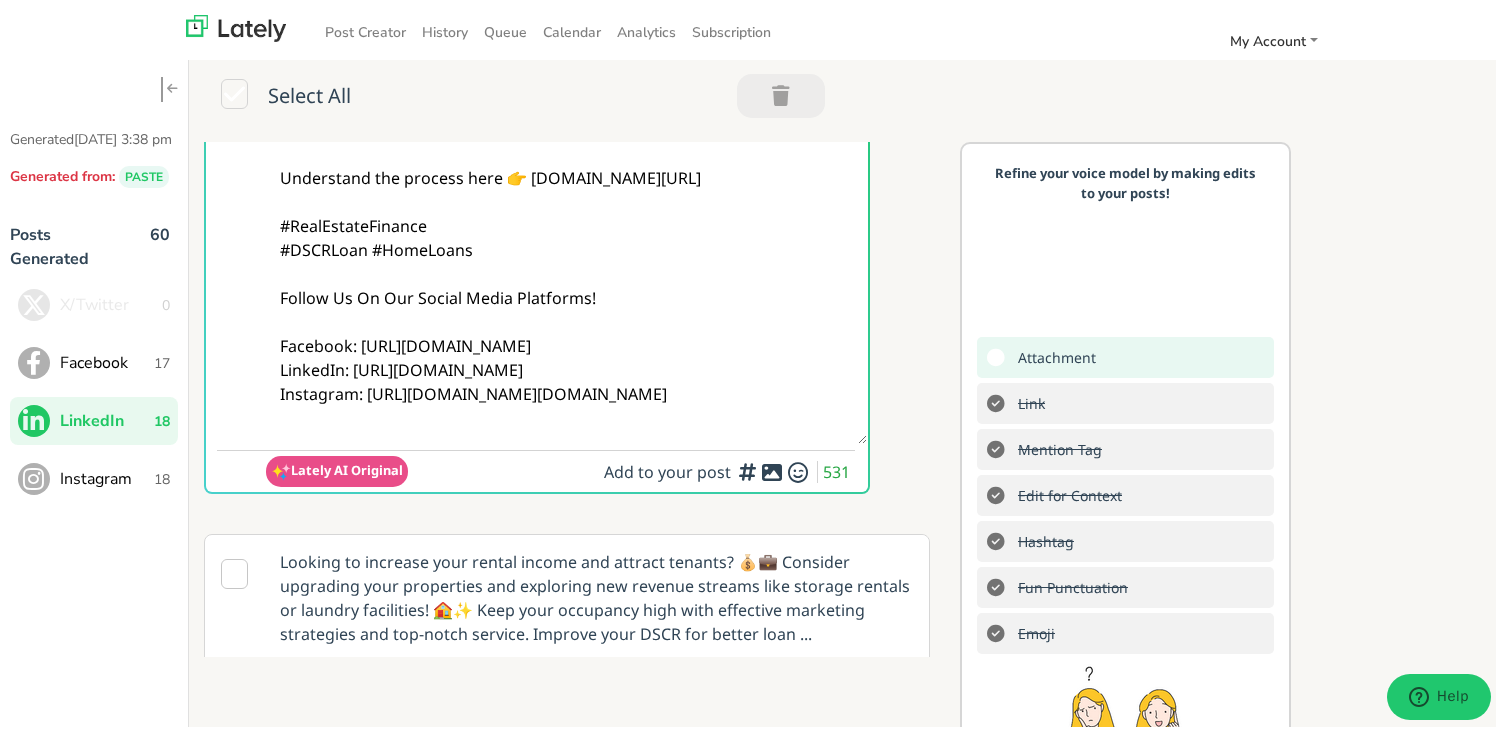 scroll, scrollTop: 527, scrollLeft: 0, axis: vertical 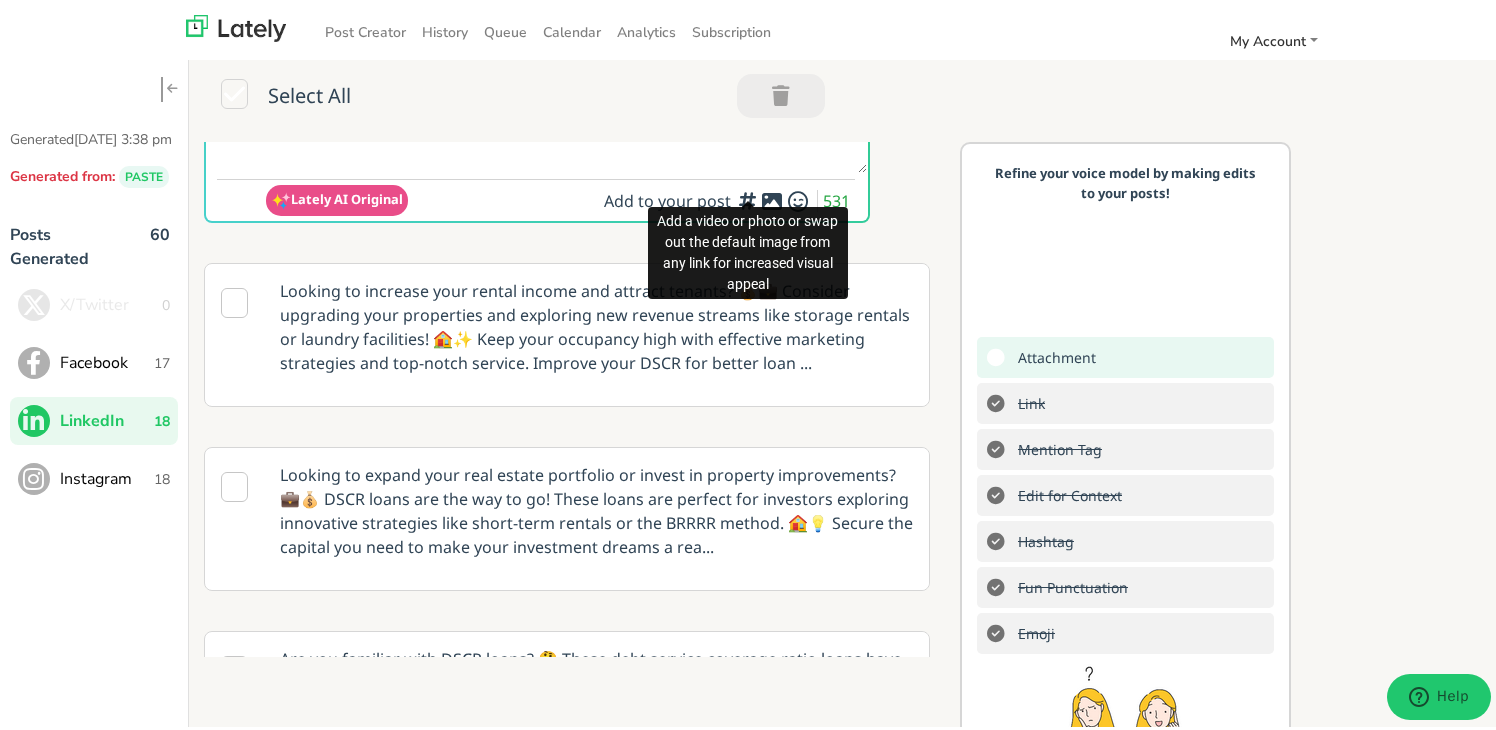 click at bounding box center [748, 200] 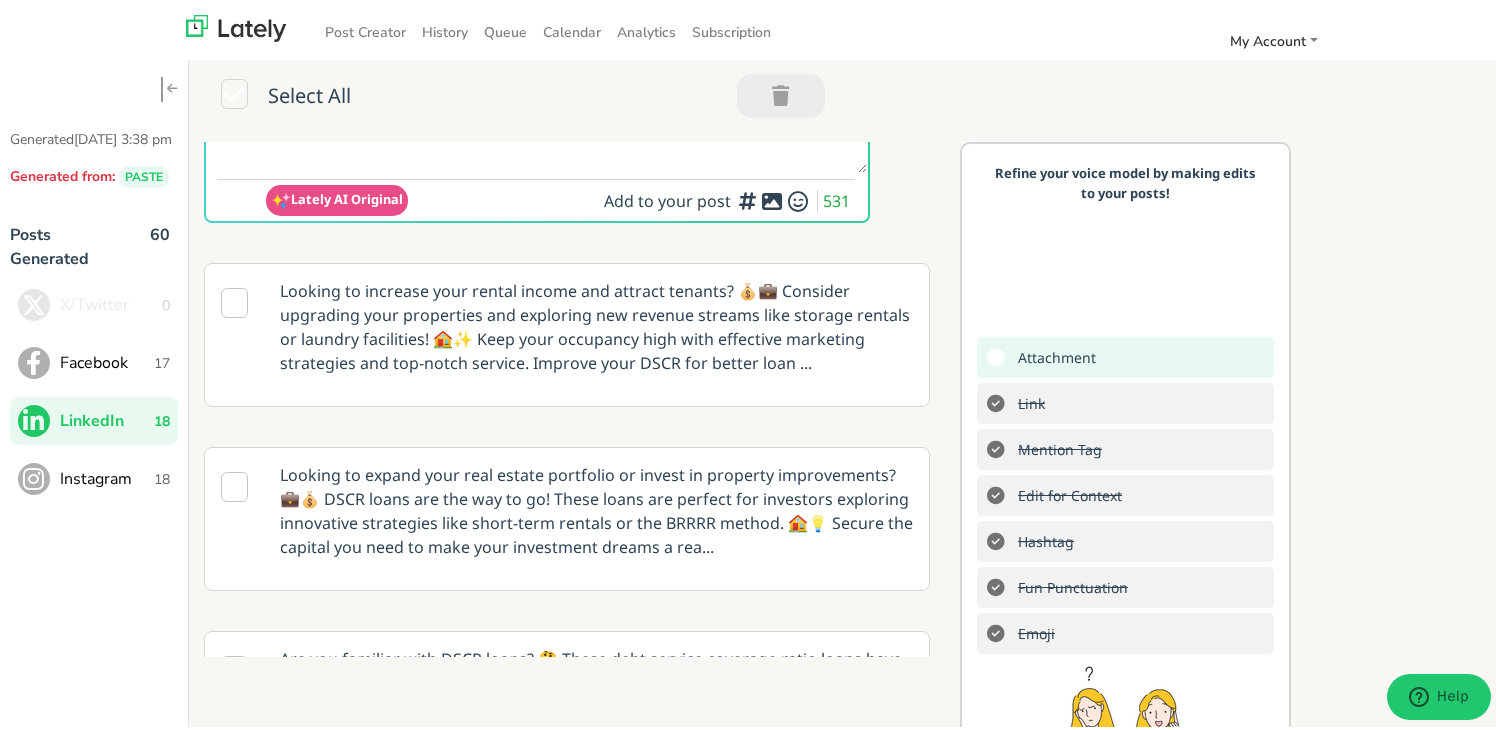 click on "Add a video or photo or swap out the default image from any link for increased visual appeal" at bounding box center [748, 249] 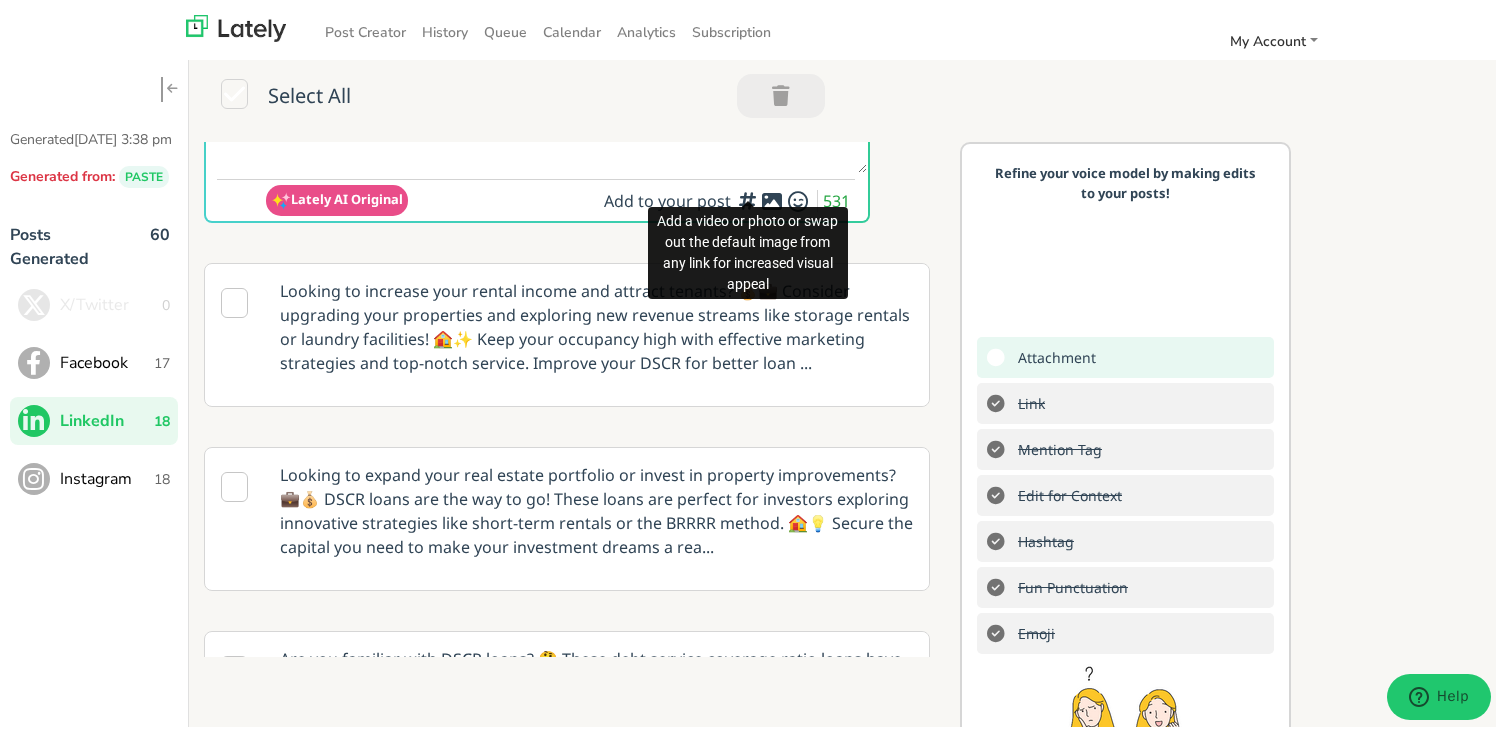 click at bounding box center [772, 197] 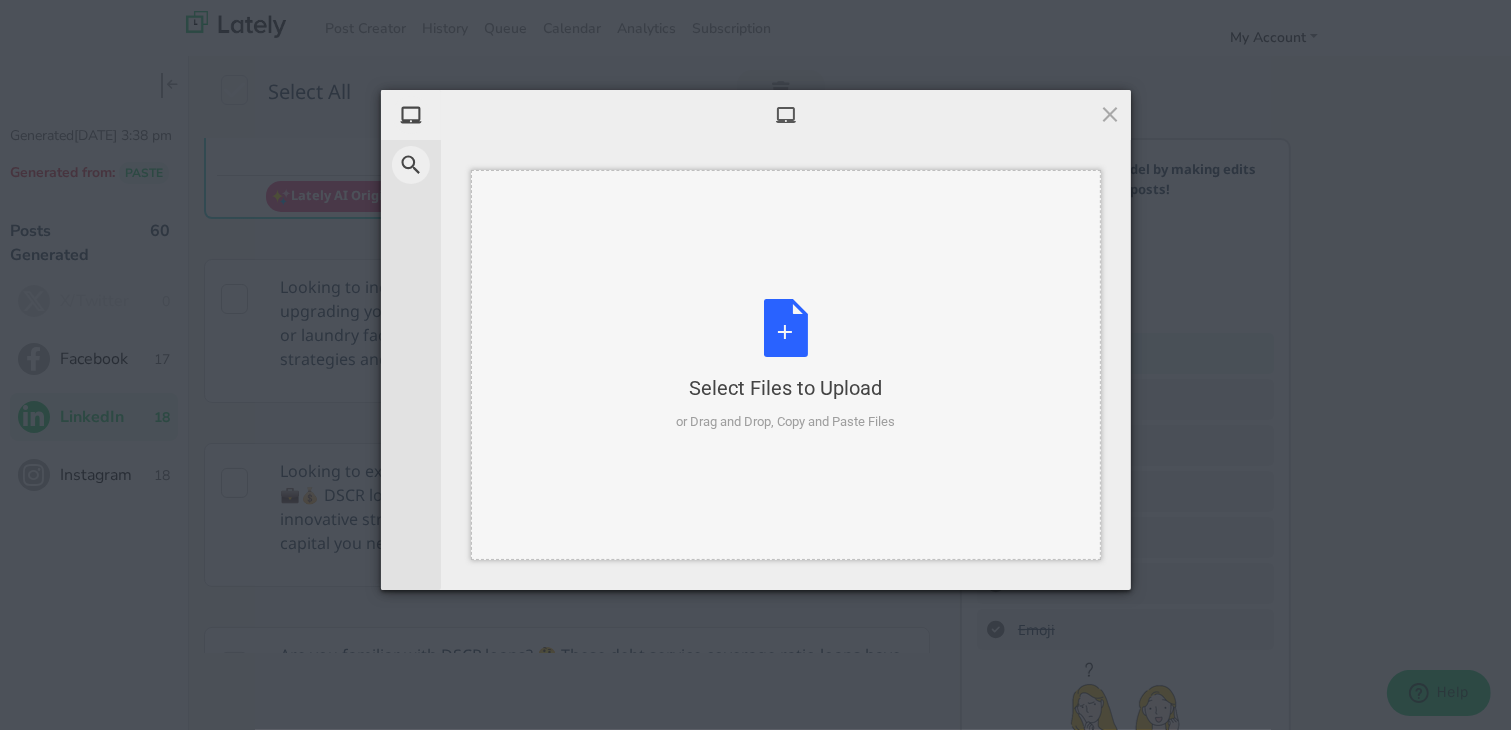click on "Select Files to Upload" at bounding box center [785, 388] 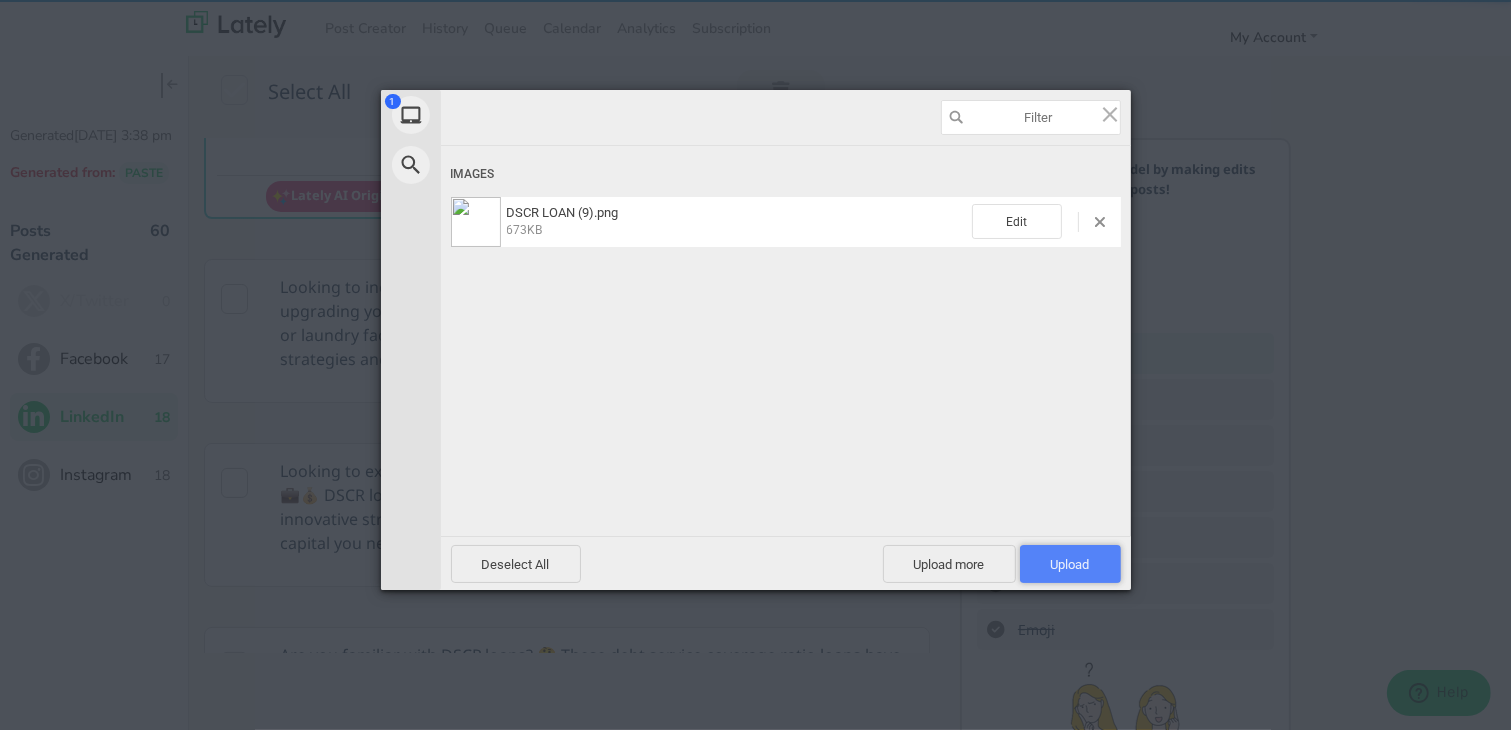 click on "Upload
1" at bounding box center (1070, 564) 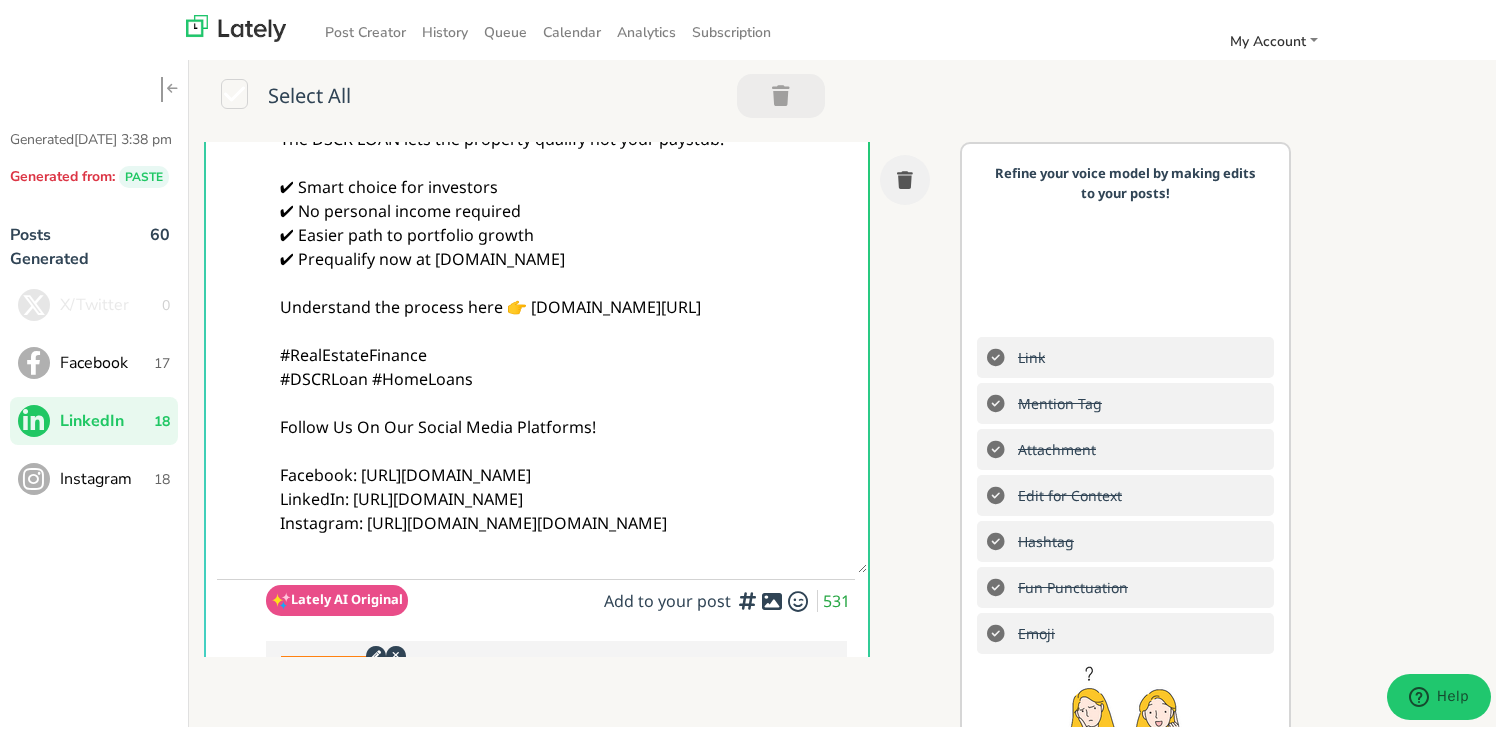 scroll, scrollTop: 0, scrollLeft: 0, axis: both 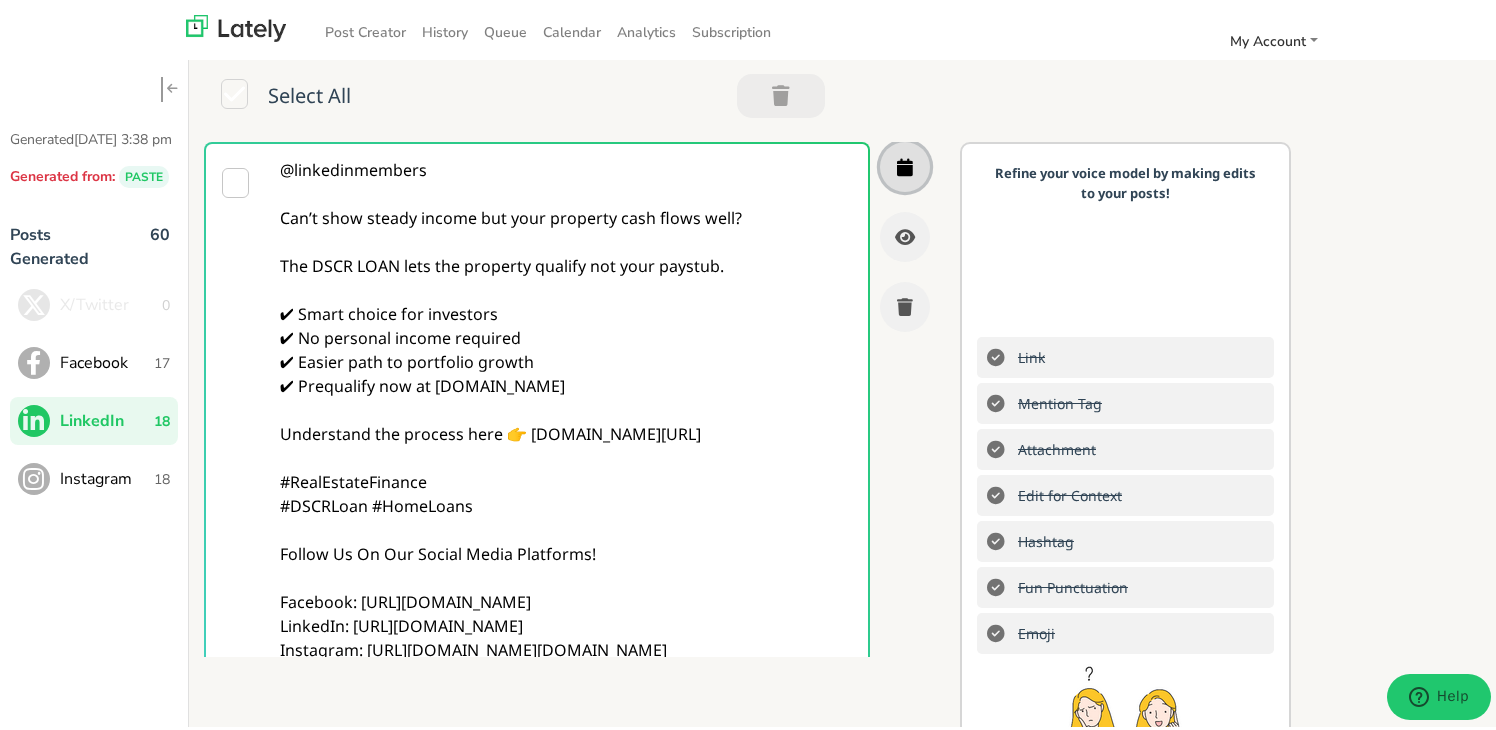 click at bounding box center [905, 163] 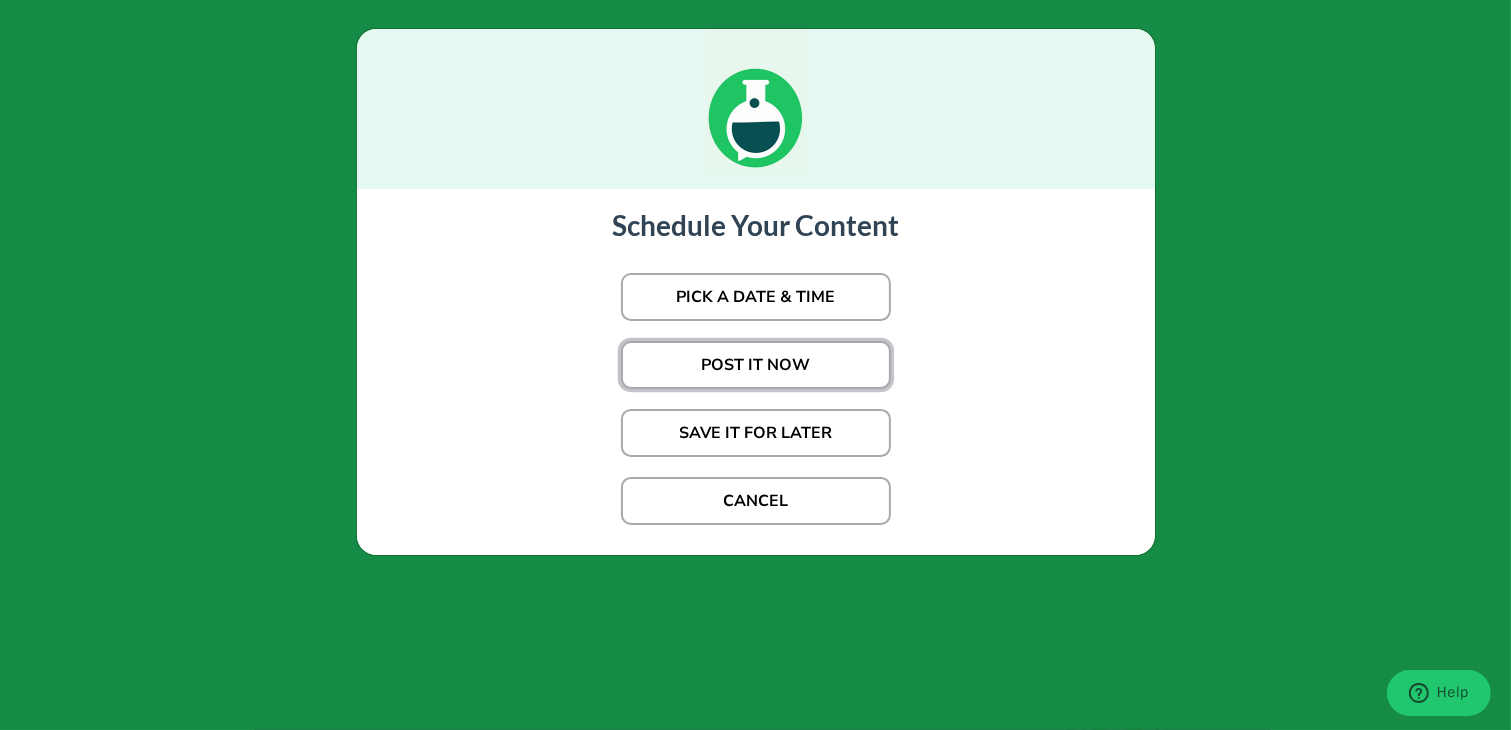click on "POST IT NOW" at bounding box center (756, 365) 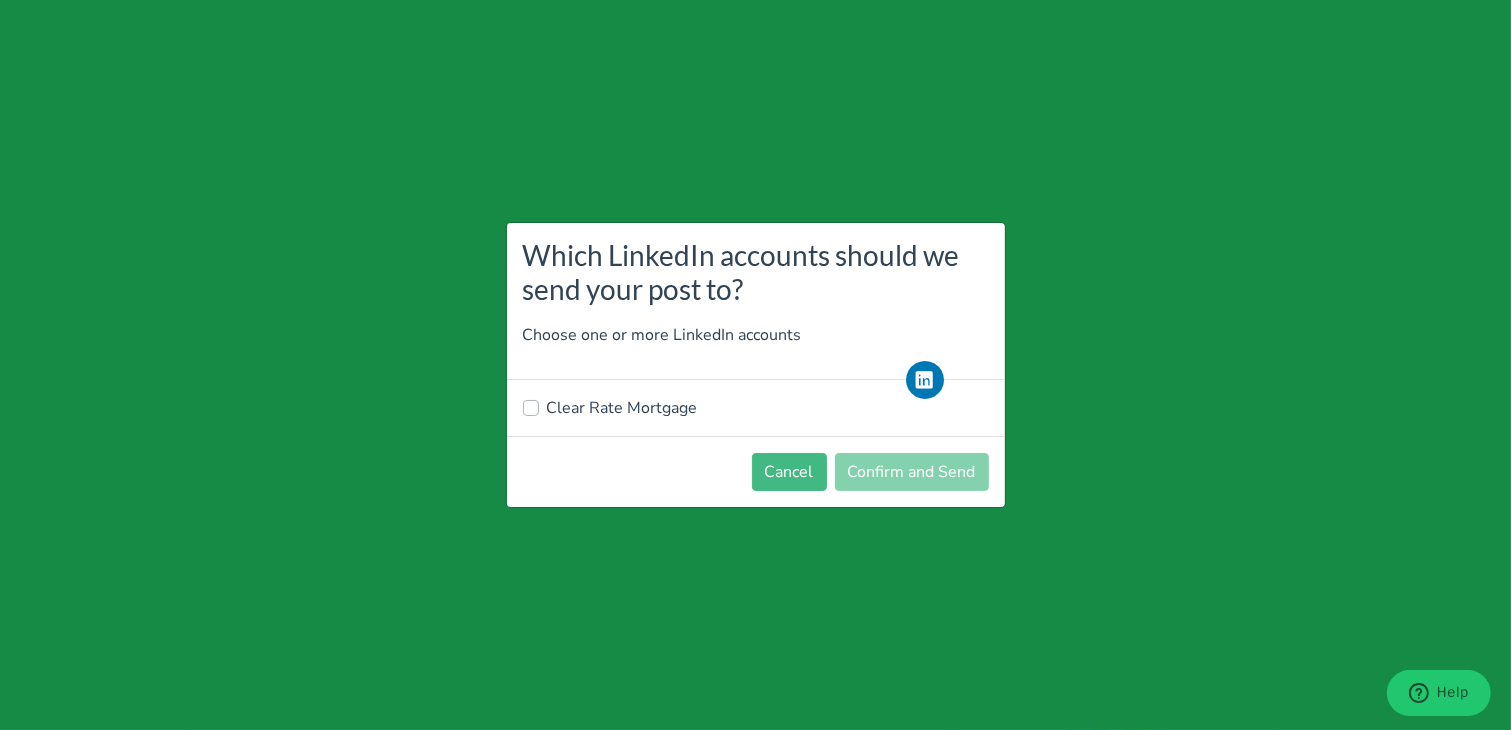 click on "Clear Rate Mortgage" at bounding box center [756, 408] 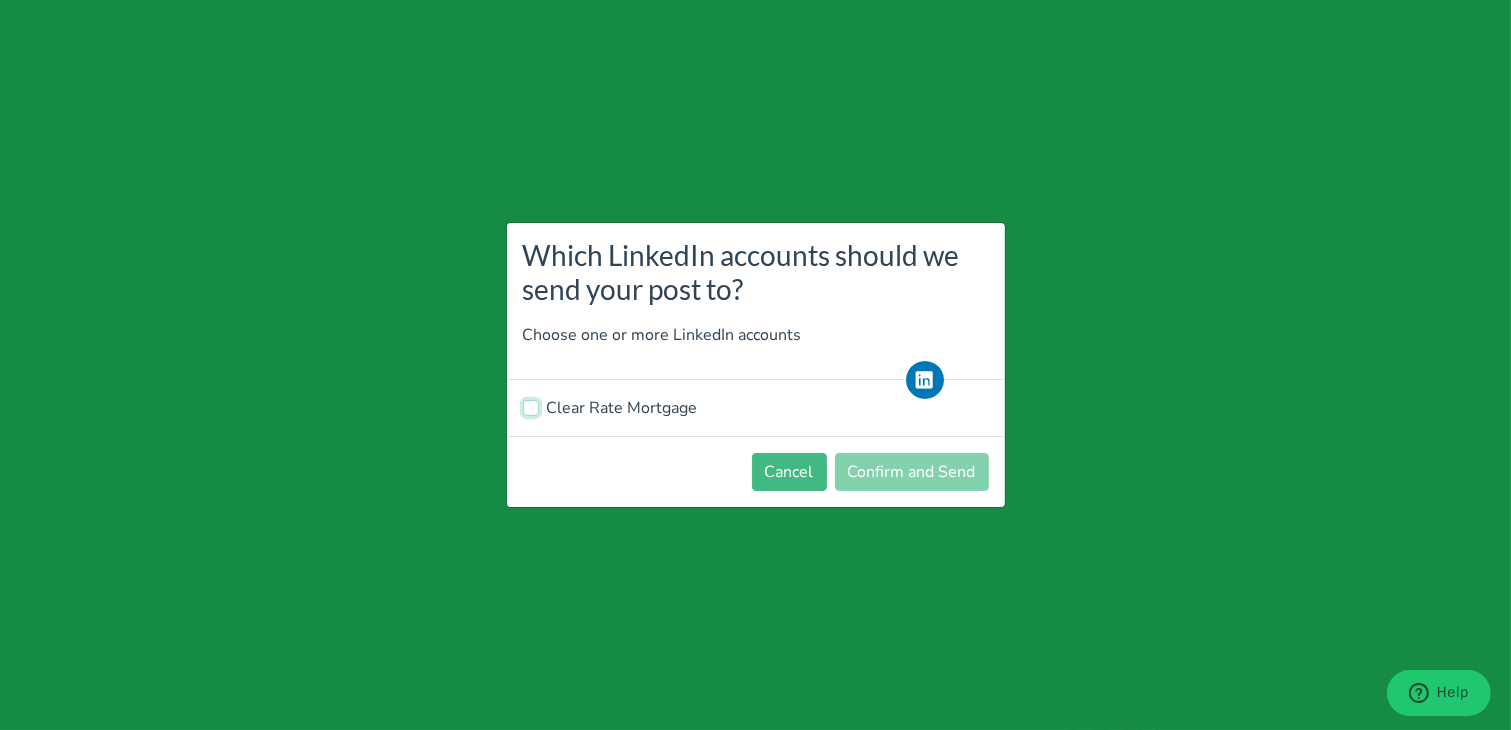 click on "Clear Rate Mortgage" at bounding box center (531, 406) 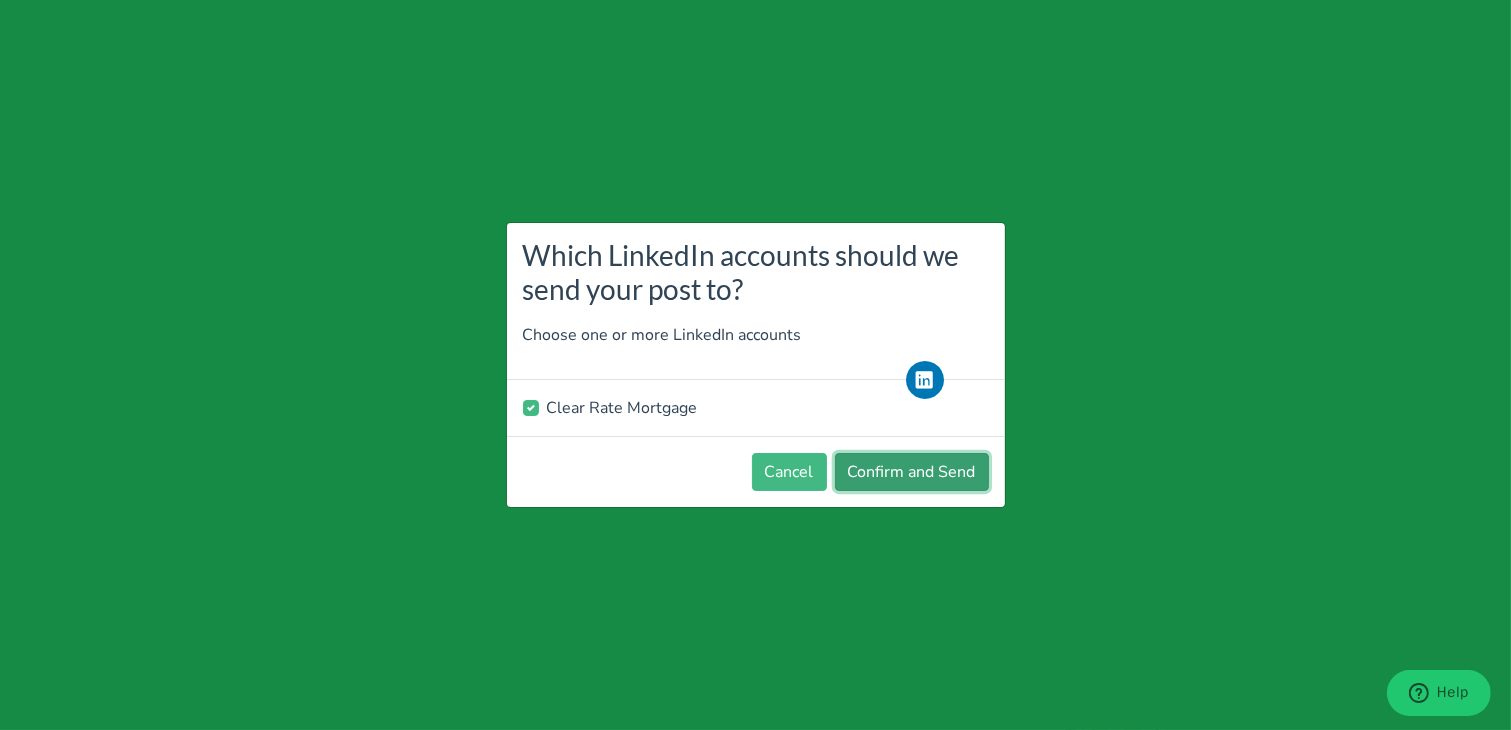 click on "Confirm and Send" at bounding box center (912, 472) 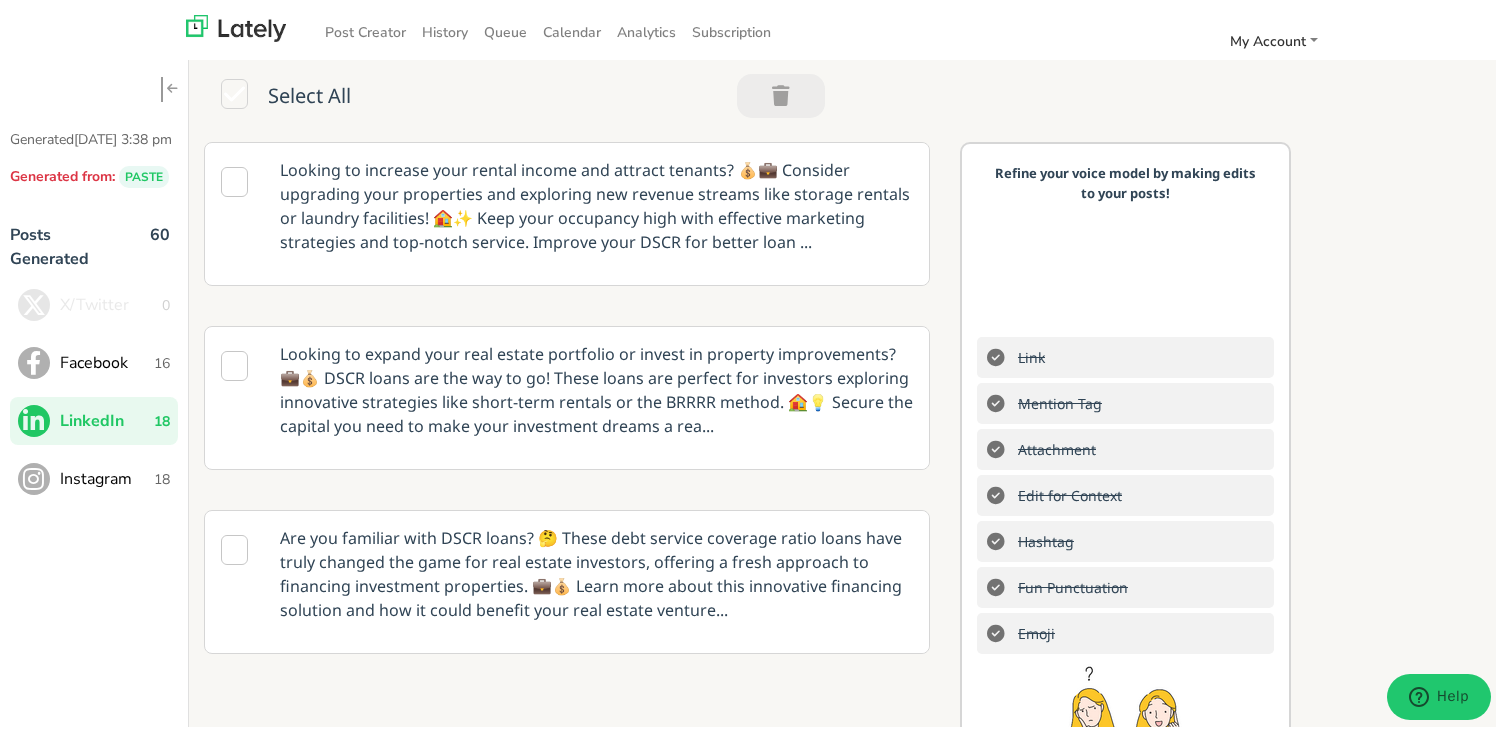 click on "Instagram" at bounding box center (107, 475) 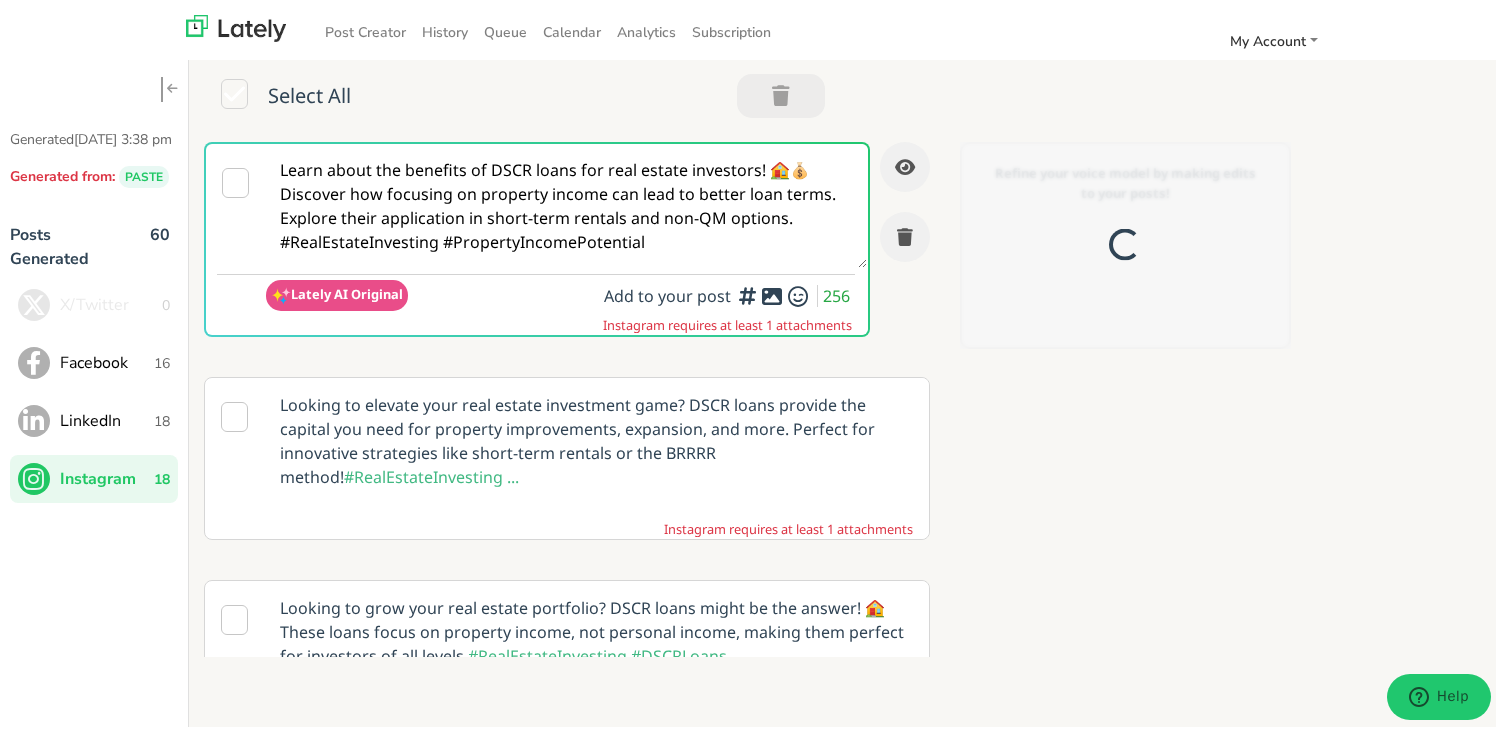 scroll, scrollTop: 0, scrollLeft: 0, axis: both 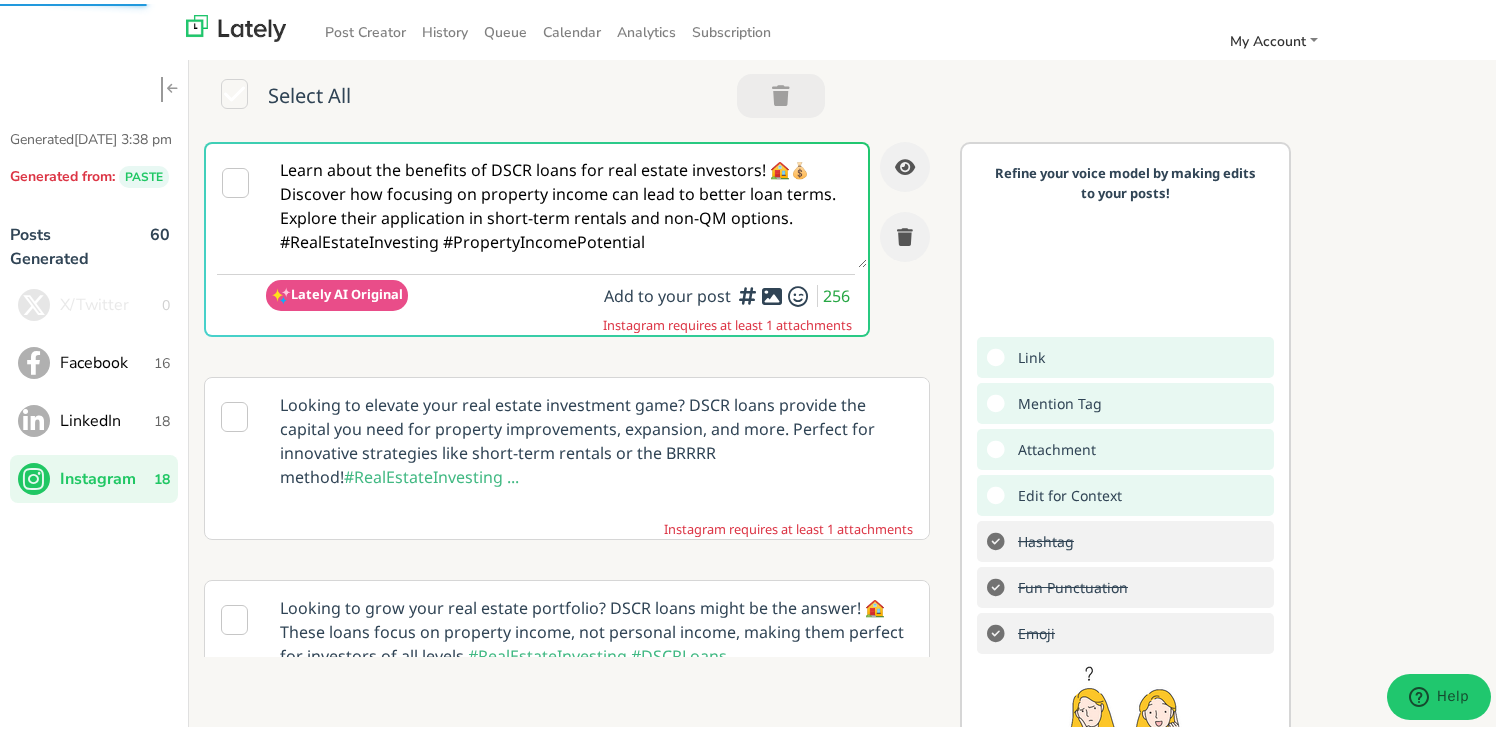 click on "Learn about the benefits of DSCR loans for real estate investors! 🏠💰 Discover how focusing on property income can lead to better loan terms. Explore their application in short-term rentals and non-QM options. #RealEstateInvesting #PropertyIncomePotential" at bounding box center [566, 202] 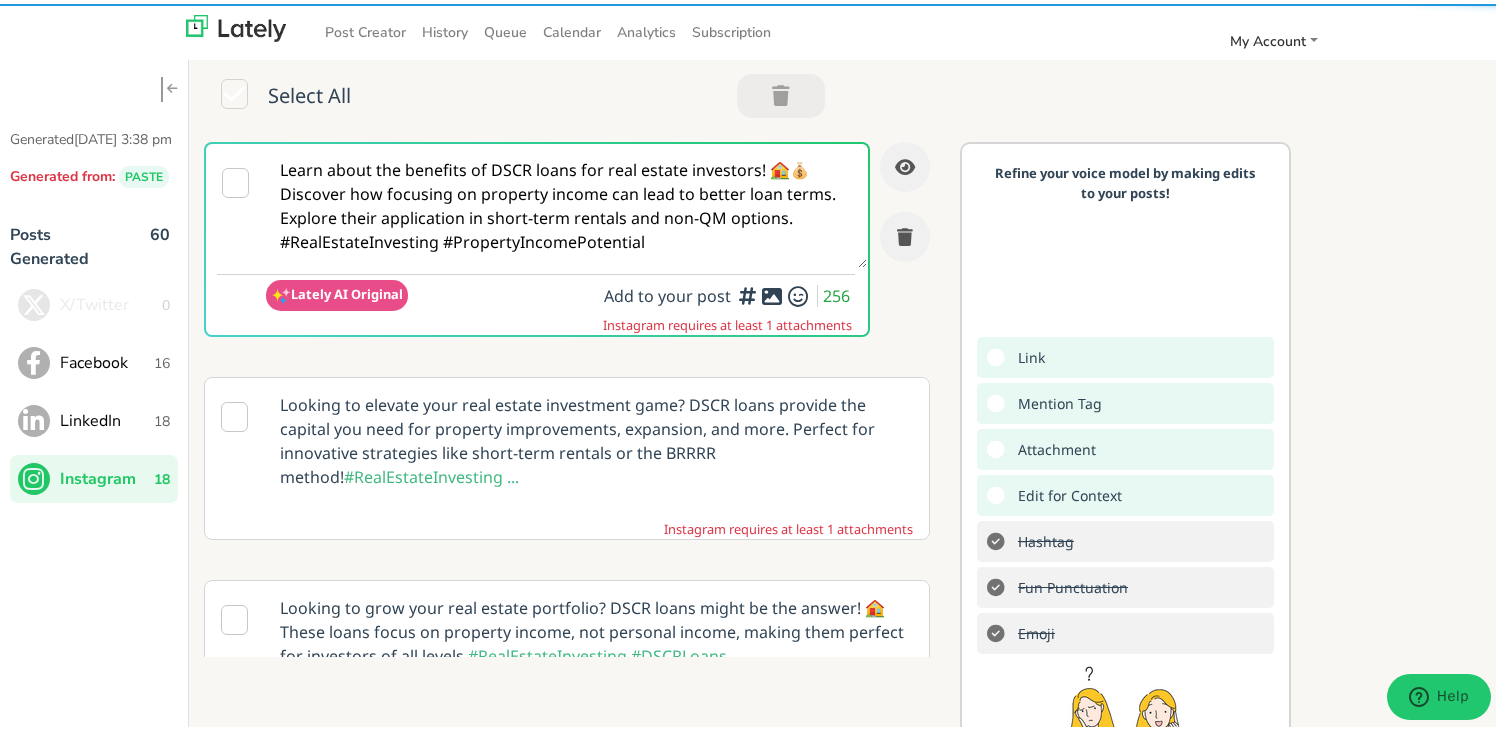 click on "Learn about the benefits of DSCR loans for real estate investors! 🏠💰 Discover how focusing on property income can lead to better loan terms. Explore their application in short-term rentals and non-QM options. #RealEstateInvesting #PropertyIncomePotential" at bounding box center [566, 202] 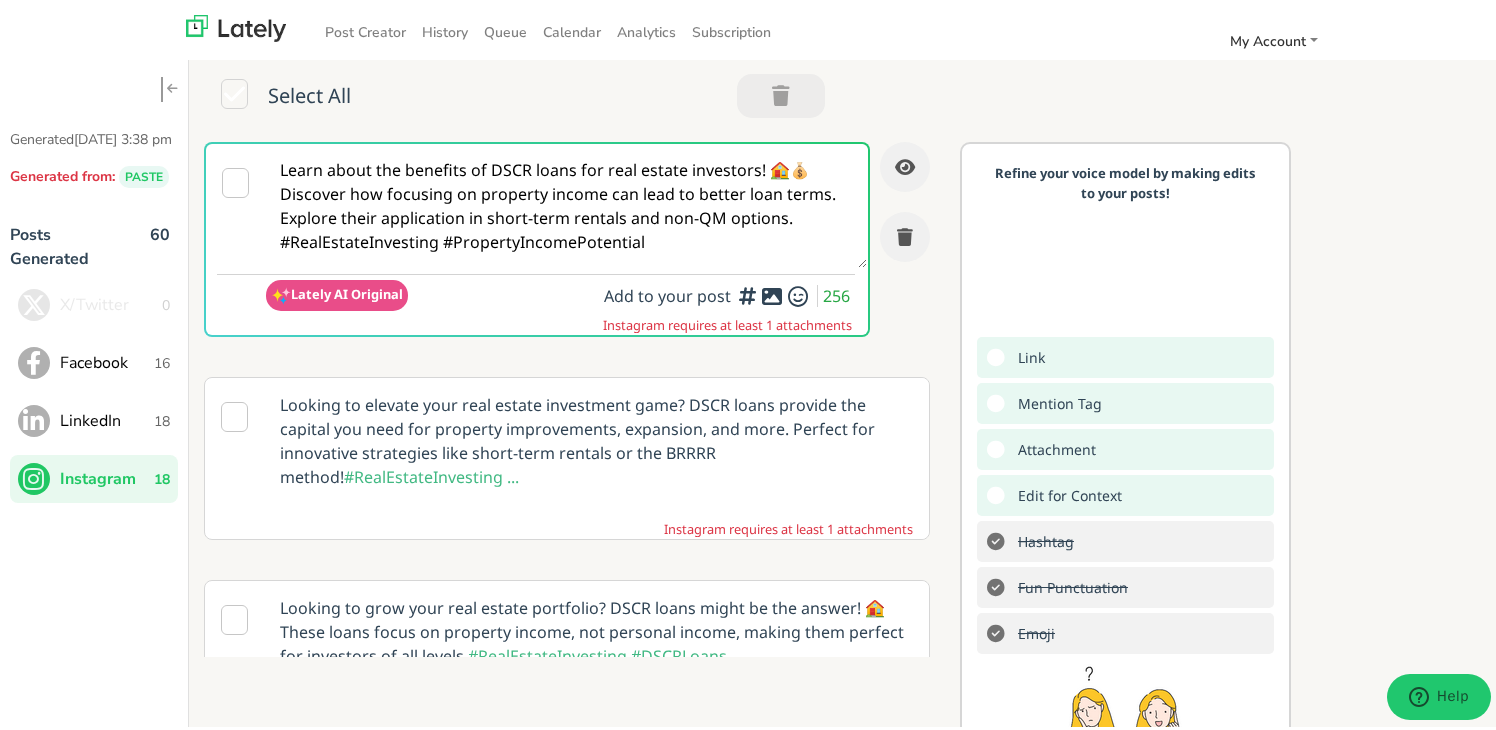 click on "Learn about the benefits of DSCR loans for real estate investors! 🏠💰 Discover how focusing on property income can lead to better loan terms. Explore their application in short-term rentals and non-QM options. #RealEstateInvesting #PropertyIncomePotential" at bounding box center (566, 202) 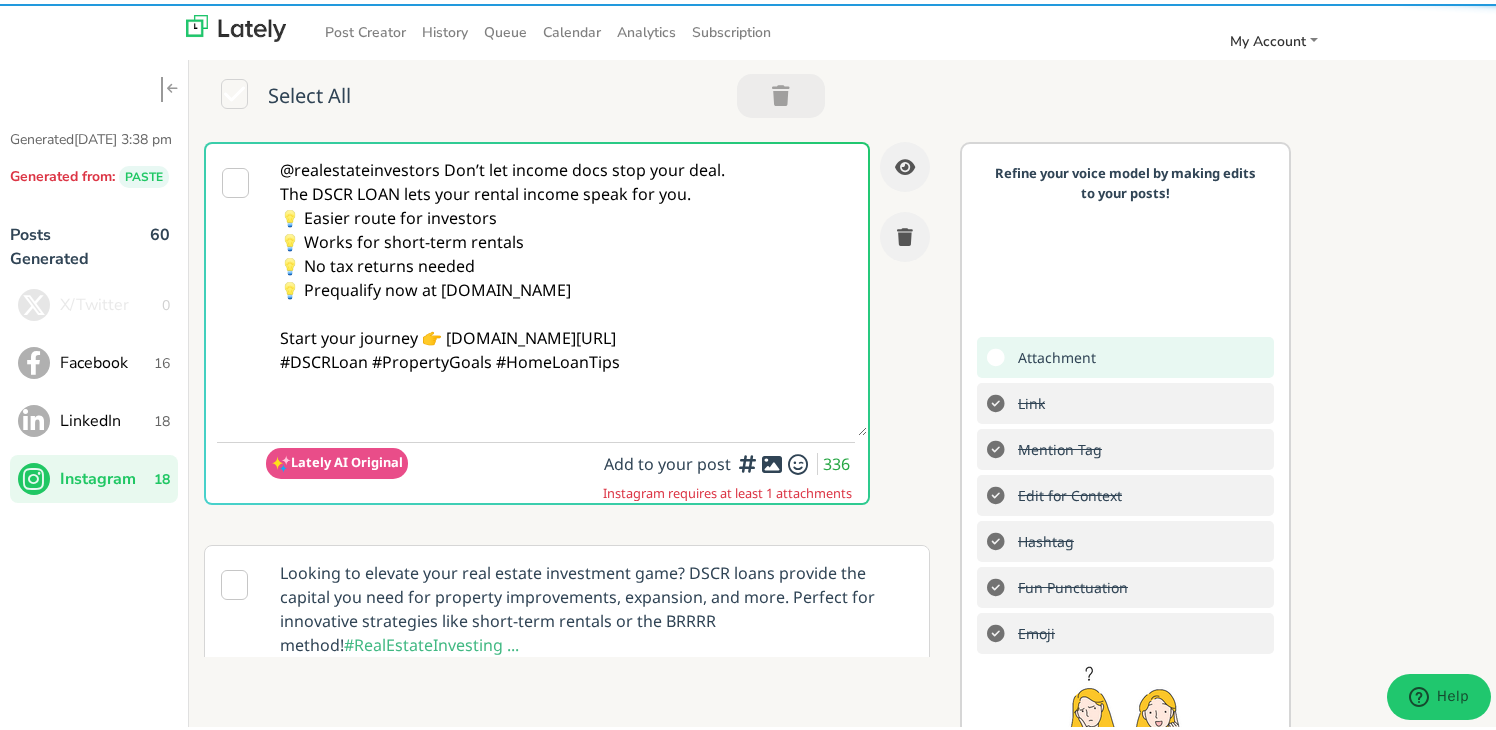click on "@realestateinvestors Don’t let income docs stop your deal.
The DSCR LOAN lets your rental income speak for you.
💡 Easier route for investors
💡 Works for short-term rentals
💡 No tax returns needed
💡 Prequalify now at [DOMAIN_NAME]
Start your journey 👉 [DOMAIN_NAME][URL]
#DSCRLoan #PropertyGoals #HomeLoanTips" at bounding box center [566, 286] 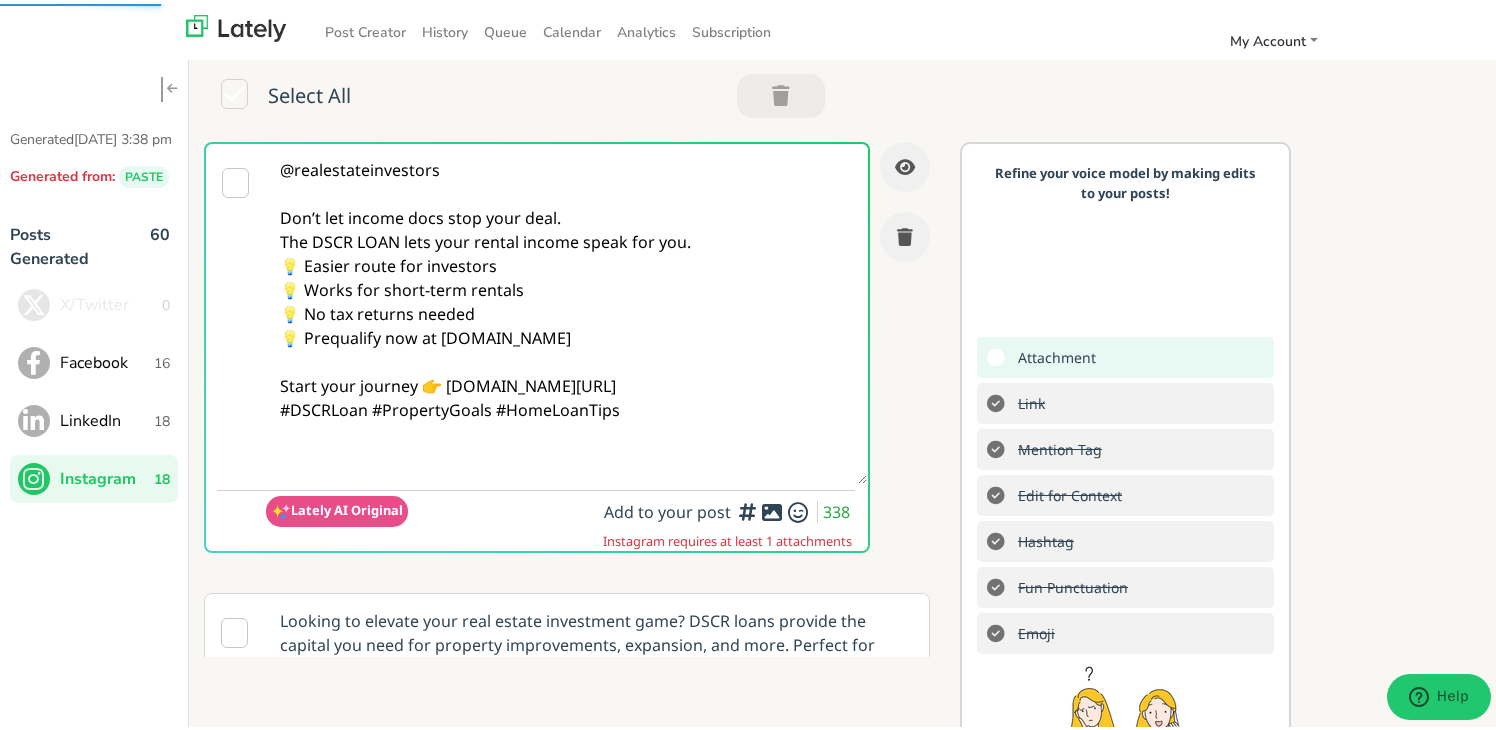 click on "@realestateinvestors
Don’t let income docs stop your deal.
The DSCR LOAN lets your rental income speak for you.
💡 Easier route for investors
💡 Works for short-term rentals
💡 No tax returns needed
💡 Prequalify now at [DOMAIN_NAME]
Start your journey 👉 [DOMAIN_NAME][URL]
#DSCRLoan #PropertyGoals #HomeLoanTips" at bounding box center (566, 310) 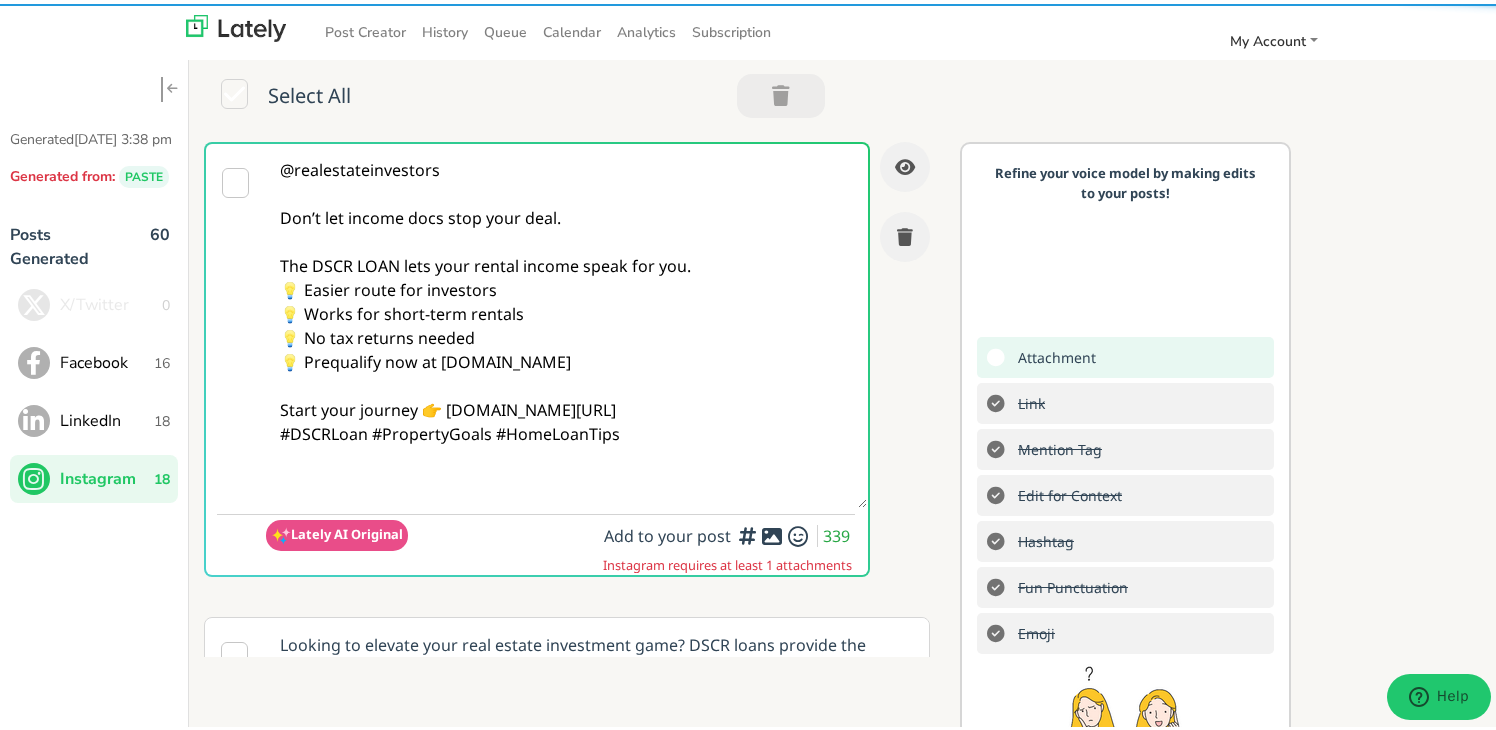 click on "@realestateinvestors
Don’t let income docs stop your deal.
The DSCR LOAN lets your rental income speak for you.
💡 Easier route for investors
💡 Works for short-term rentals
💡 No tax returns needed
💡 Prequalify now at [DOMAIN_NAME]
Start your journey 👉 [DOMAIN_NAME][URL]
#DSCRLoan #PropertyGoals #HomeLoanTips" at bounding box center (566, 322) 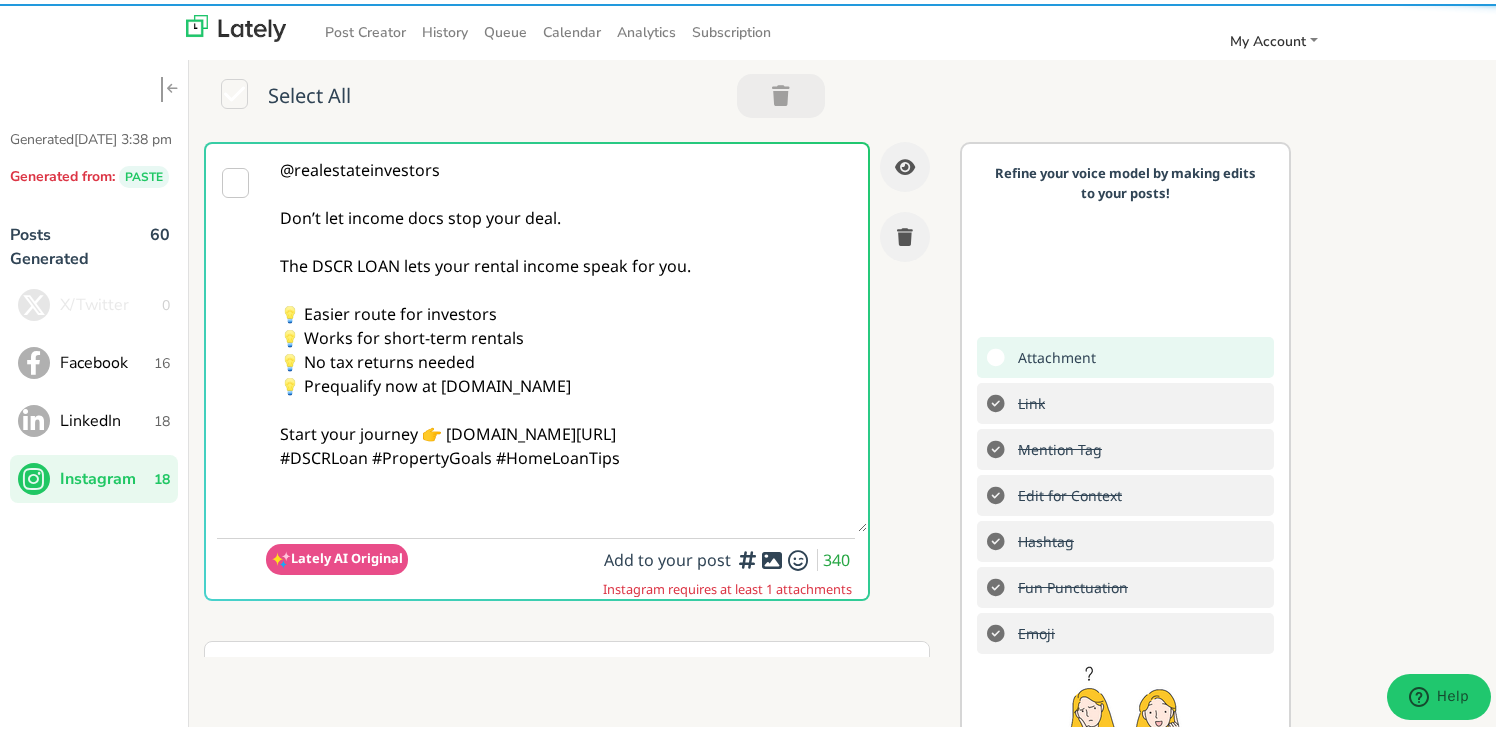 click on "@realestateinvestors
Don’t let income docs stop your deal.
The DSCR LOAN lets your rental income speak for you.
💡 Easier route for investors
💡 Works for short-term rentals
💡 No tax returns needed
💡 Prequalify now at [DOMAIN_NAME]
Start your journey 👉 [DOMAIN_NAME][URL]
#DSCRLoan #PropertyGoals #HomeLoanTips" at bounding box center [566, 334] 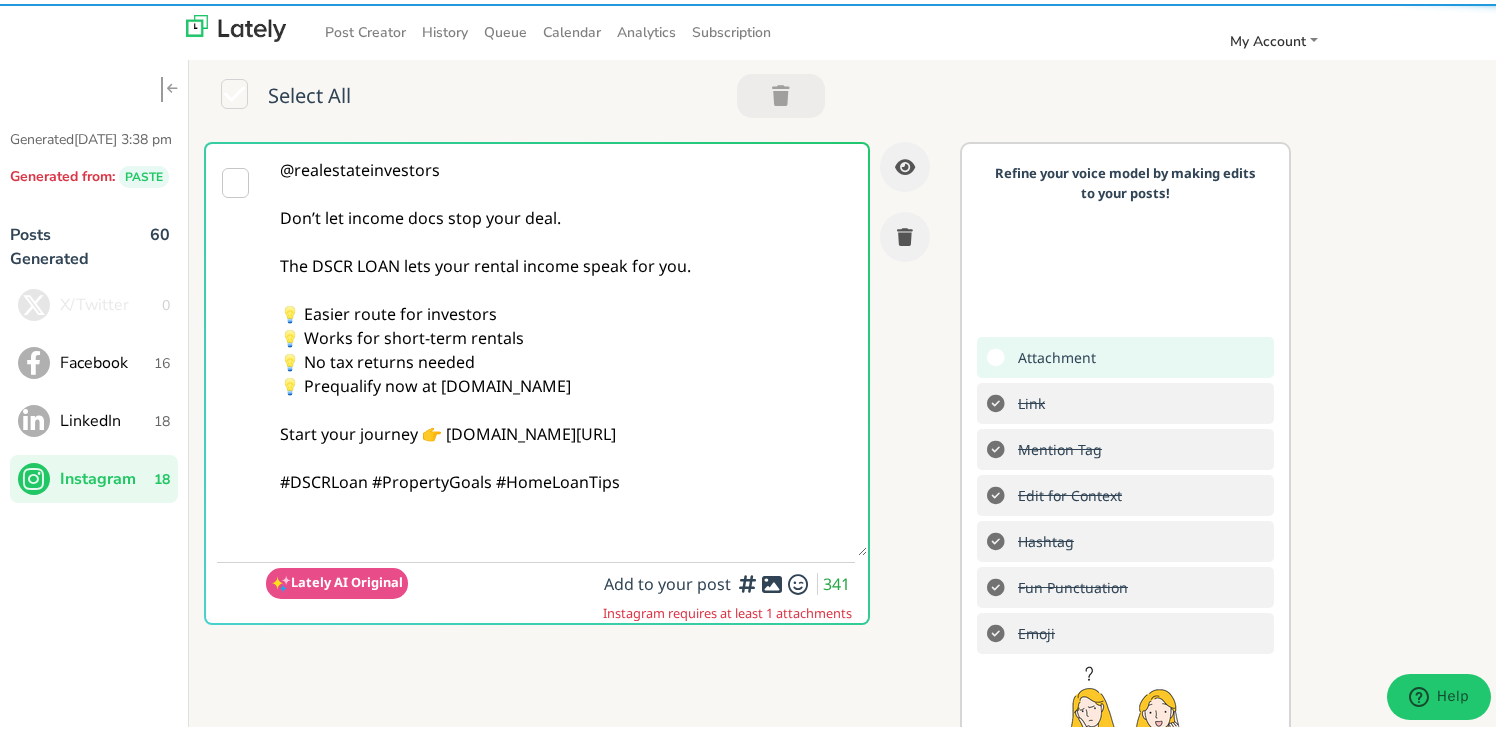 click on "@realestateinvestors
Don’t let income docs stop your deal.
The DSCR LOAN lets your rental income speak for you.
💡 Easier route for investors
💡 Works for short-term rentals
💡 No tax returns needed
💡 Prequalify now at [DOMAIN_NAME]
Start your journey 👉 [DOMAIN_NAME][URL]
#DSCRLoan #PropertyGoals #HomeLoanTips" at bounding box center (566, 346) 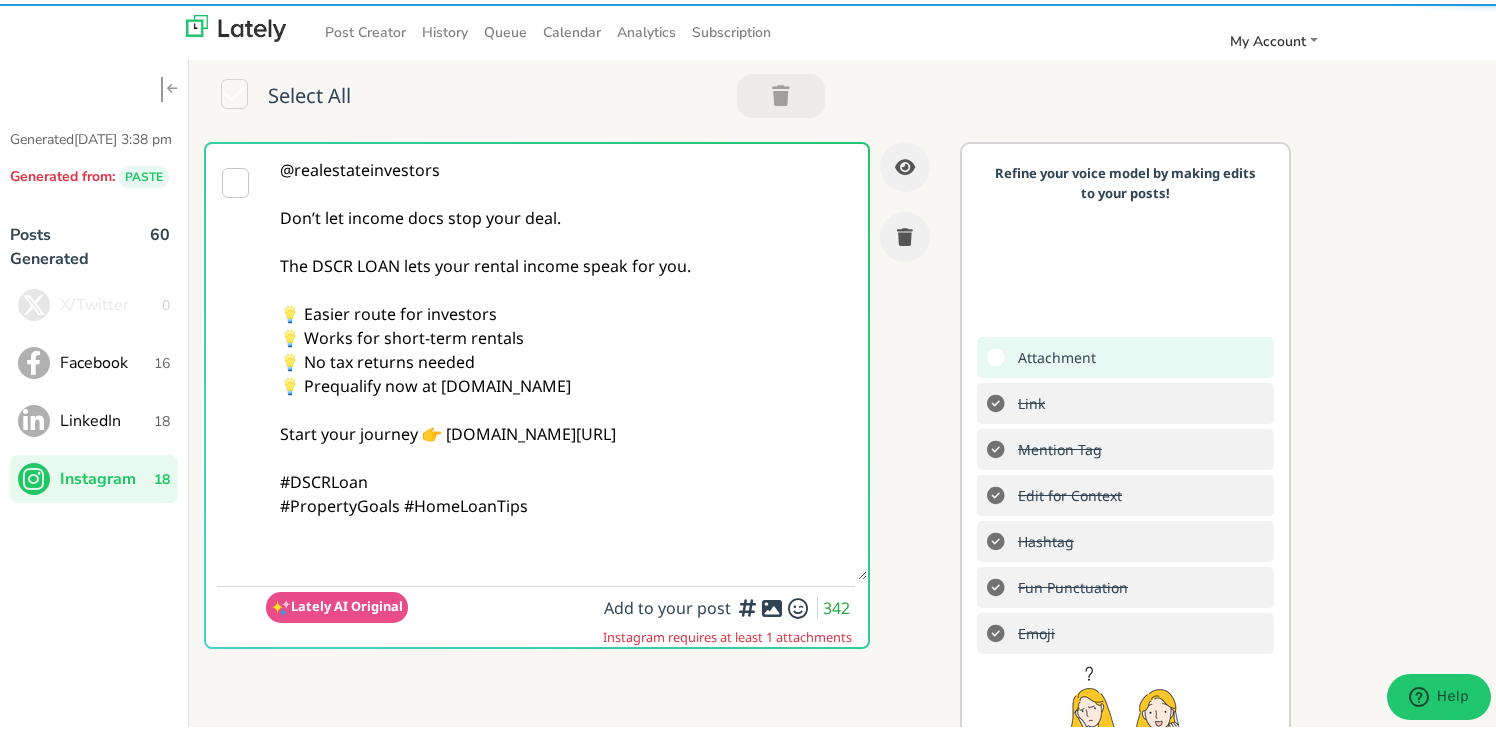 click on "@realestateinvestors
Don’t let income docs stop your deal.
The DSCR LOAN lets your rental income speak for you.
💡 Easier route for investors
💡 Works for short-term rentals
💡 No tax returns needed
💡 Prequalify now at [DOMAIN_NAME]
Start your journey 👉 [DOMAIN_NAME][URL]
#DSCRLoan
#PropertyGoals #HomeLoanTips" at bounding box center [566, 358] 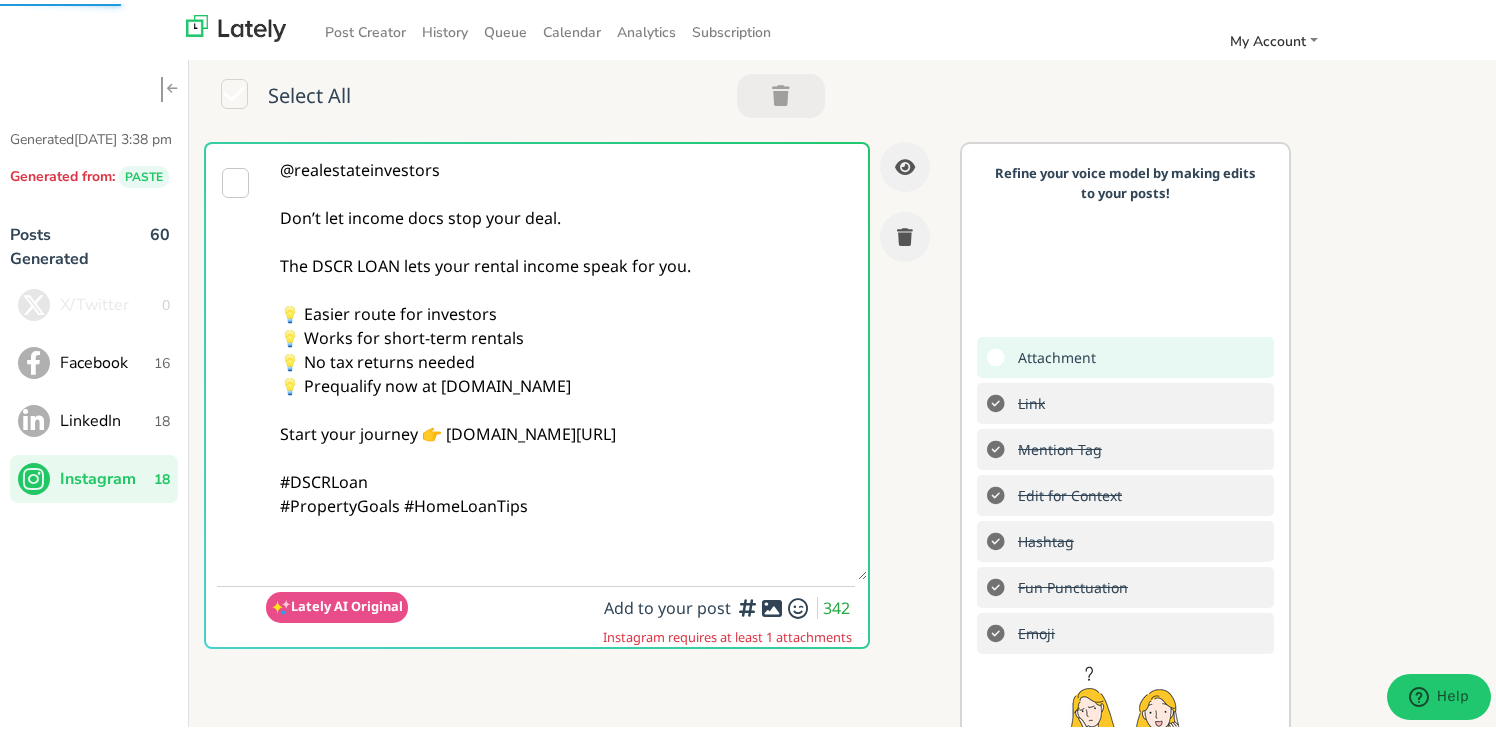 click on "@realestateinvestors
Don’t let income docs stop your deal.
The DSCR LOAN lets your rental income speak for you.
💡 Easier route for investors
💡 Works for short-term rentals
💡 No tax returns needed
💡 Prequalify now at [DOMAIN_NAME]
Start your journey 👉 [DOMAIN_NAME][URL]
#DSCRLoan
#PropertyGoals #HomeLoanTips" at bounding box center [566, 358] 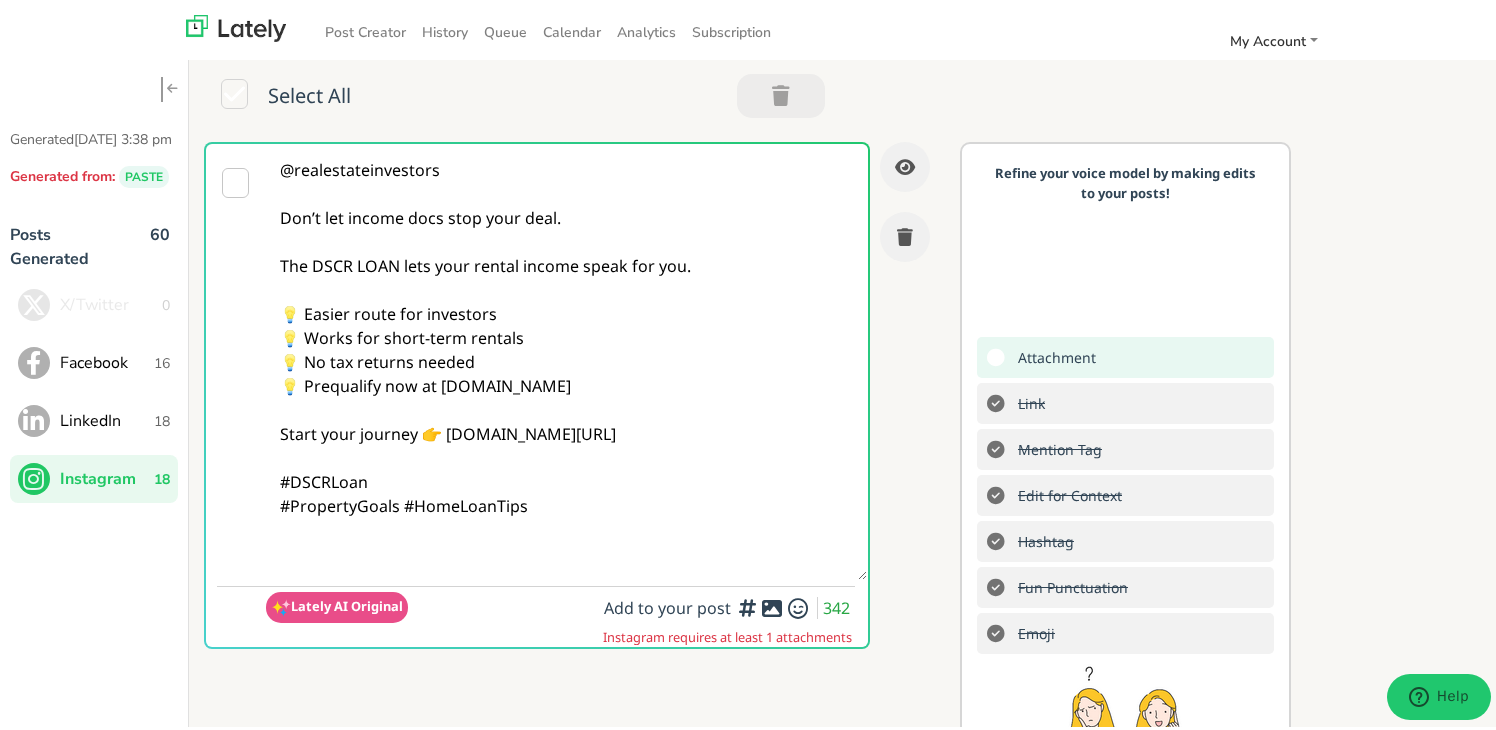 paste on "Follow Us On Our Social Media Platforms!
Facebook: [URL][DOMAIN_NAME]
LinkedIn: [URL][DOMAIN_NAME]
Instagram: [URL][DOMAIN_NAME][DOMAIN_NAME]" 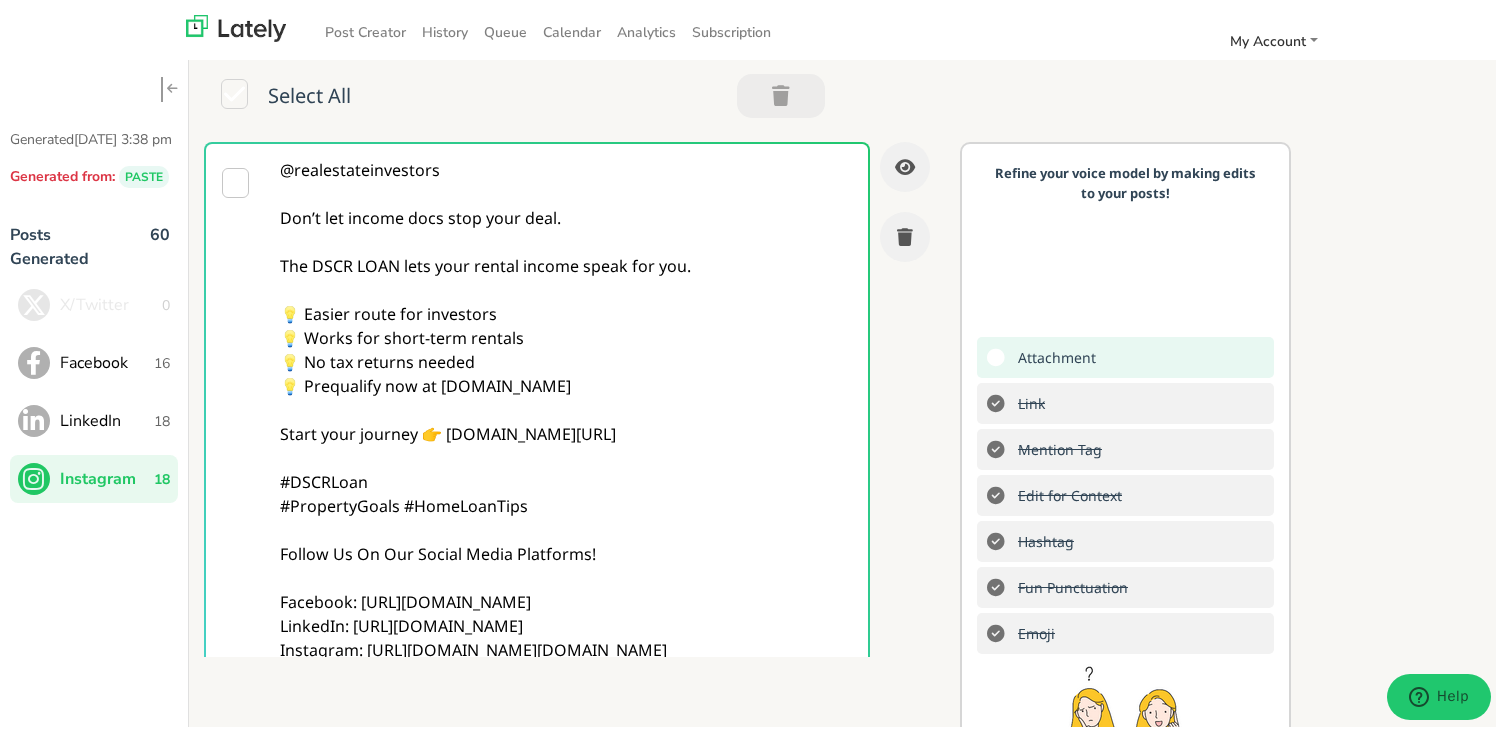 scroll, scrollTop: 27, scrollLeft: 0, axis: vertical 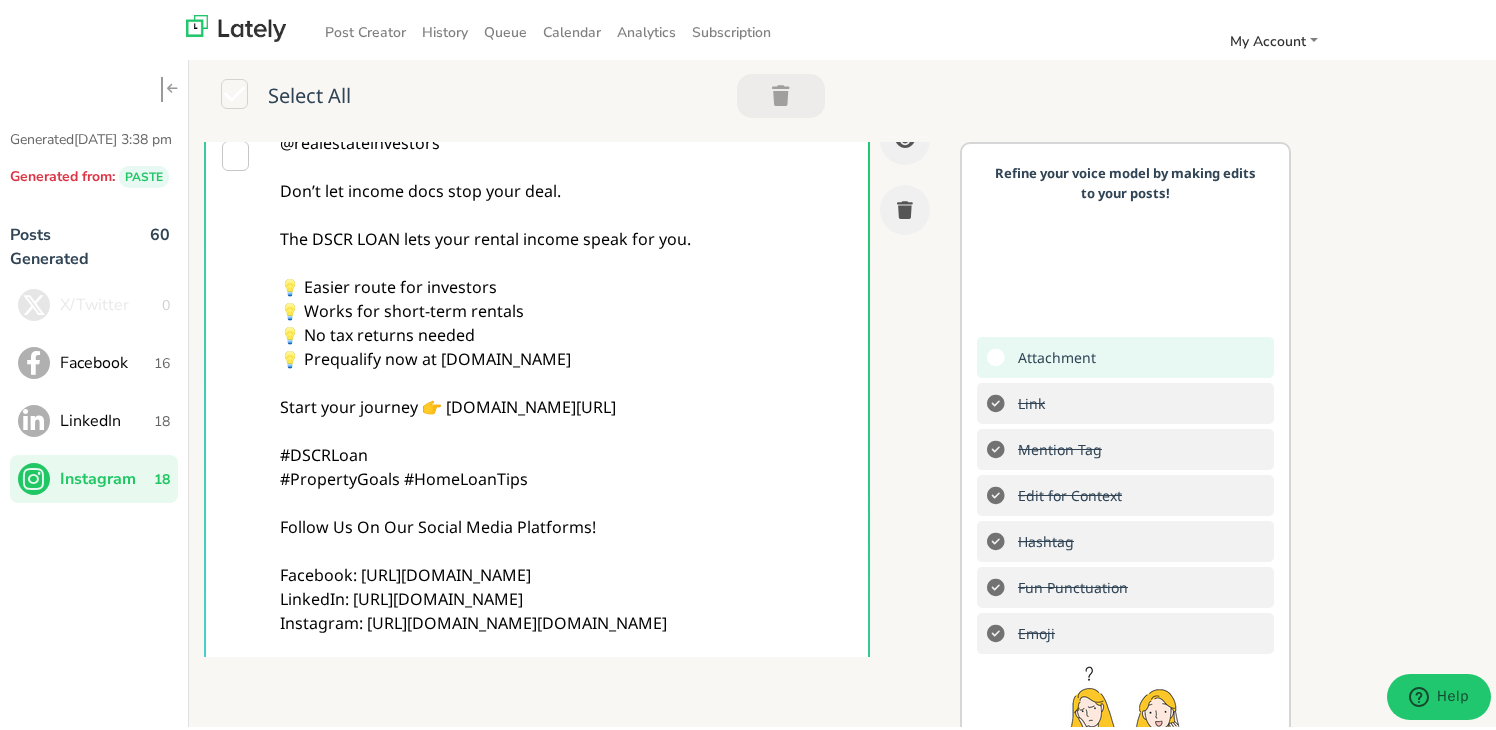 type on "@realestateinvestors
Don’t let income docs stop your deal.
The DSCR LOAN lets your rental income speak for you.
💡 Easier route for investors
💡 Works for short-term rentals
💡 No tax returns needed
💡 Prequalify now at [DOMAIN_NAME]
Start your journey 👉 [DOMAIN_NAME][URL]
#DSCRLoan
#PropertyGoals #HomeLoanTips
Follow Us On Our Social Media Platforms!
Facebook: [URL][DOMAIN_NAME]
LinkedIn: [URL][DOMAIN_NAME]
Instagram: [URL][DOMAIN_NAME][DOMAIN_NAME]" 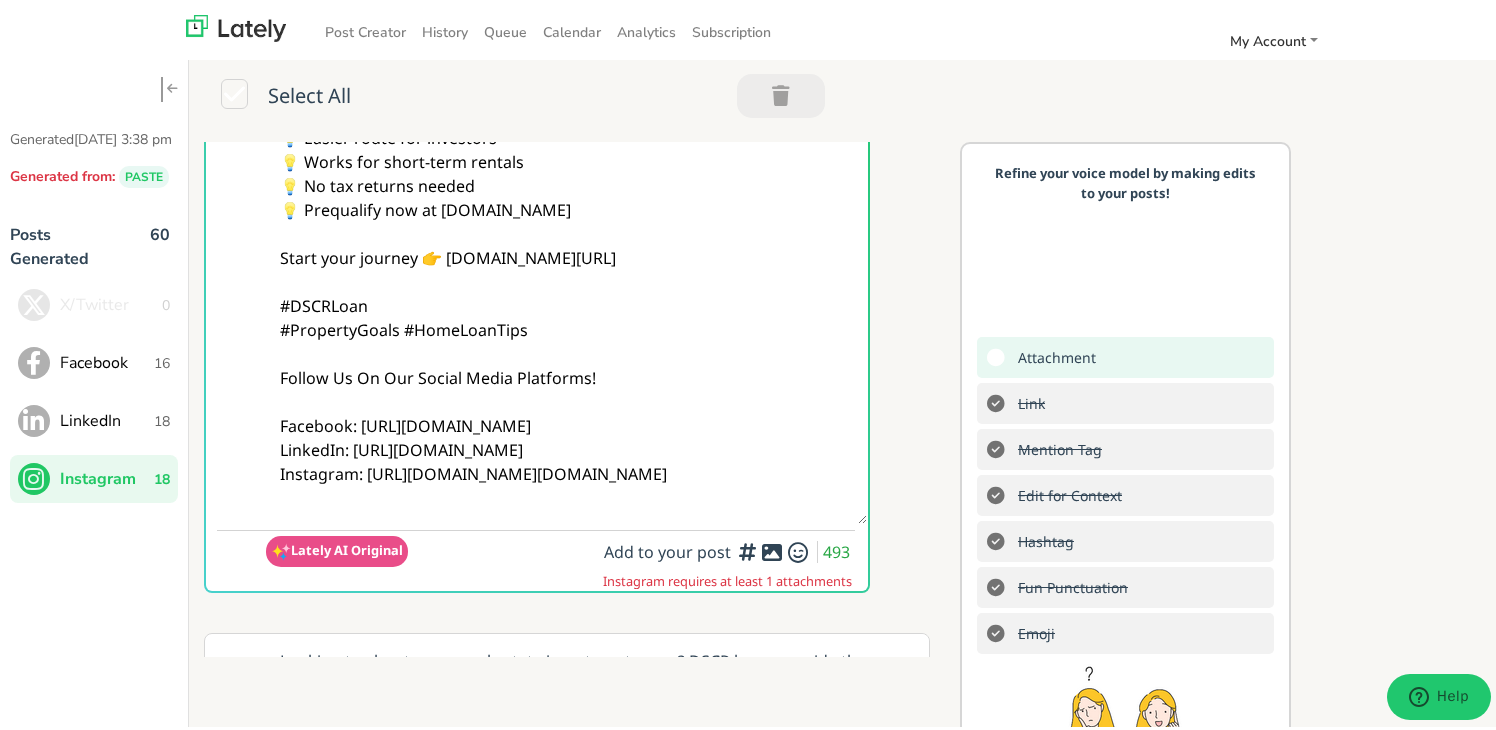 scroll, scrollTop: 200, scrollLeft: 0, axis: vertical 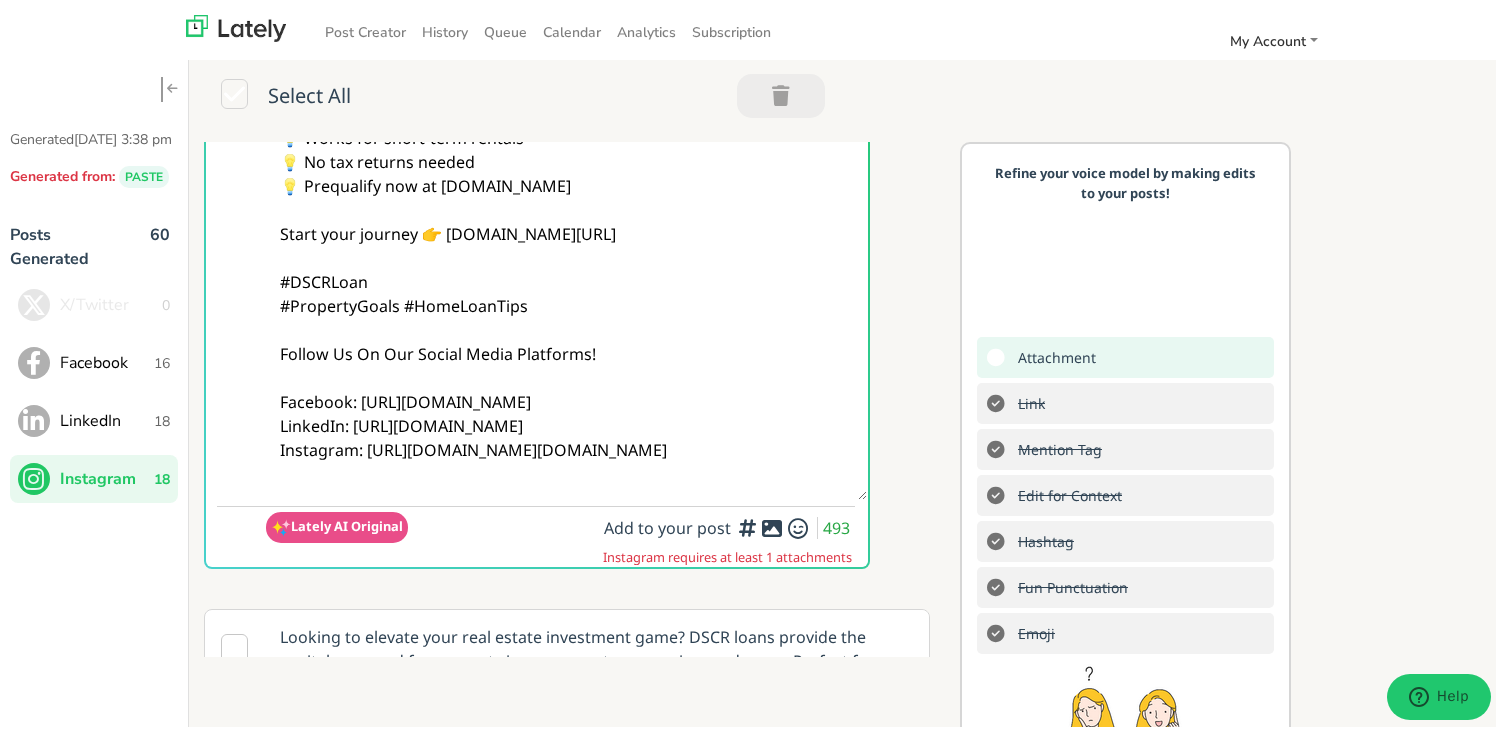 click on "Add to your post    493" at bounding box center (729, 526) 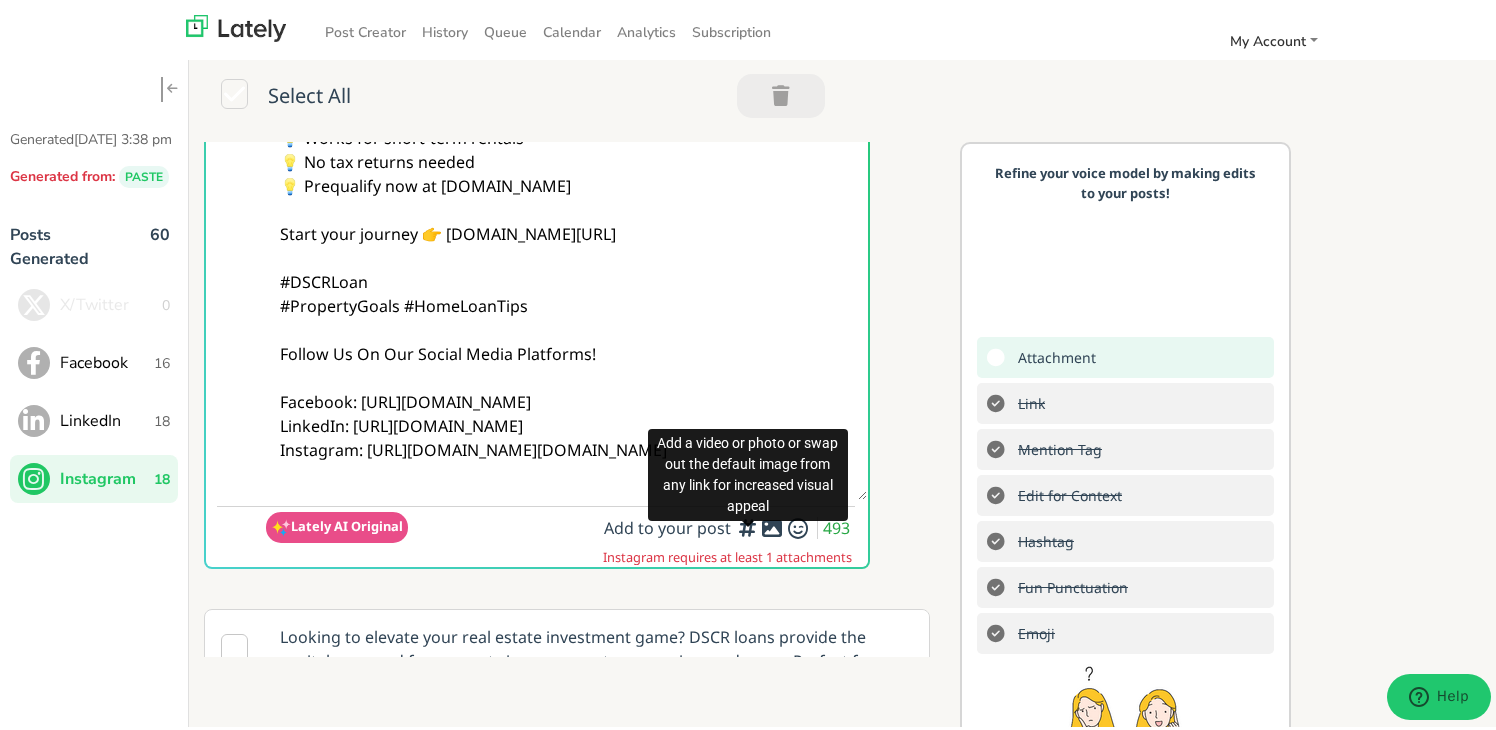 click at bounding box center (772, 524) 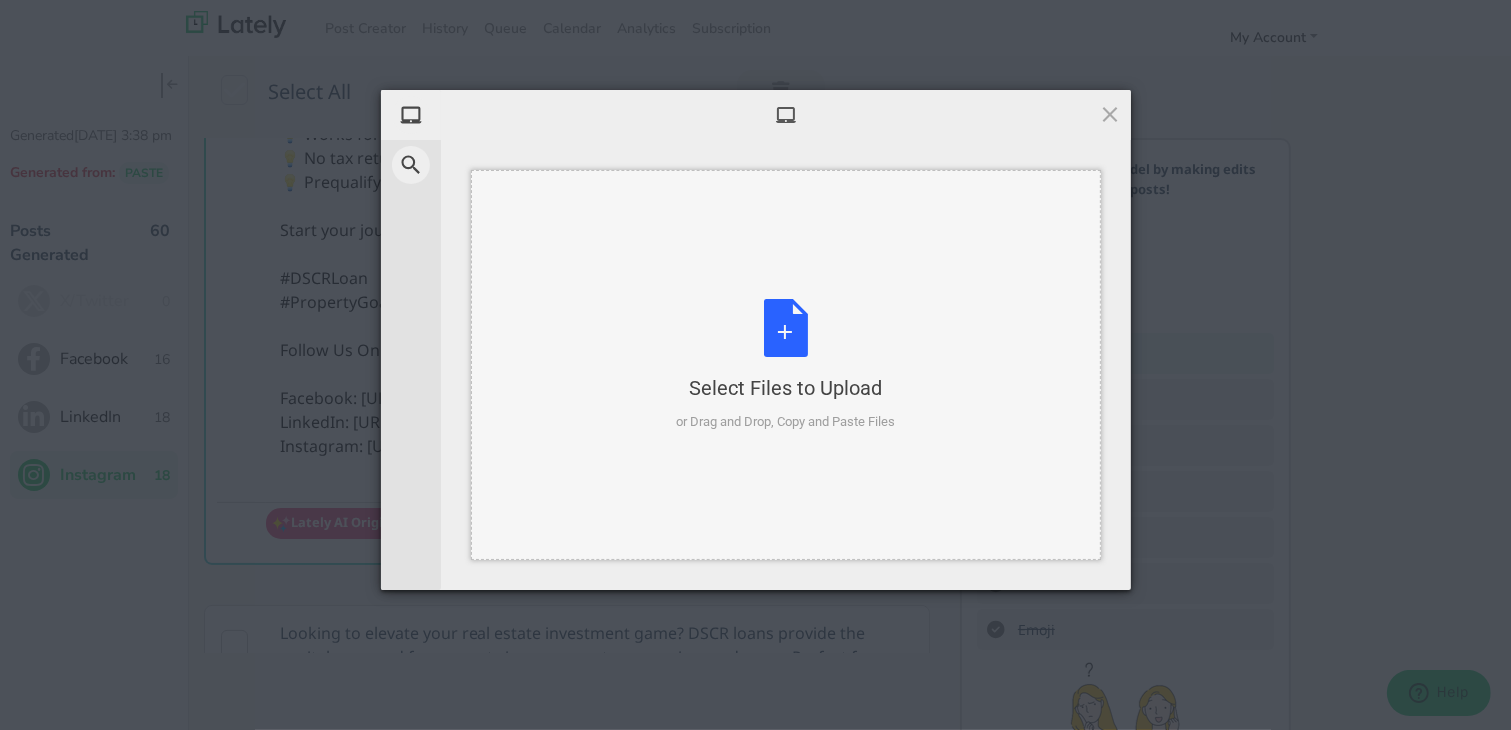 click on "Select Files to Upload
or Drag and Drop, Copy and Paste Files" at bounding box center [785, 365] 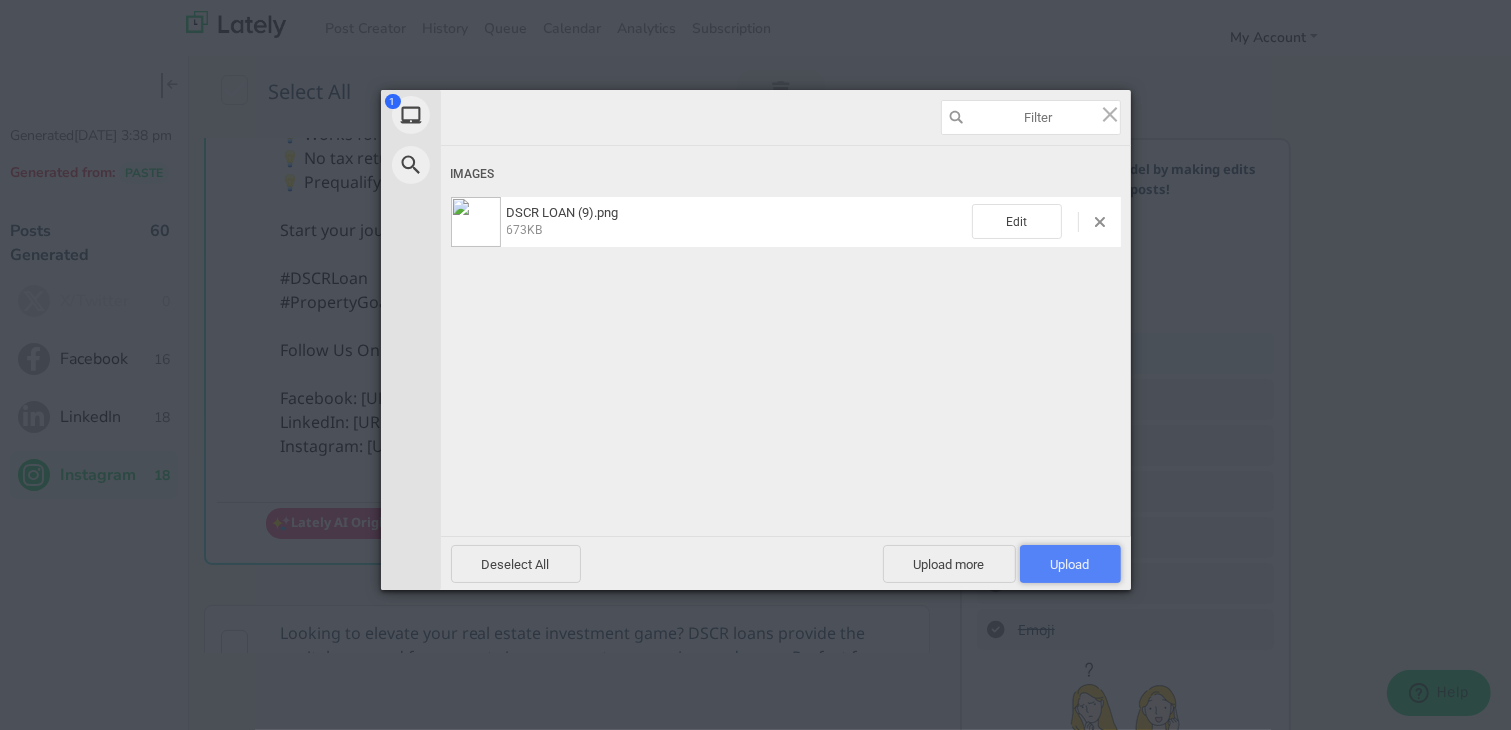click on "Upload
1" at bounding box center [1070, 564] 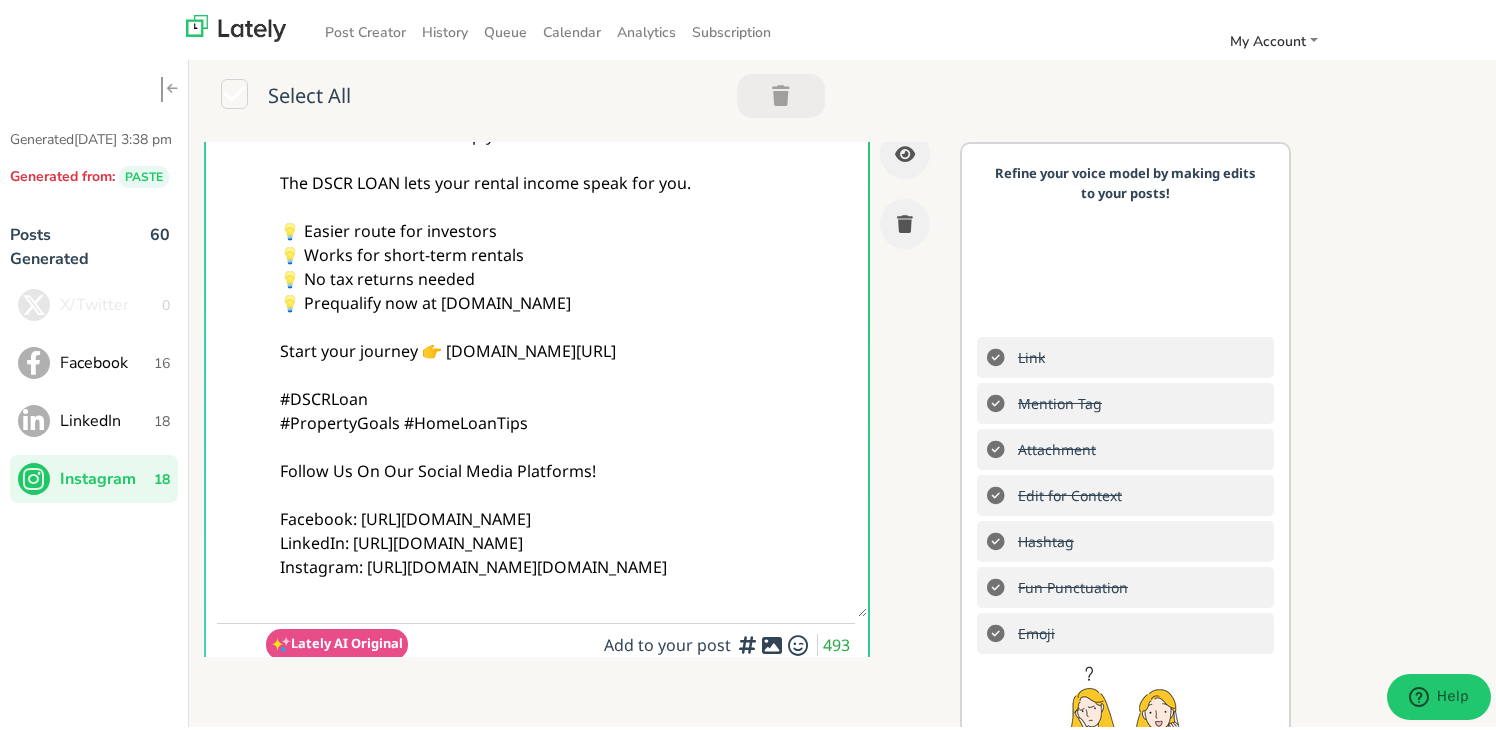 scroll, scrollTop: 0, scrollLeft: 0, axis: both 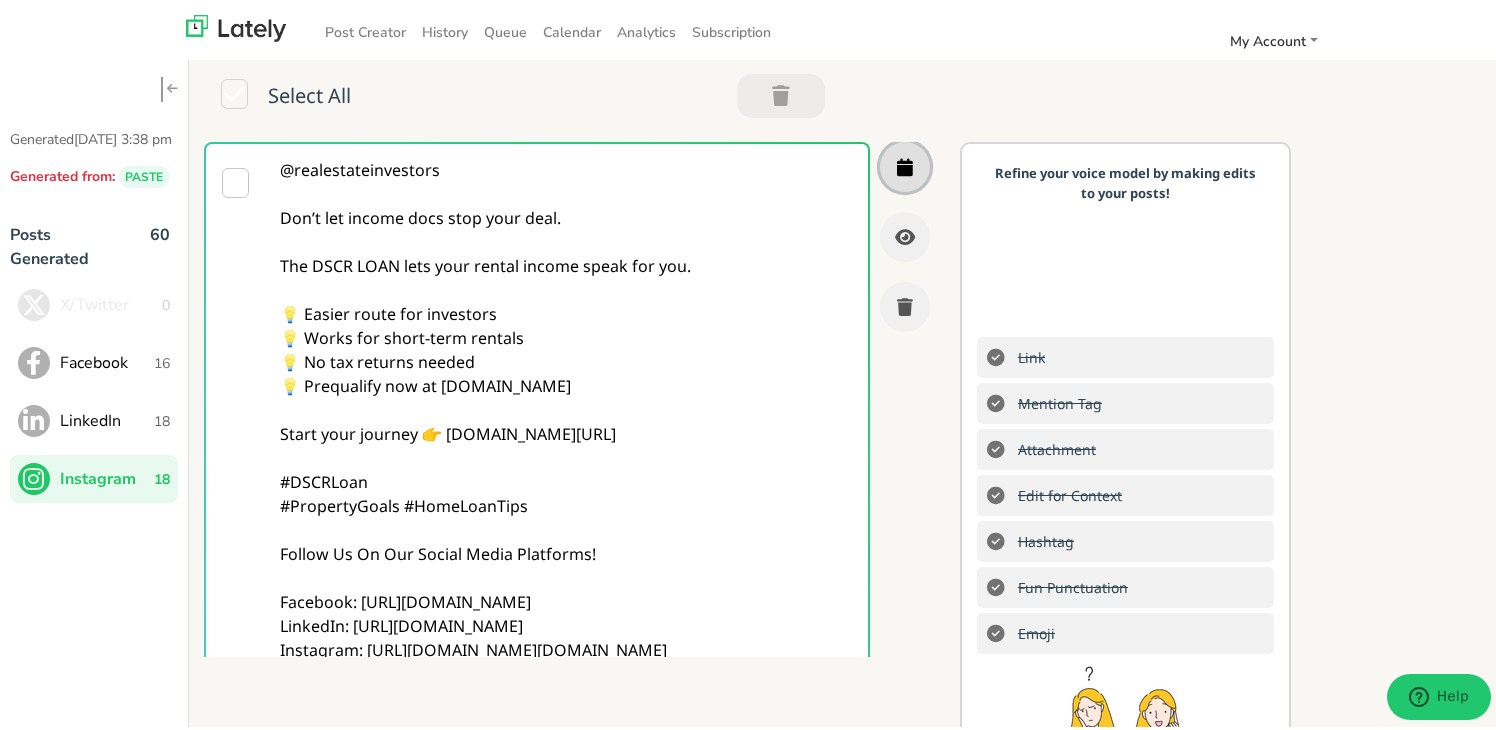 click at bounding box center [905, 163] 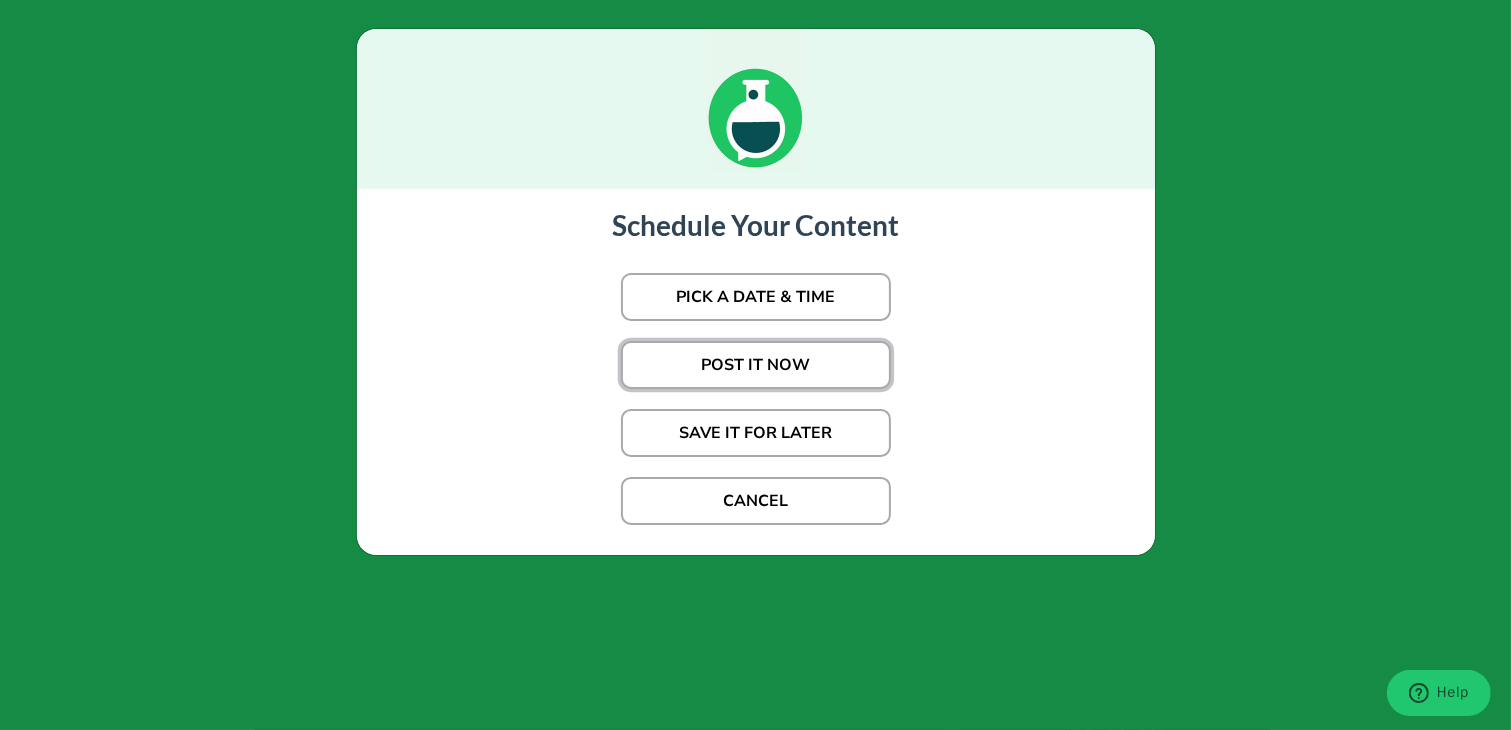 click on "POST IT NOW" at bounding box center (756, 365) 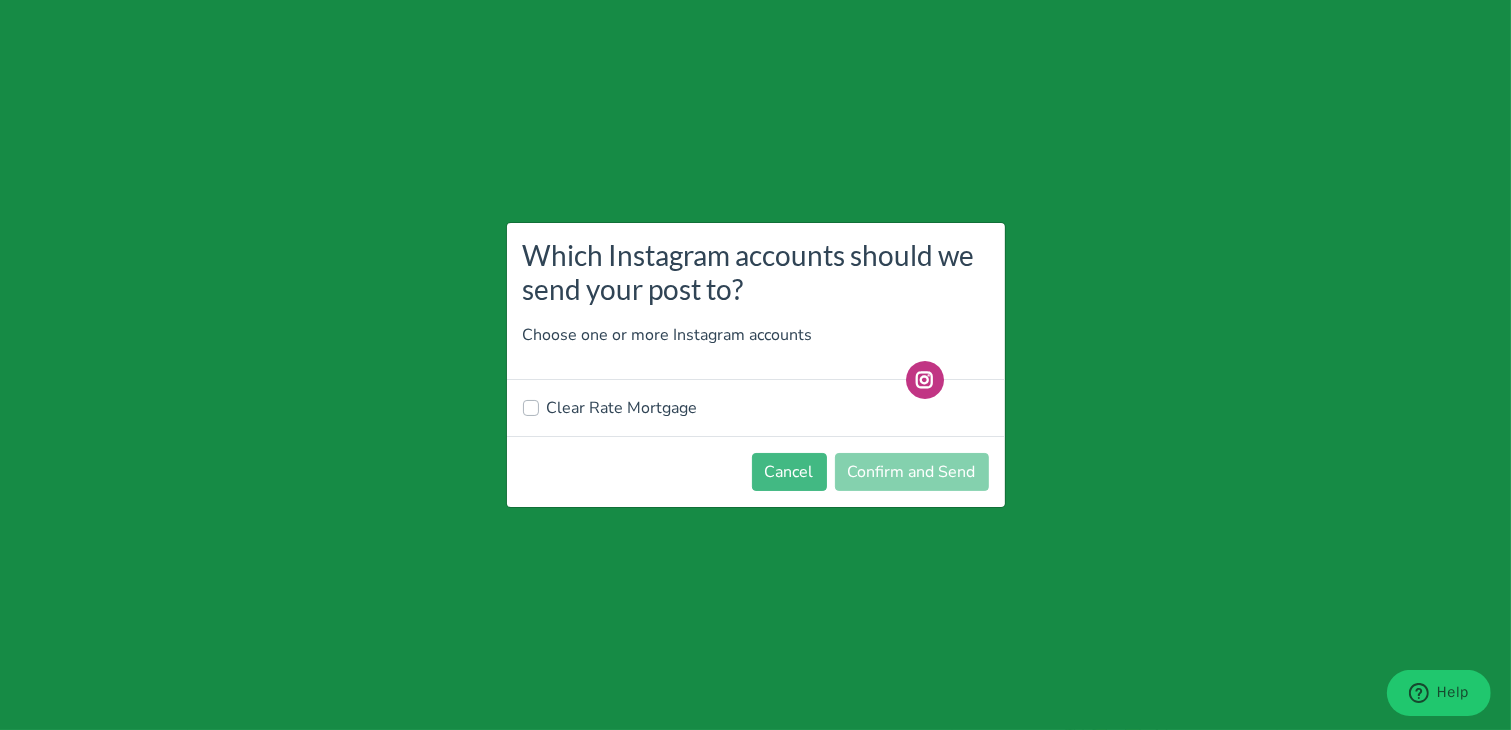 click on "Clear Rate Mortgage" at bounding box center (622, 408) 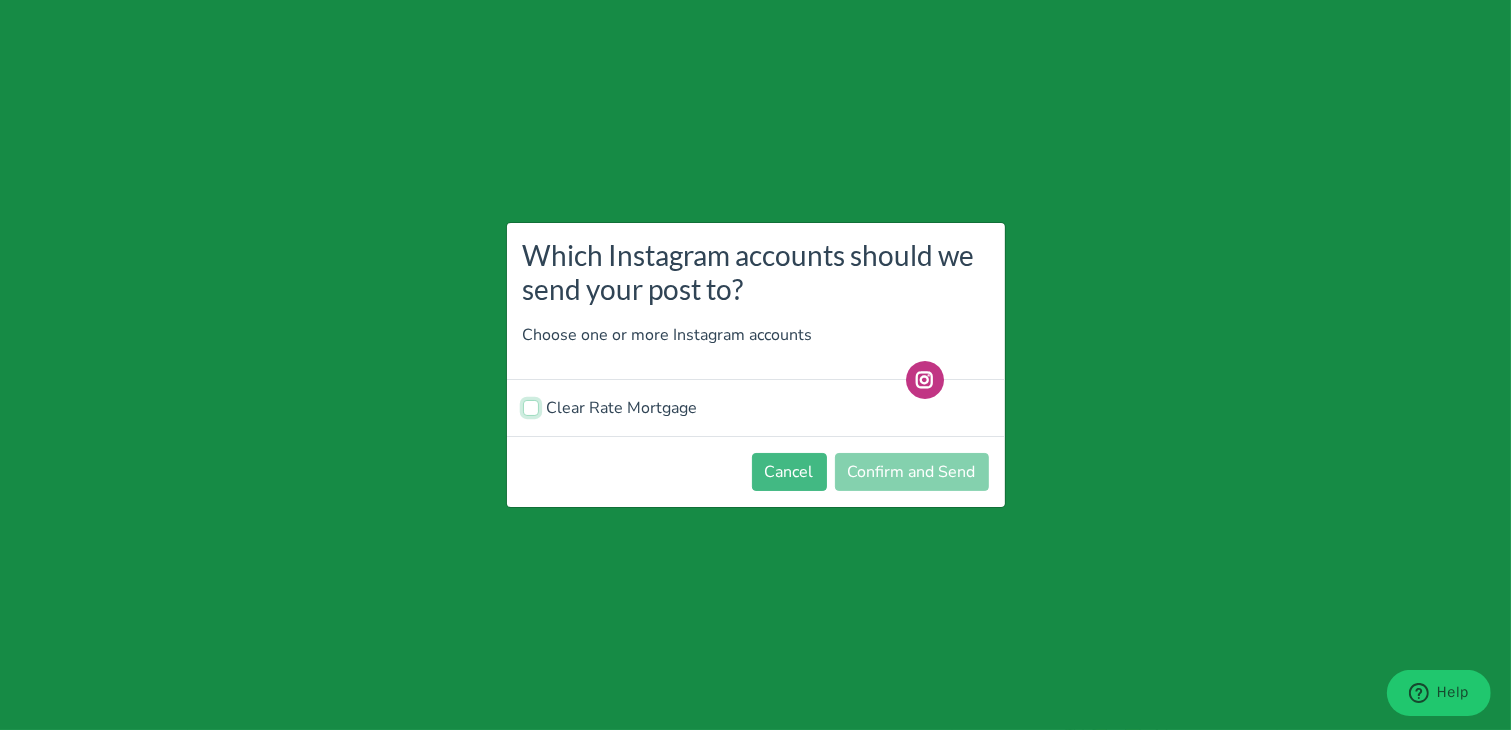click on "Clear Rate Mortgage" at bounding box center (531, 406) 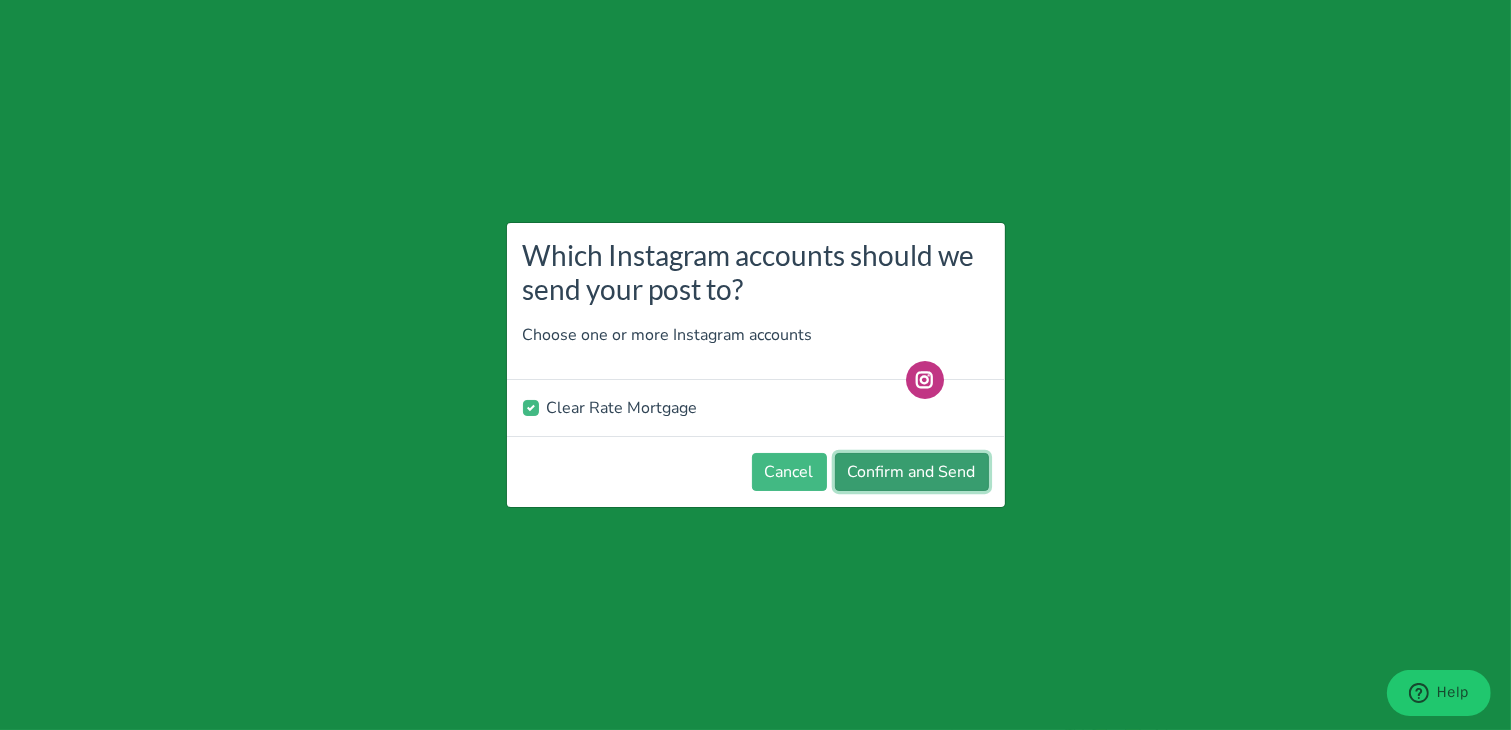 click on "Confirm and Send" at bounding box center (912, 472) 